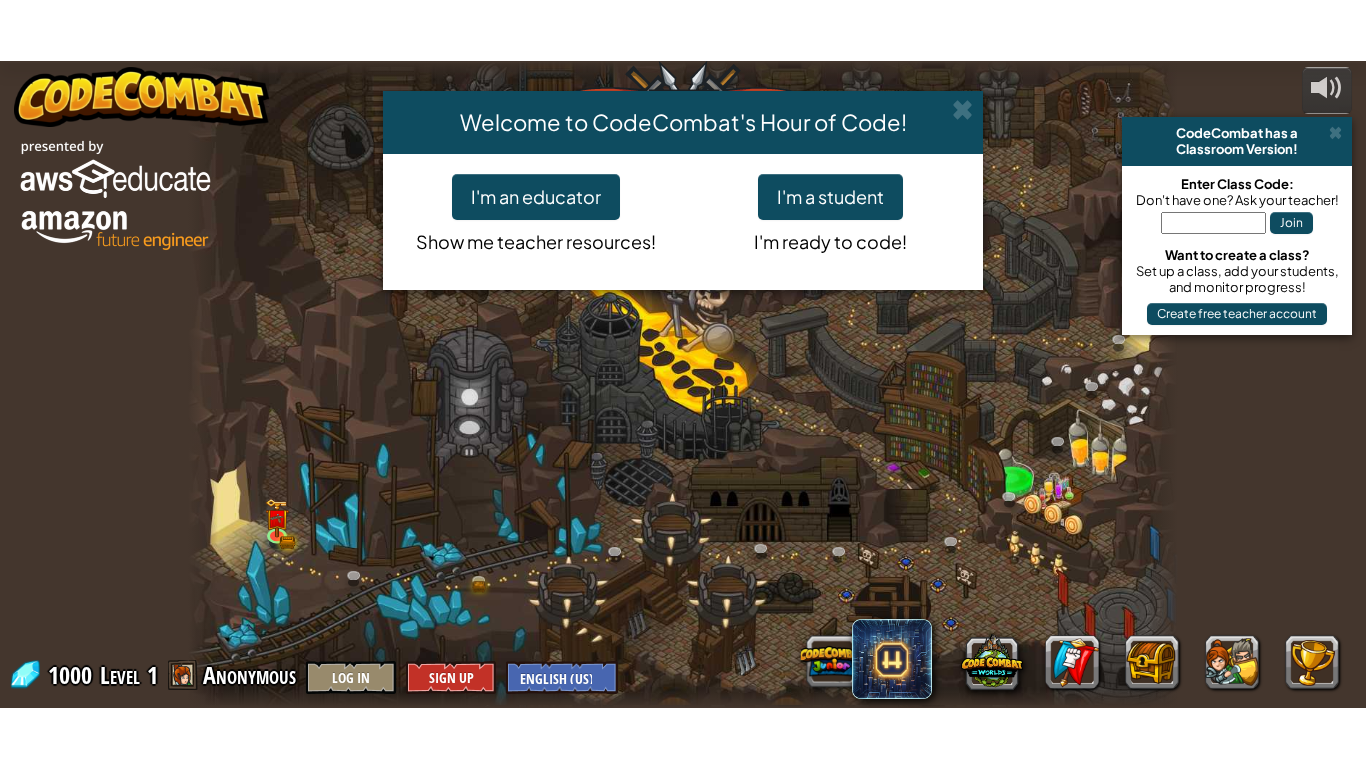 scroll, scrollTop: 0, scrollLeft: 0, axis: both 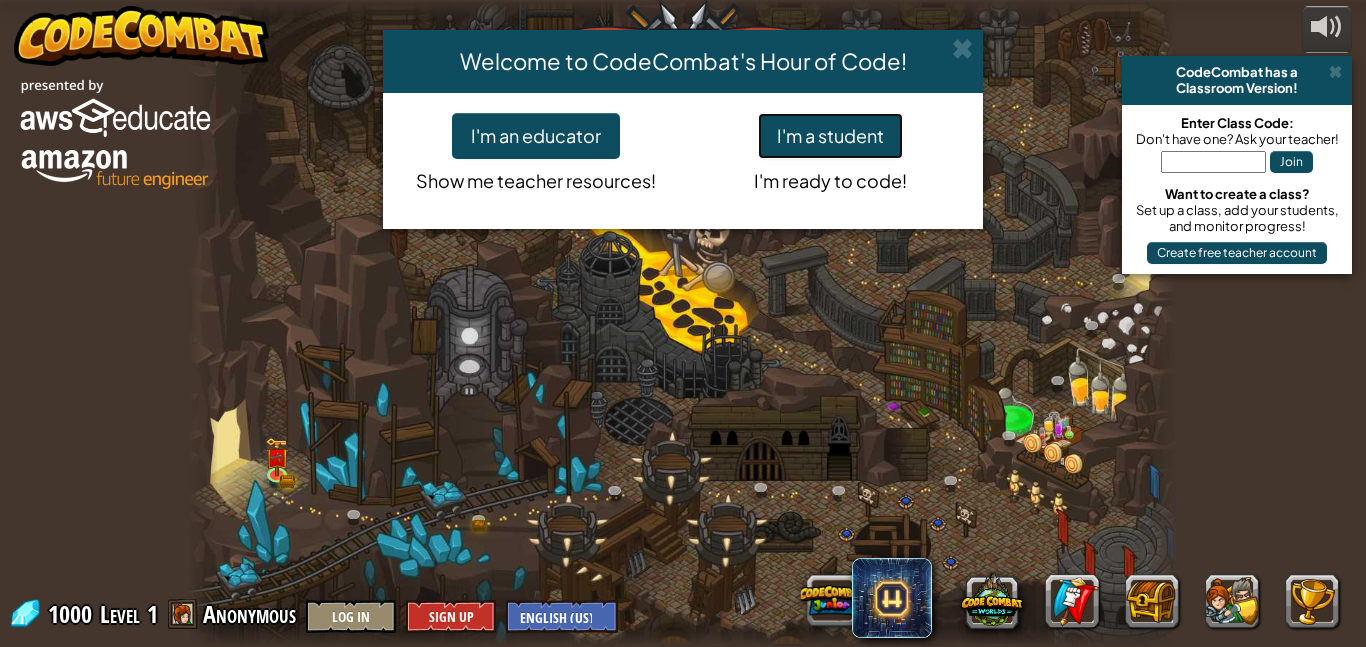 click on "I'm a student" at bounding box center [830, 136] 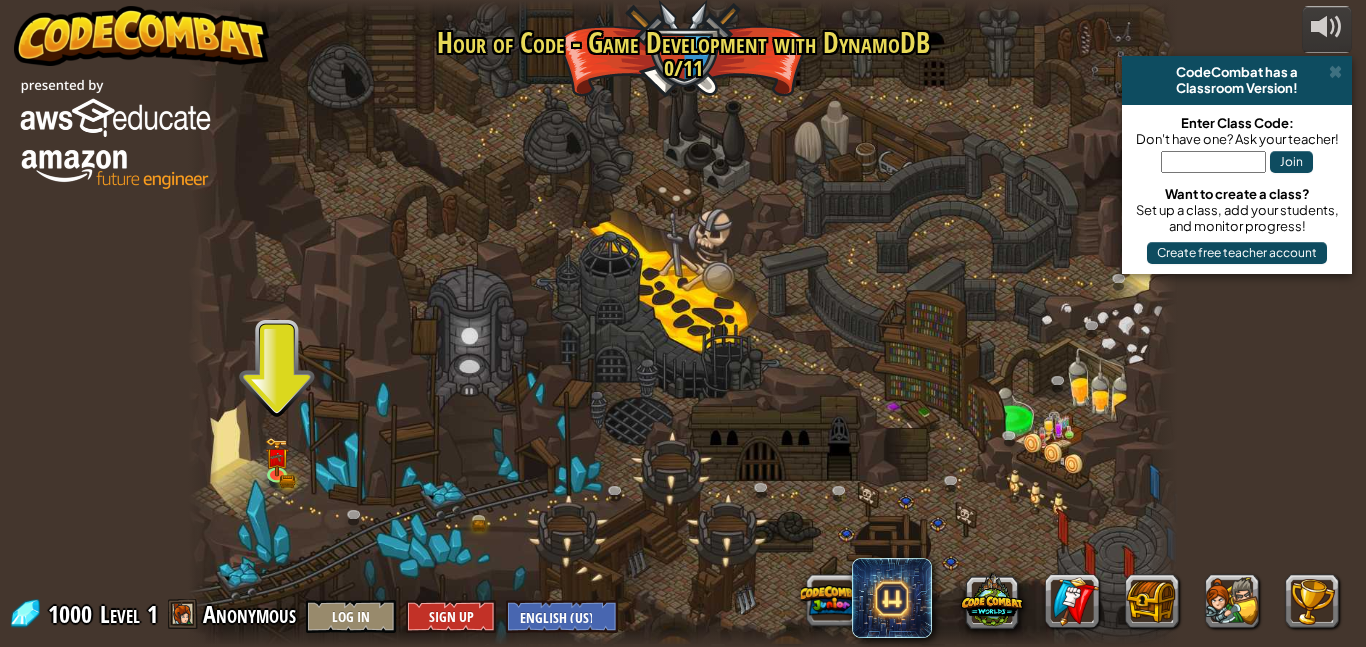 click at bounding box center [683, 323] 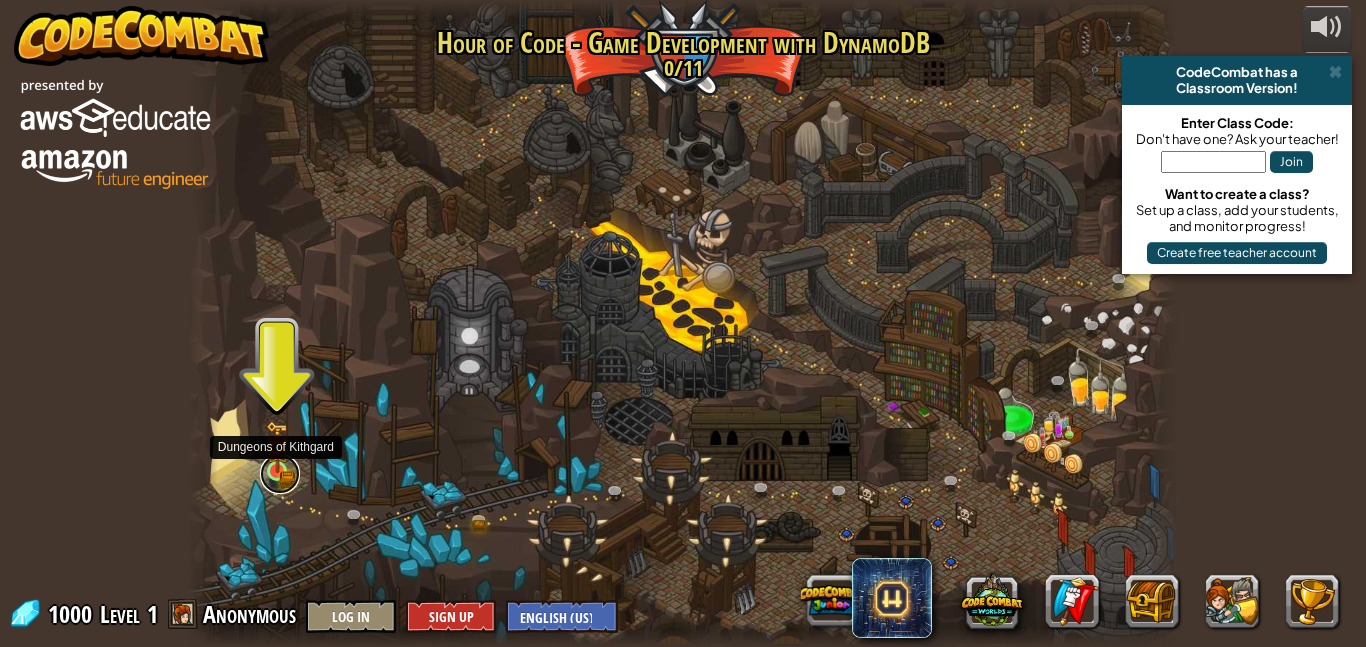click at bounding box center [280, 474] 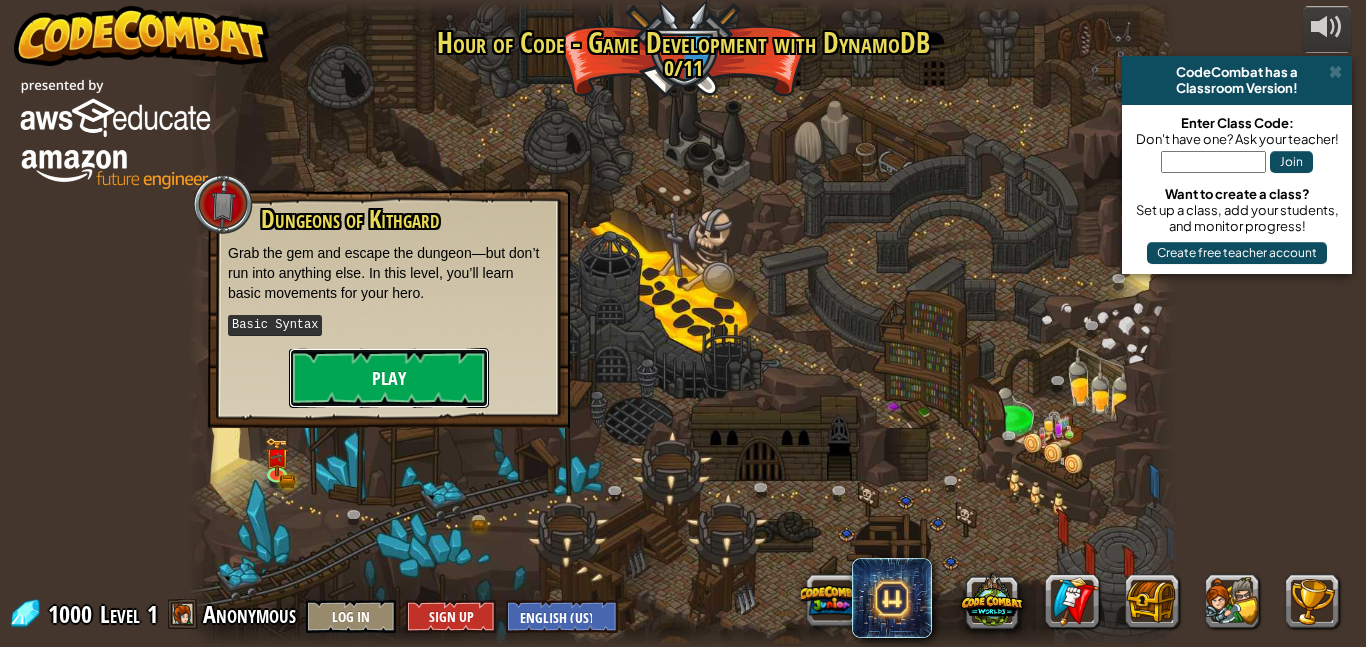 click on "Play" at bounding box center [389, 378] 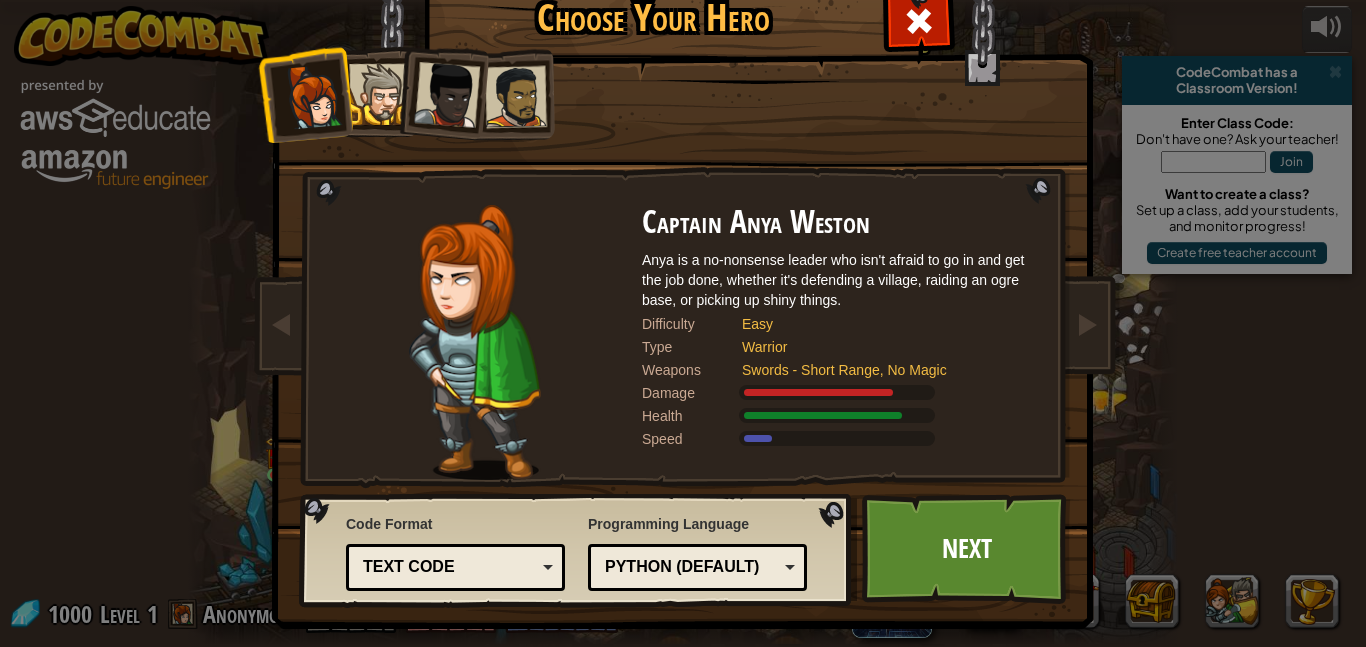 click at bounding box center [379, 94] 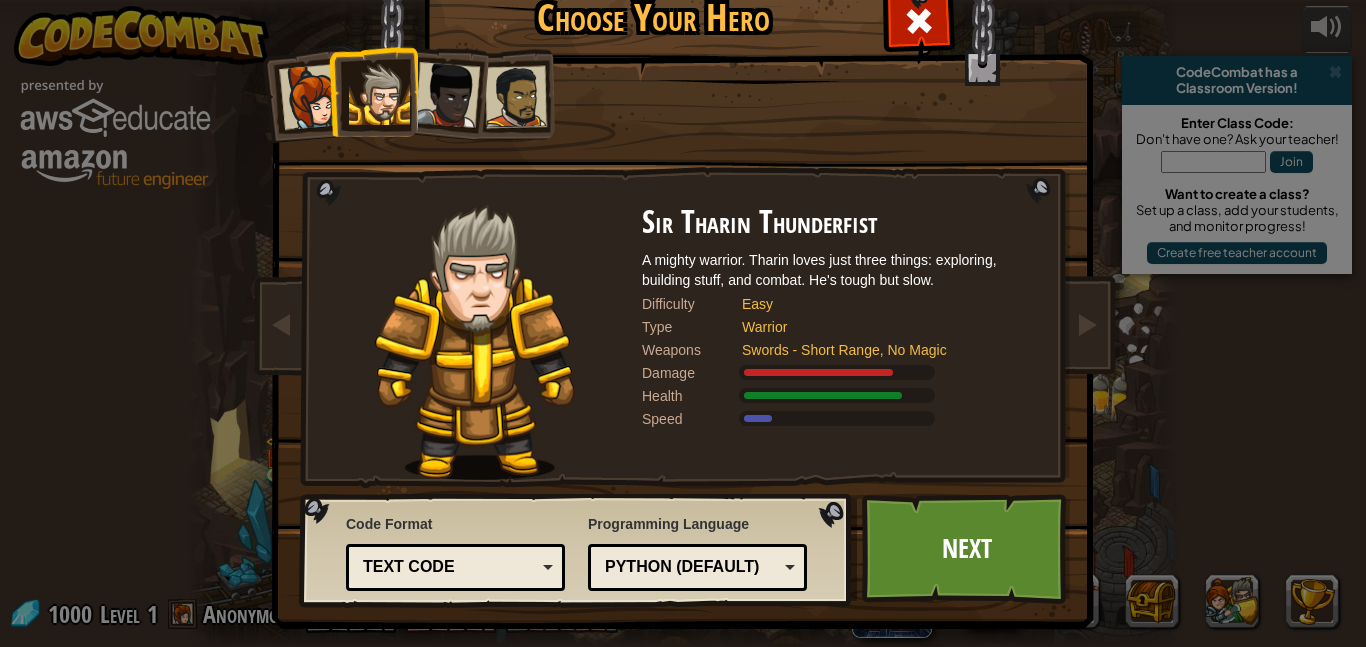 click at bounding box center [447, 95] 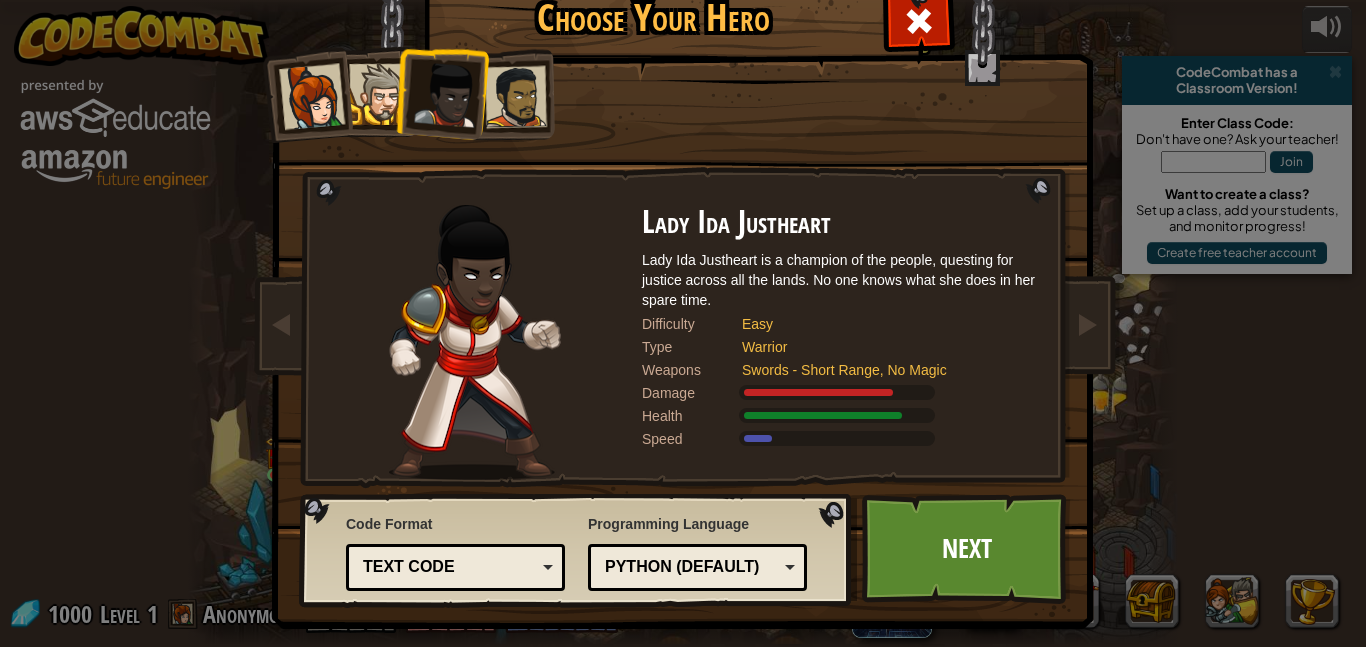 click at bounding box center [379, 94] 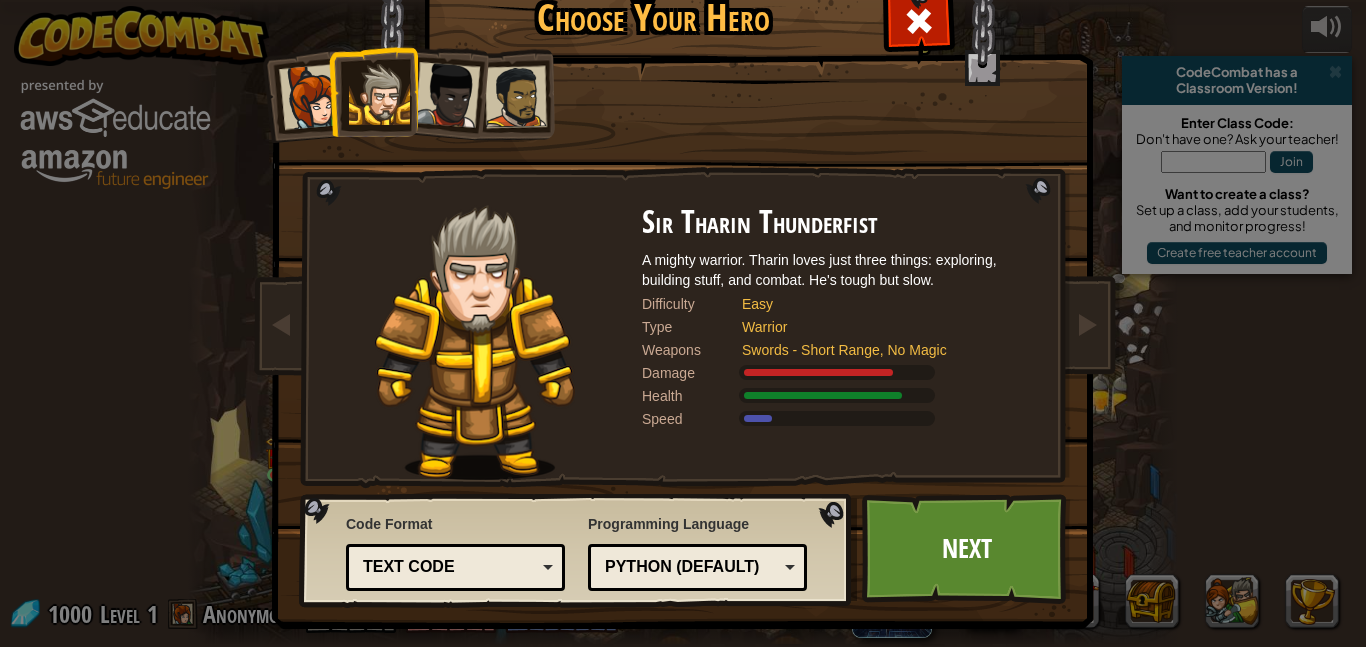 click at bounding box center [447, 95] 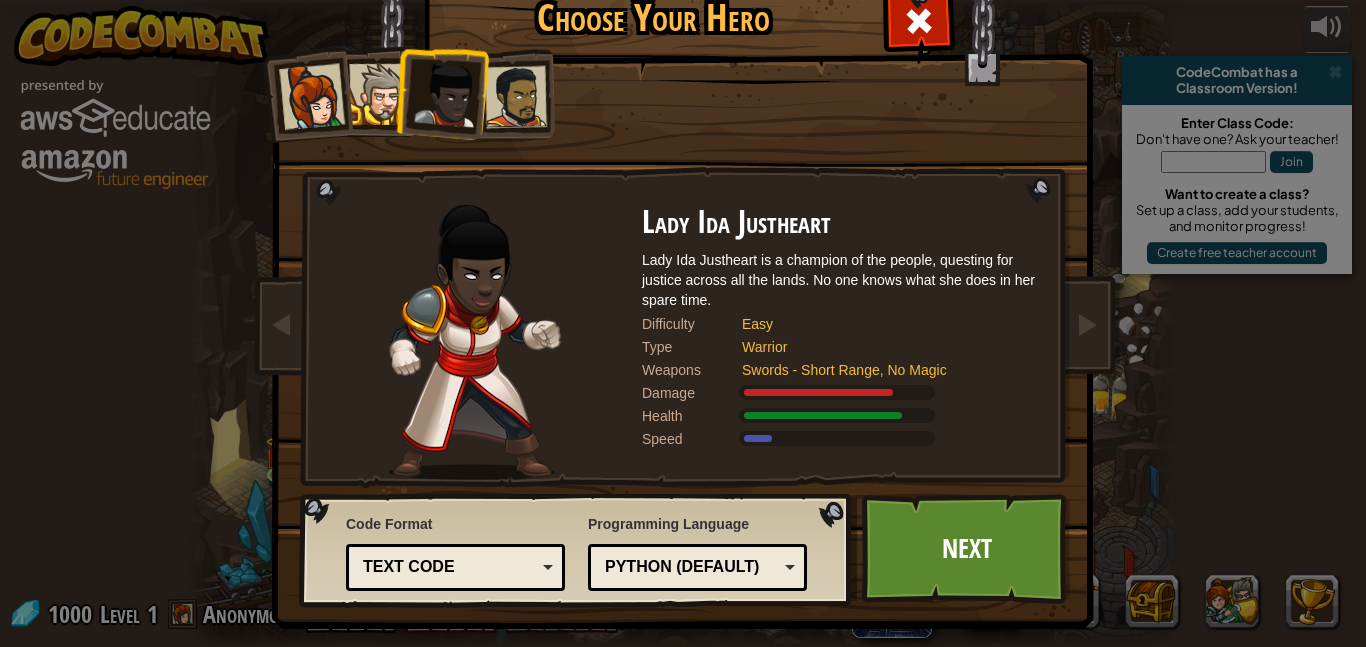 click at bounding box center (379, 94) 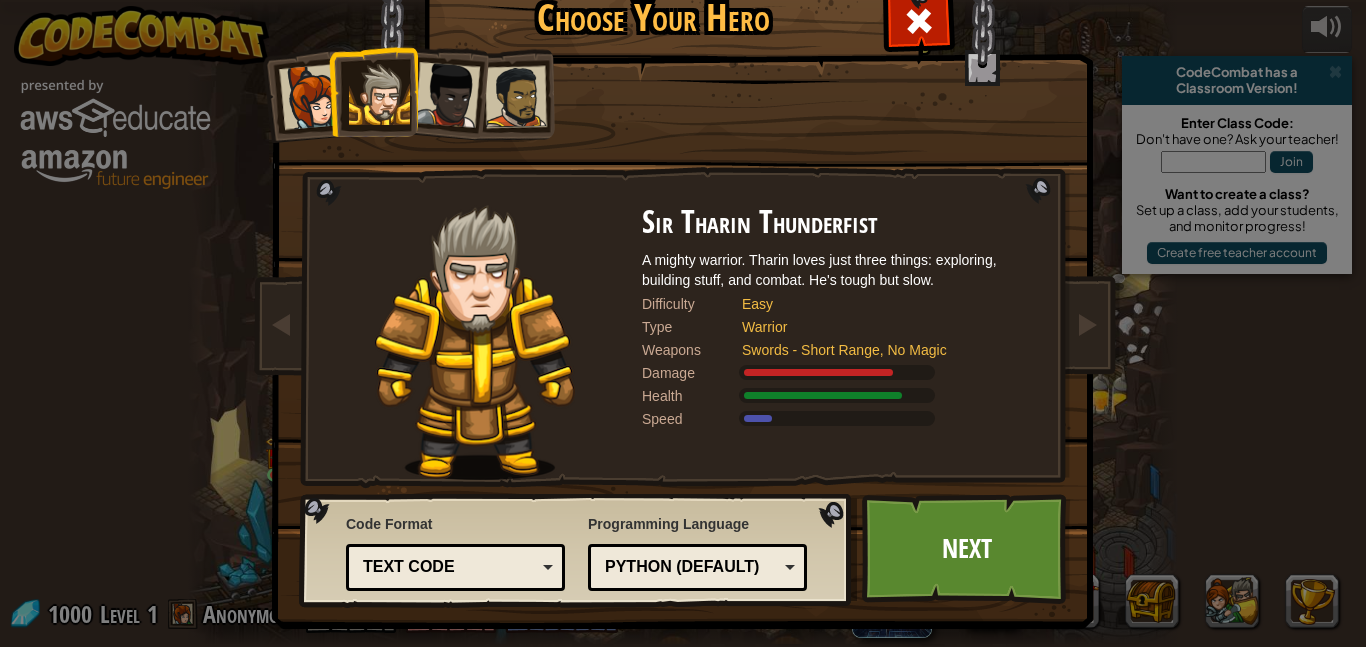 click at bounding box center [373, 91] 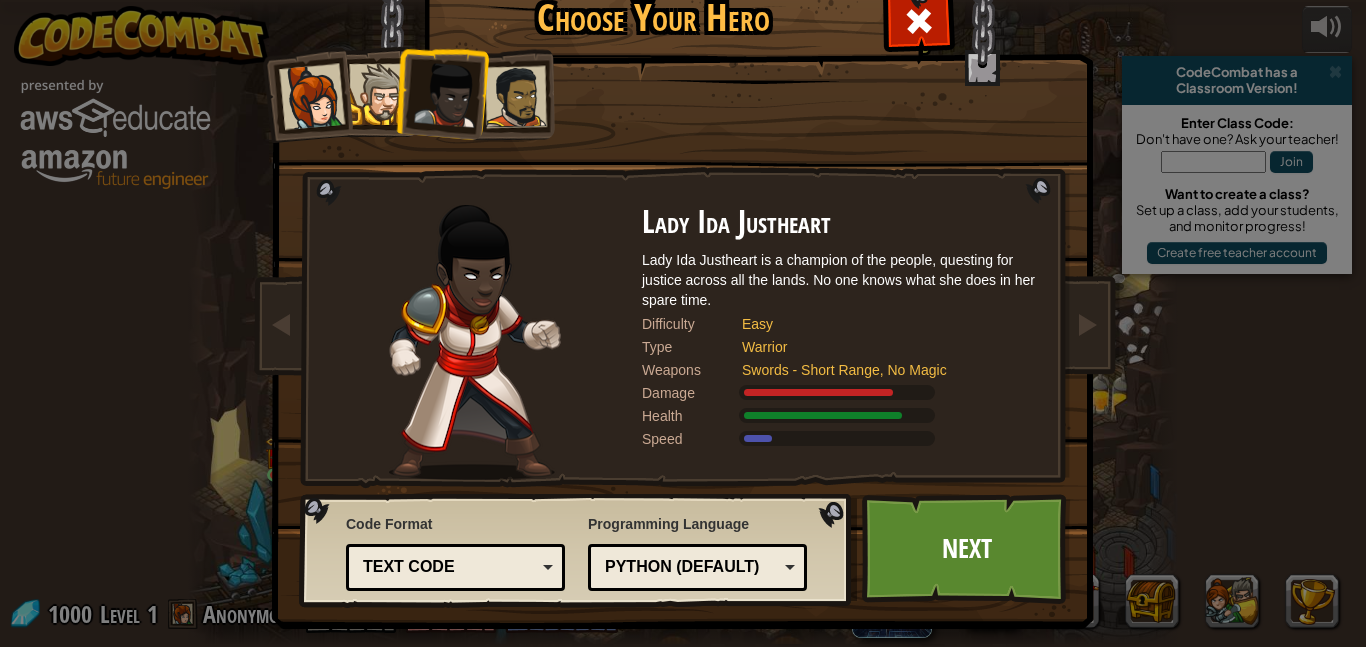 click at bounding box center (516, 97) 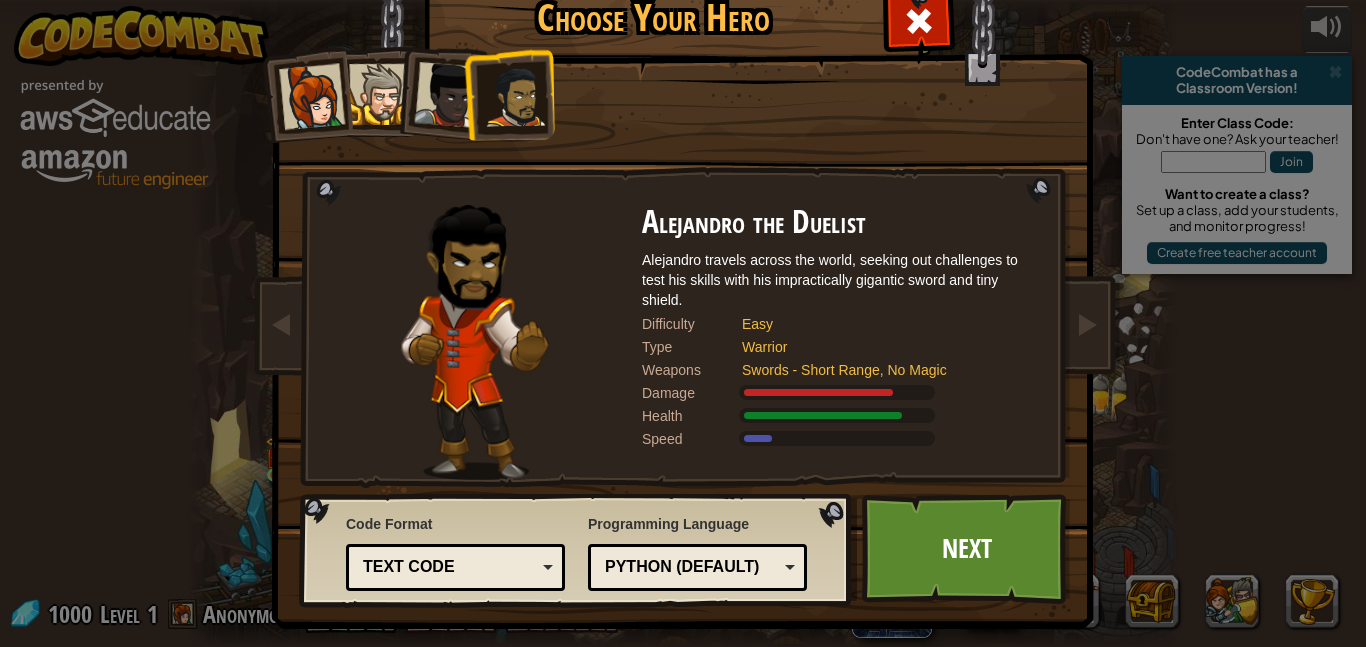 click at bounding box center [447, 95] 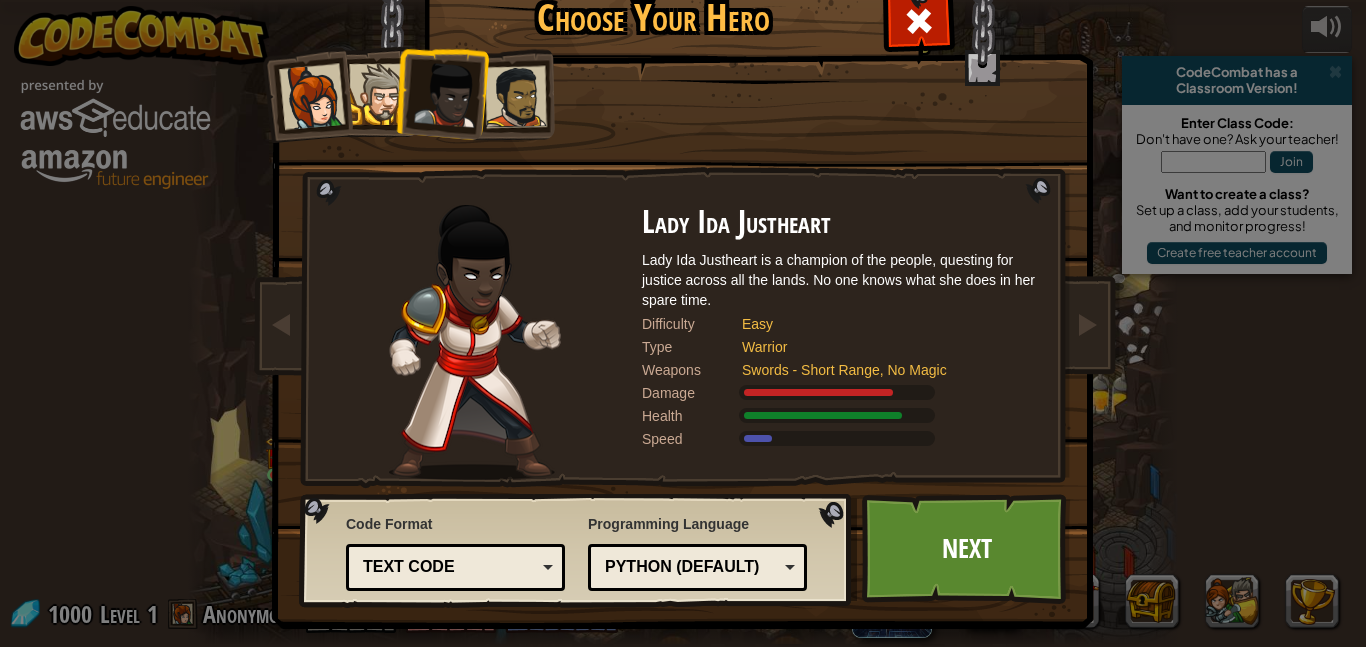 click at bounding box center [516, 97] 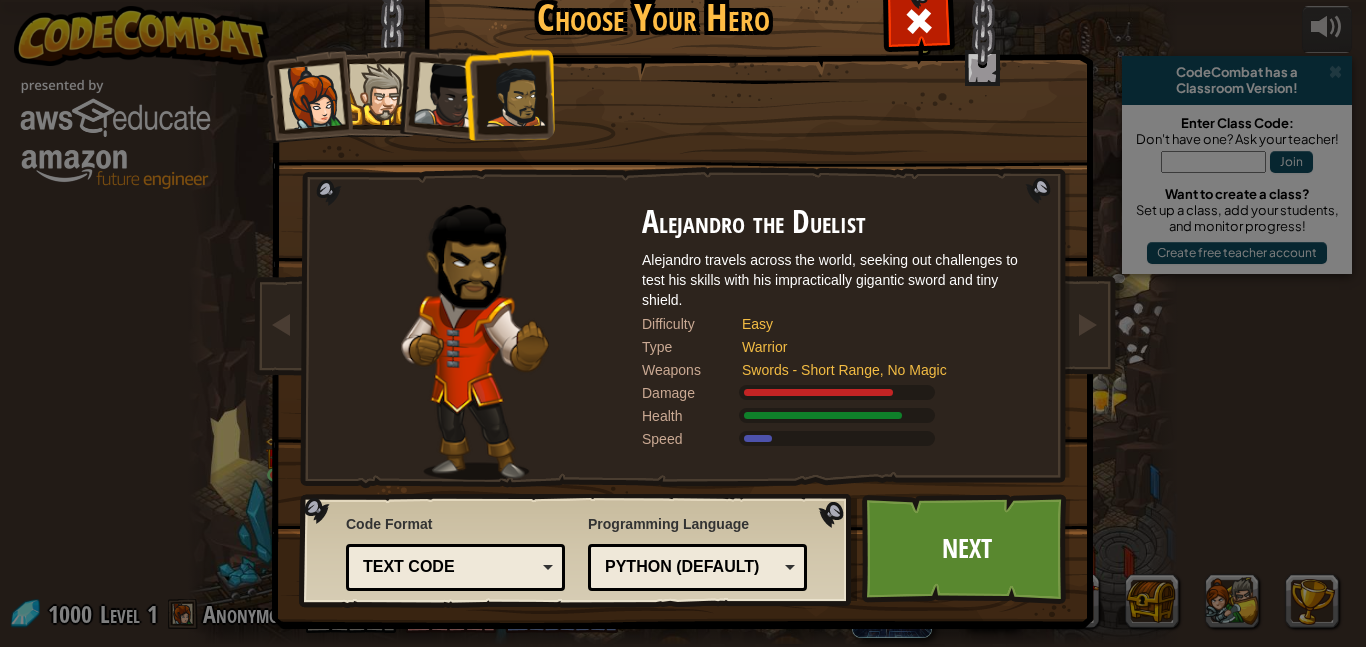 click at bounding box center (379, 94) 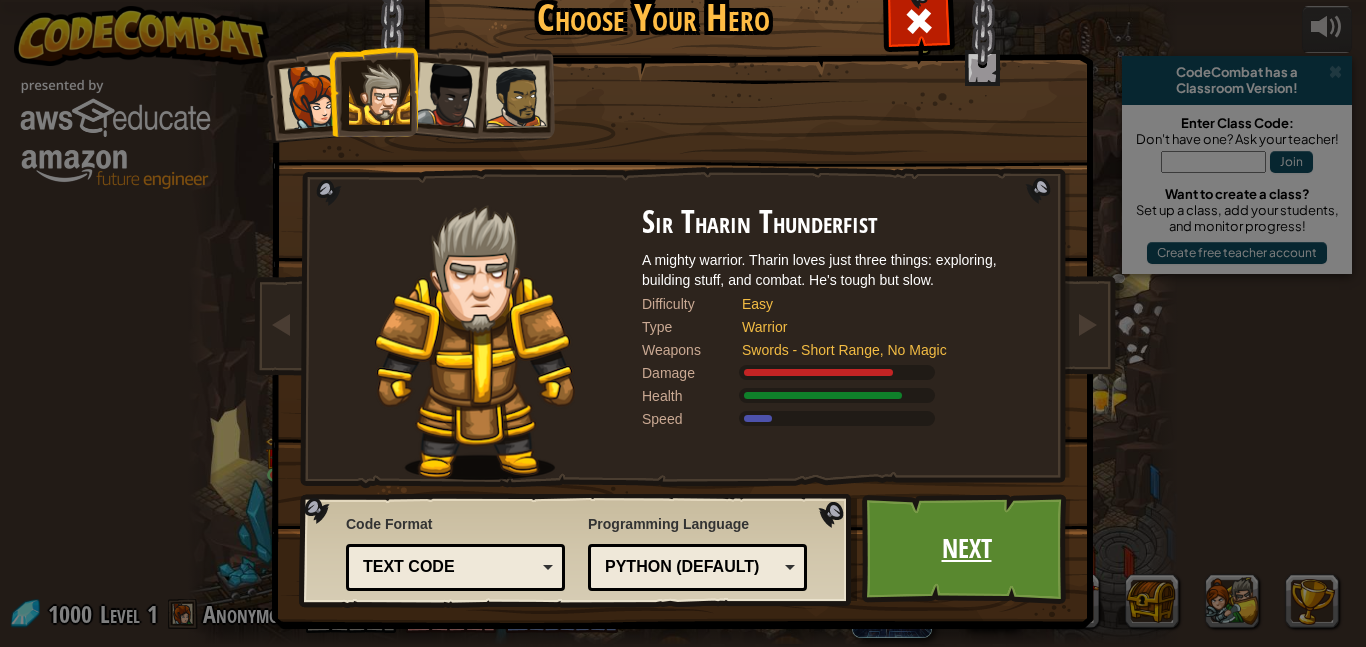click on "Next" at bounding box center [966, 549] 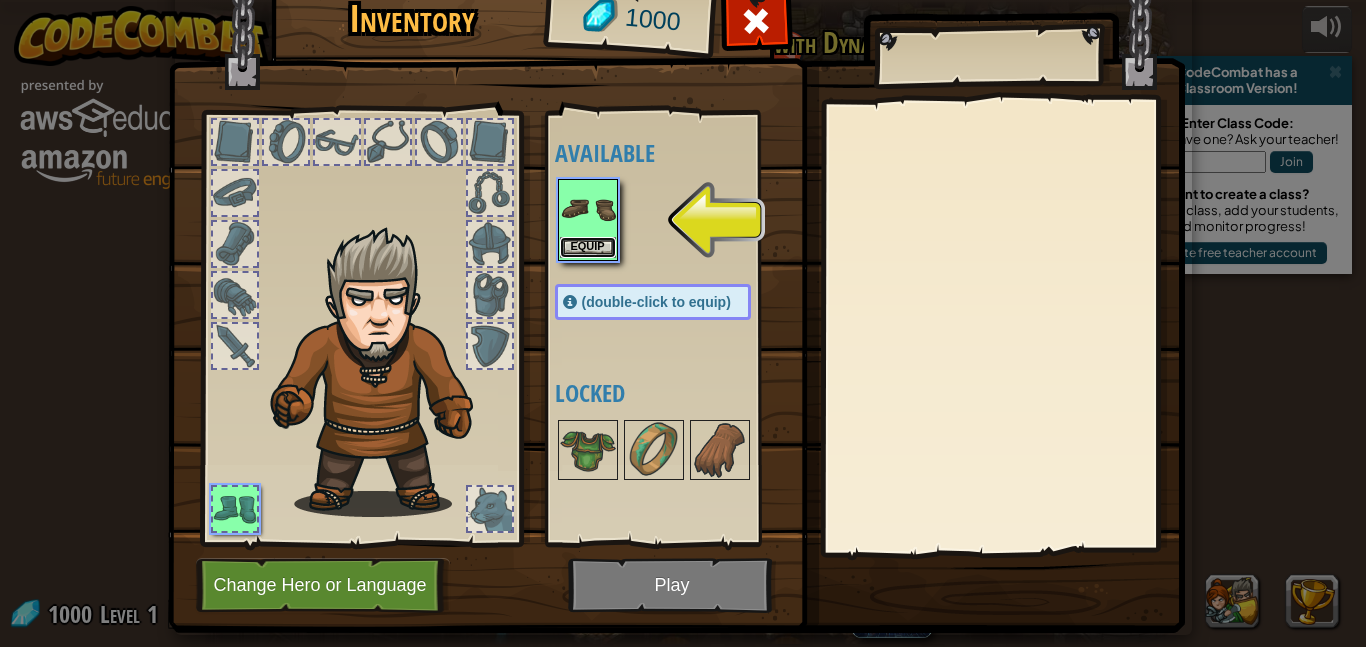 click on "Equip" at bounding box center [588, 247] 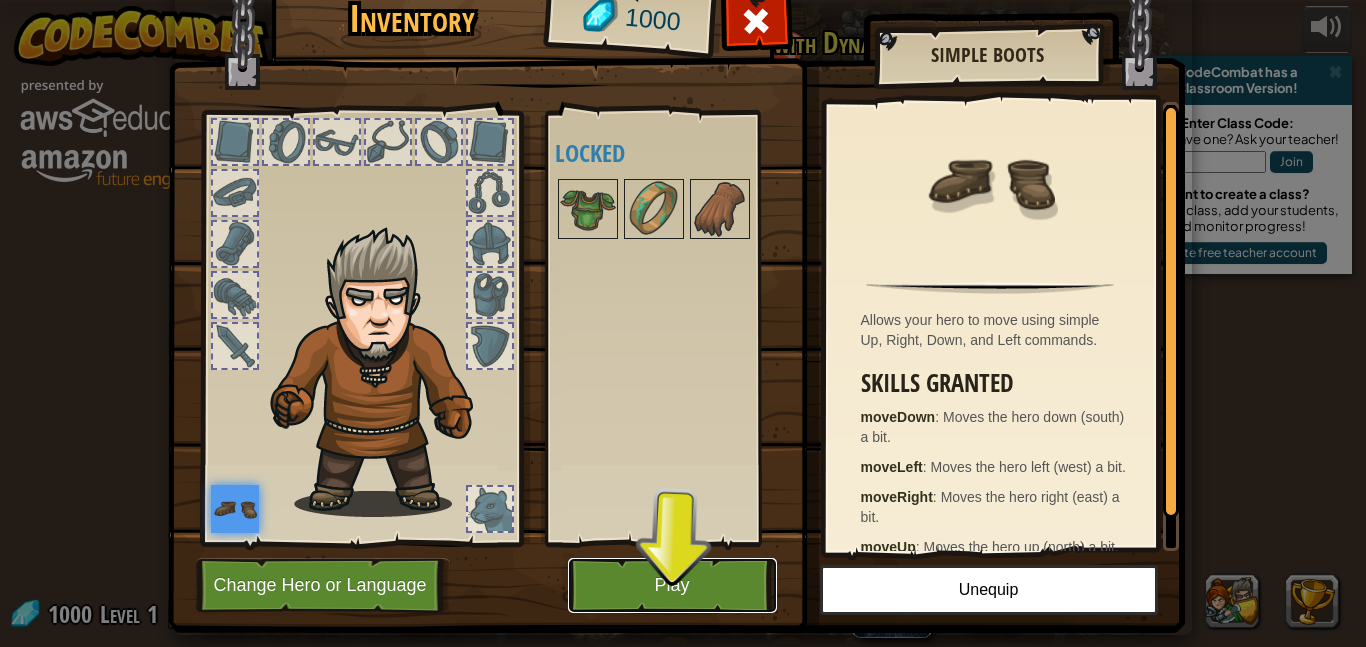 click on "Play" at bounding box center [672, 585] 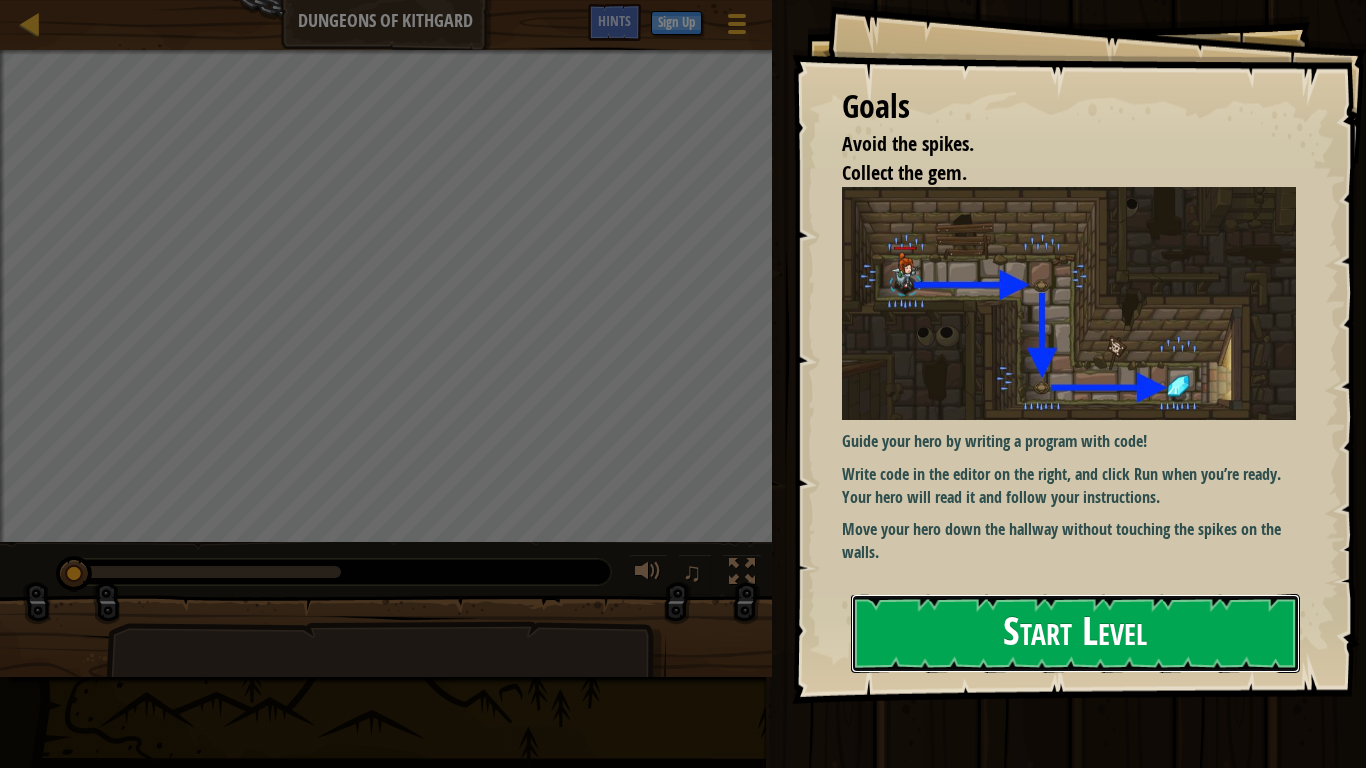 click on "Start Level" at bounding box center (1075, 633) 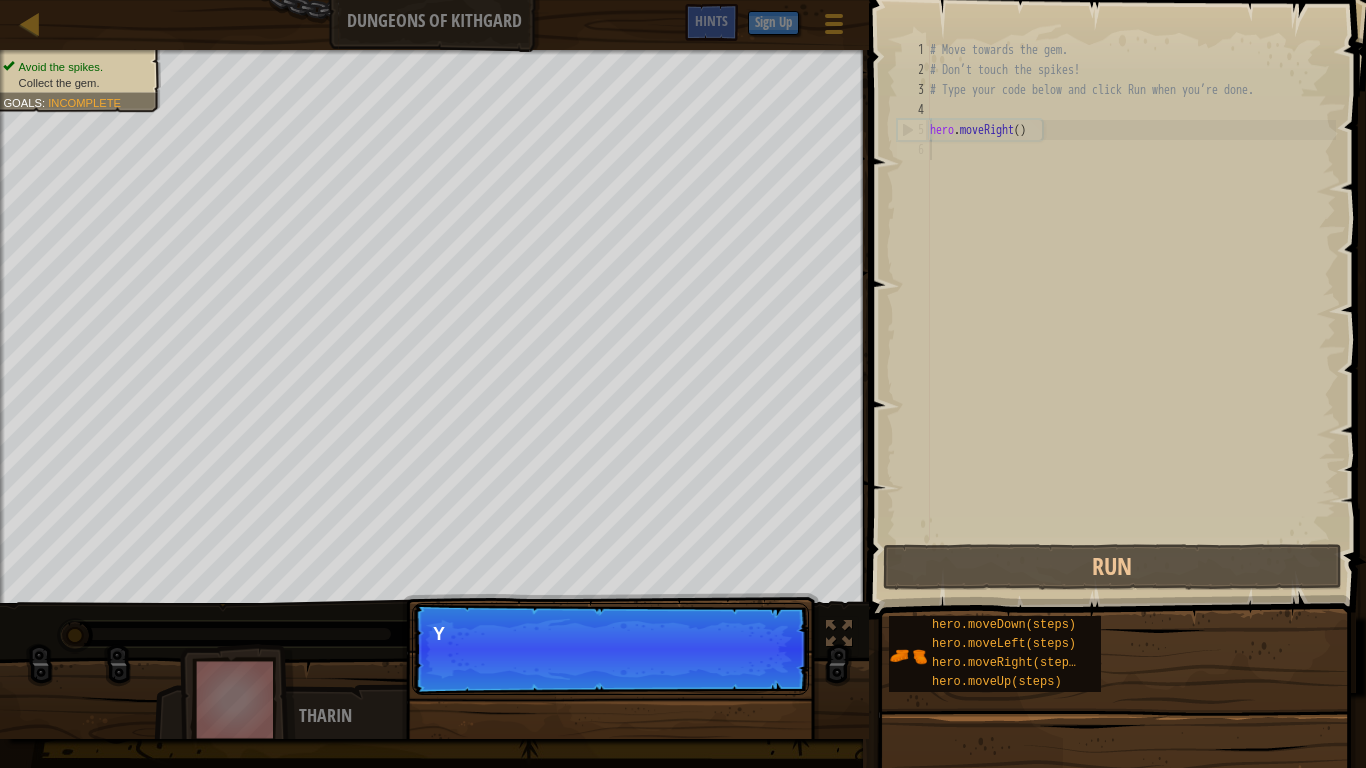 click on "Continue  Y" at bounding box center [610, 649] 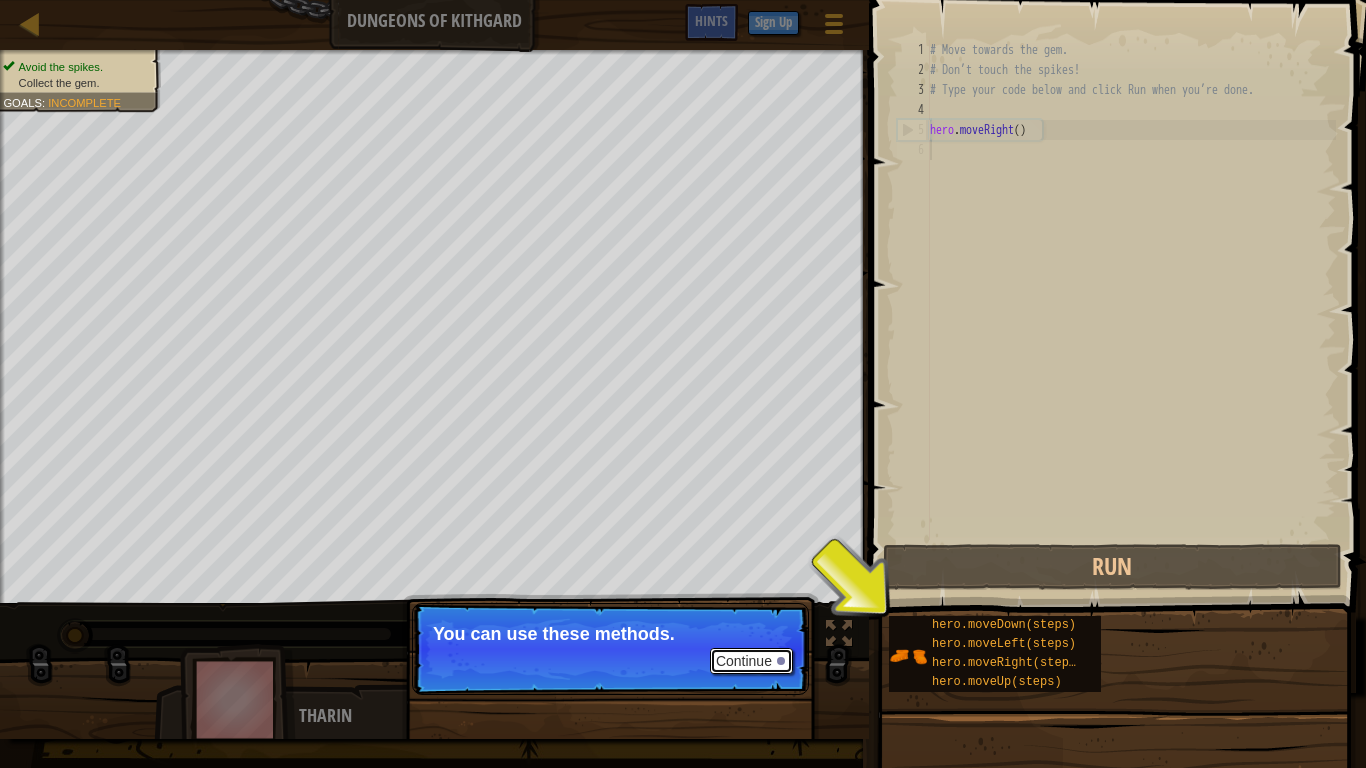 click on "Continue" at bounding box center (751, 661) 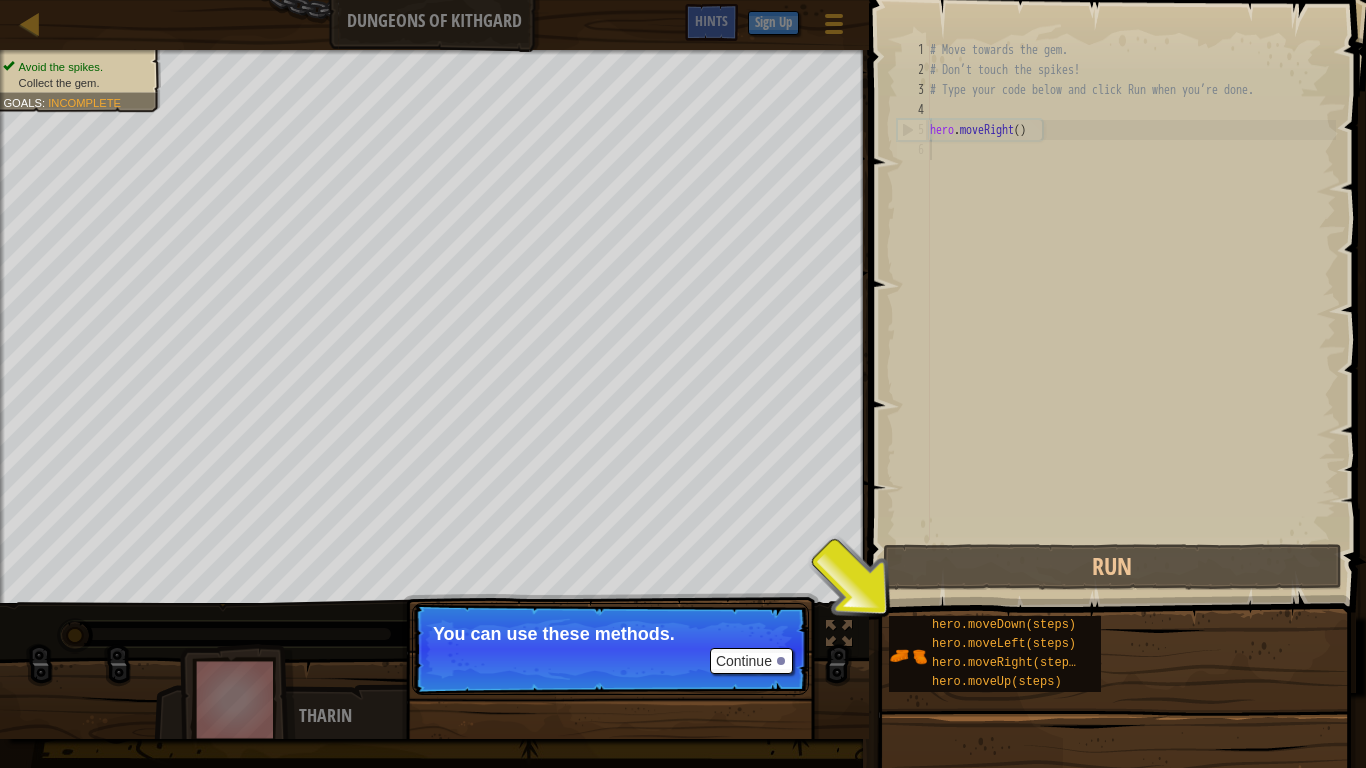 scroll, scrollTop: 9, scrollLeft: 0, axis: vertical 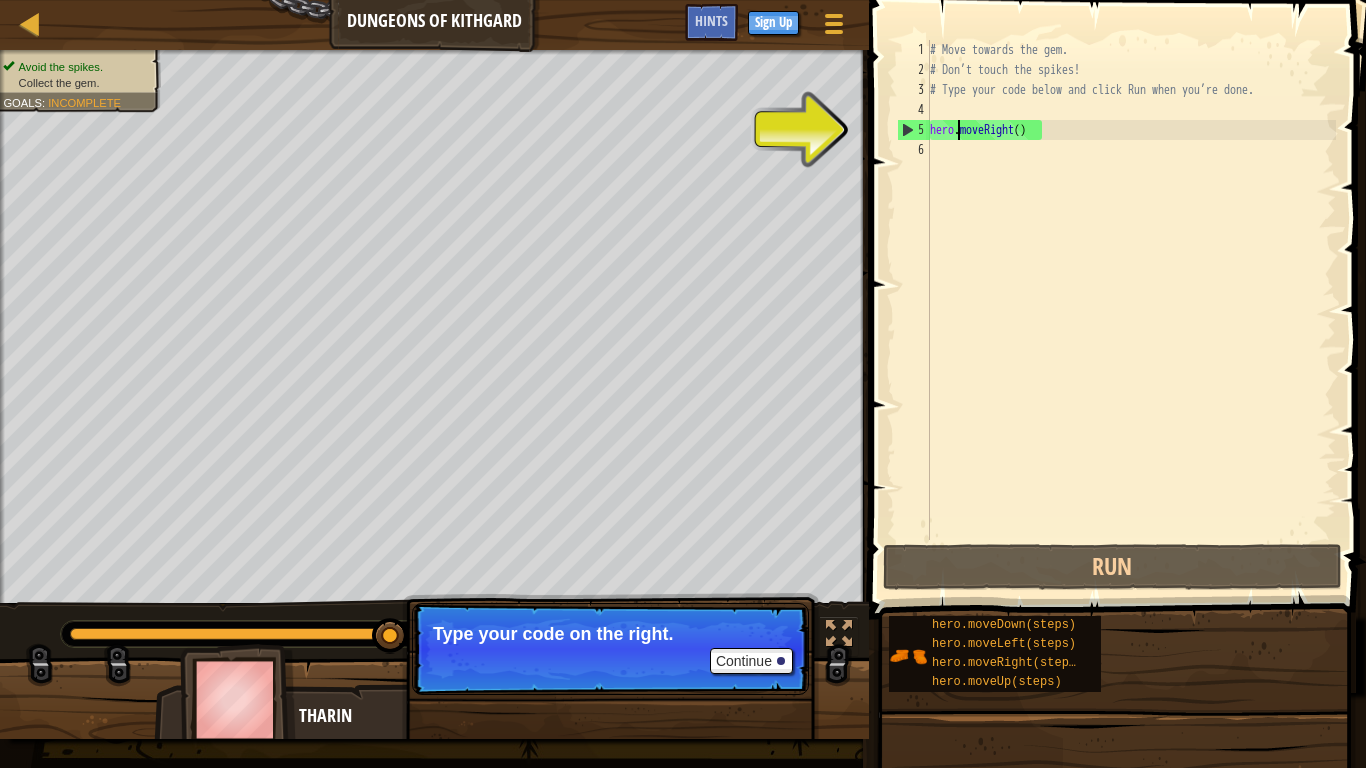click on "# Move towards the gem. # Don’t touch the spikes! # Type your code below and click Run when you’re done. hero . moveRight ( )" at bounding box center [1131, 310] 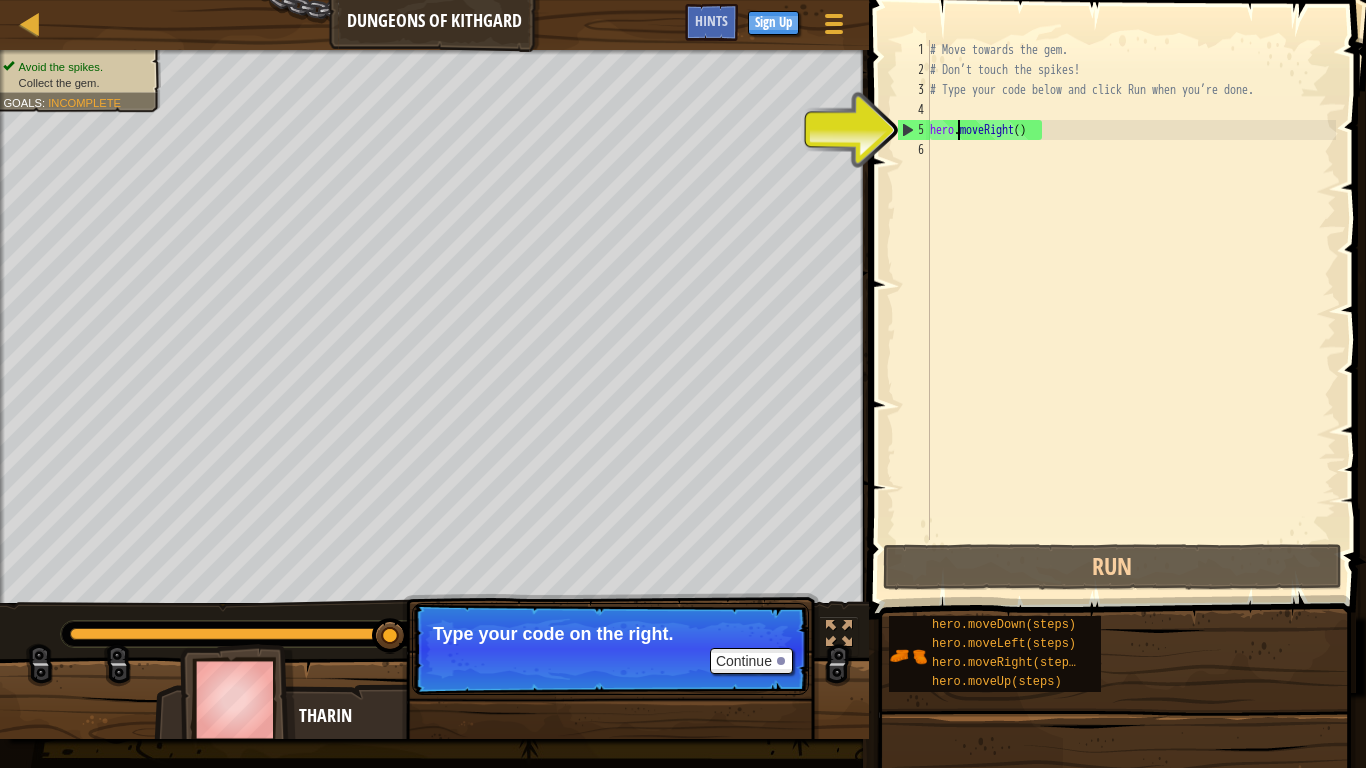 click on "# Move towards the gem. # Don’t touch the spikes! # Type your code below and click Run when you’re done. hero . moveRight ( )" at bounding box center (1131, 310) 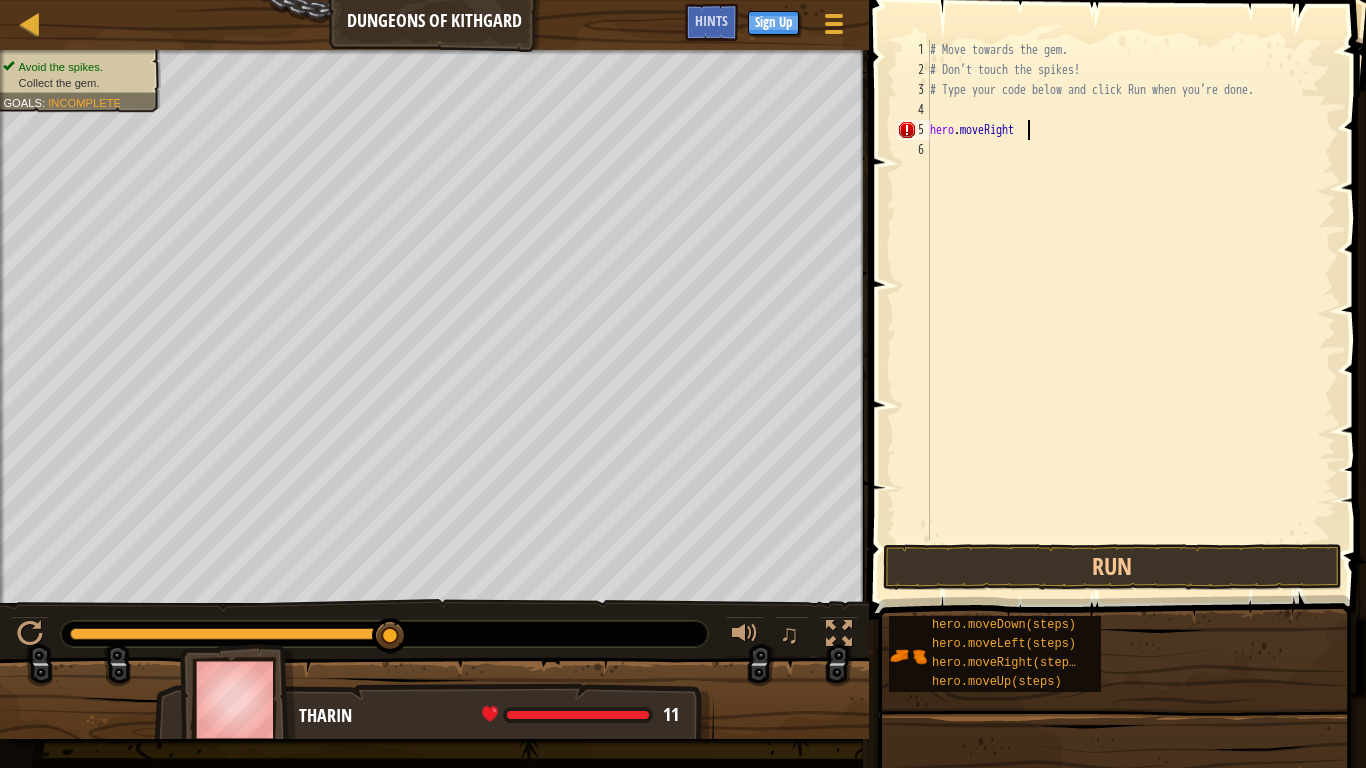 scroll, scrollTop: 9, scrollLeft: 13, axis: both 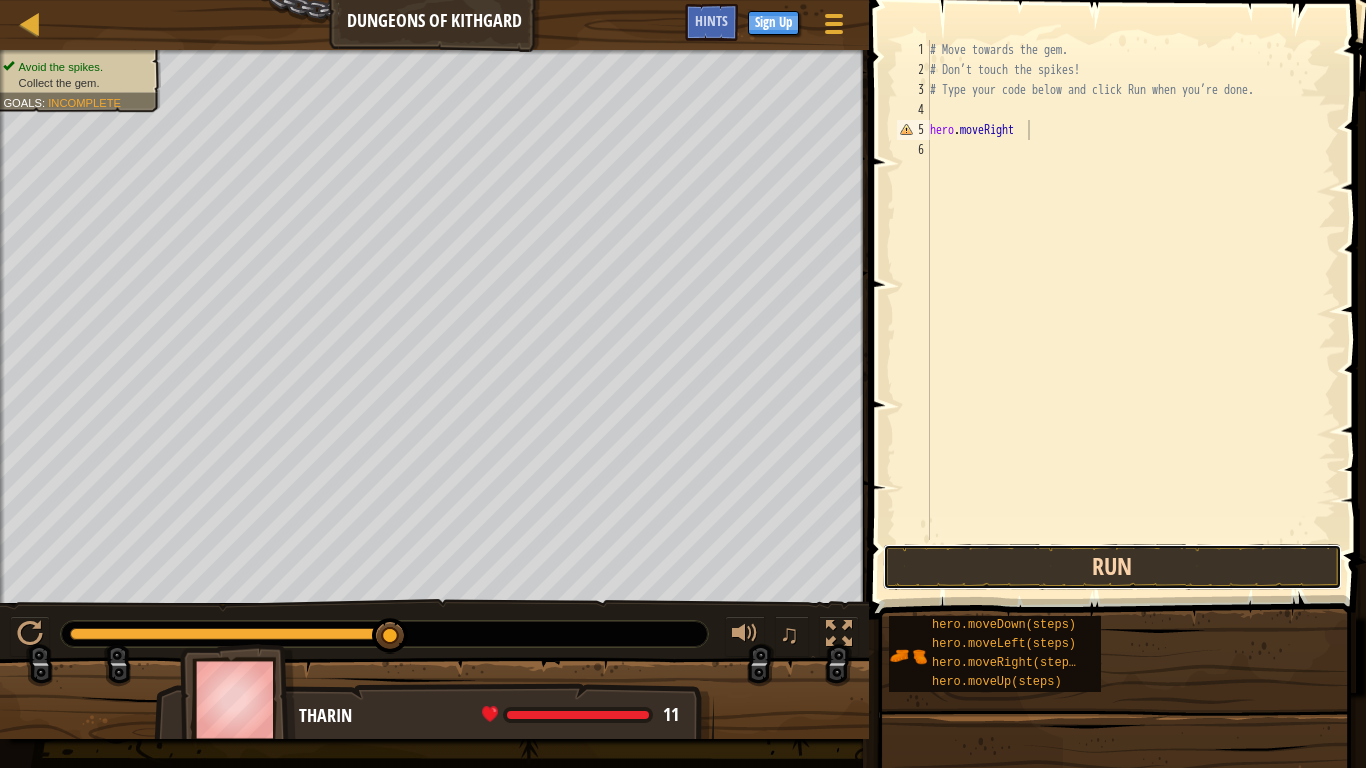 click on "Run" at bounding box center [1112, 567] 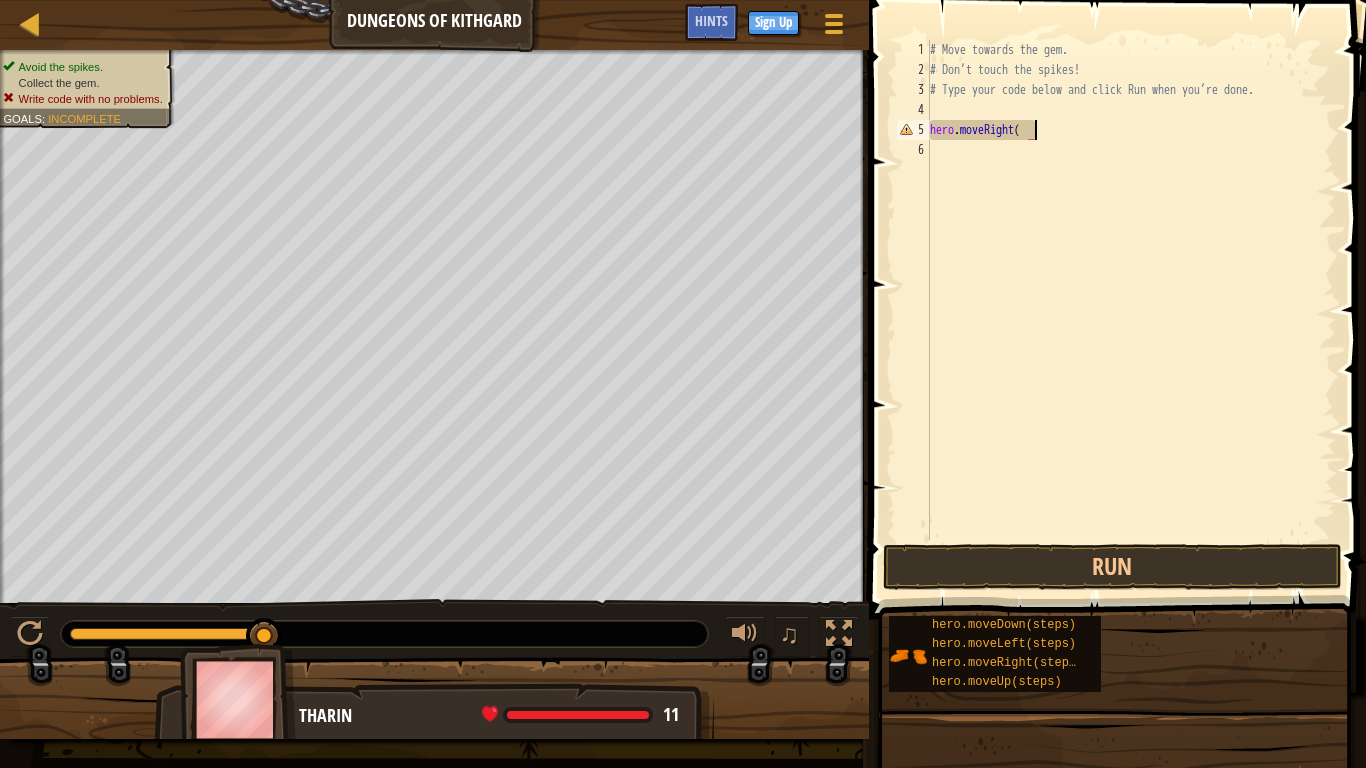 scroll, scrollTop: 9, scrollLeft: 15, axis: both 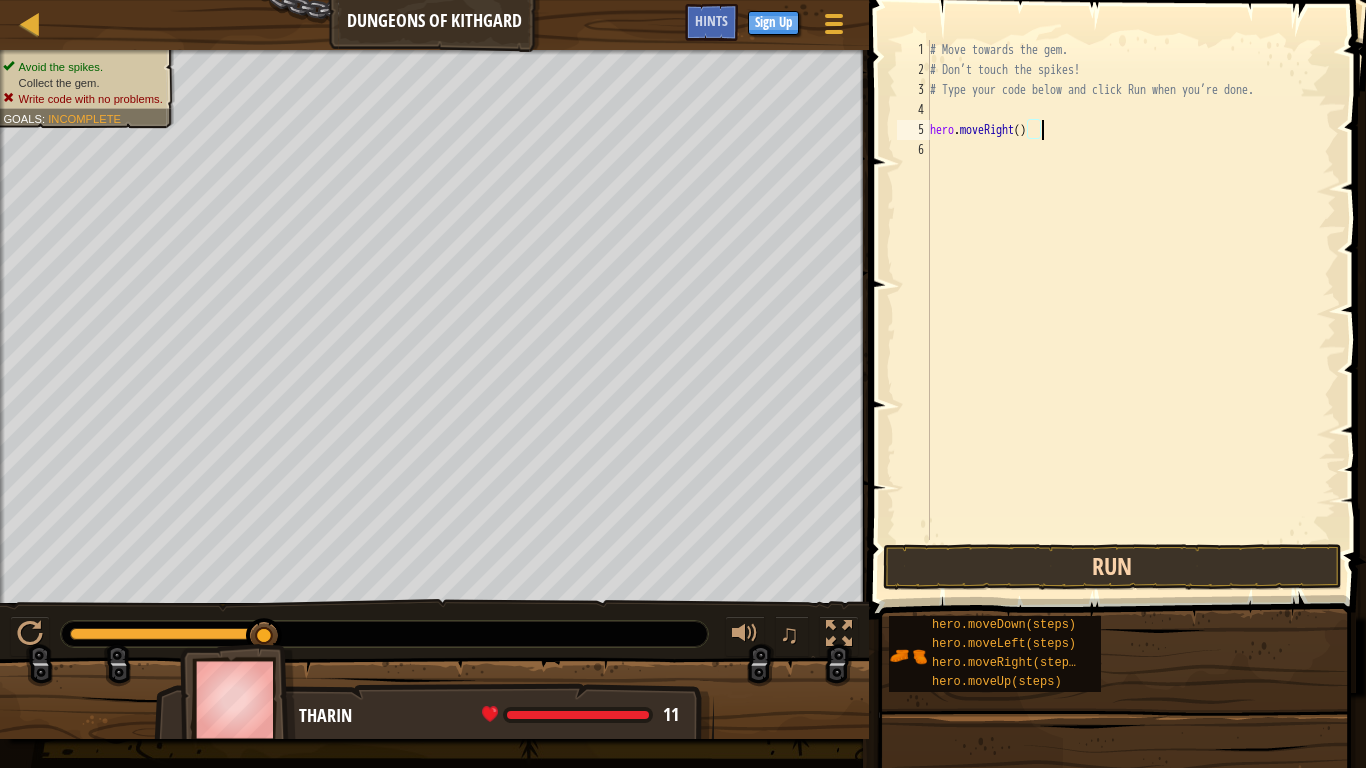 type on "hero.moveRight()" 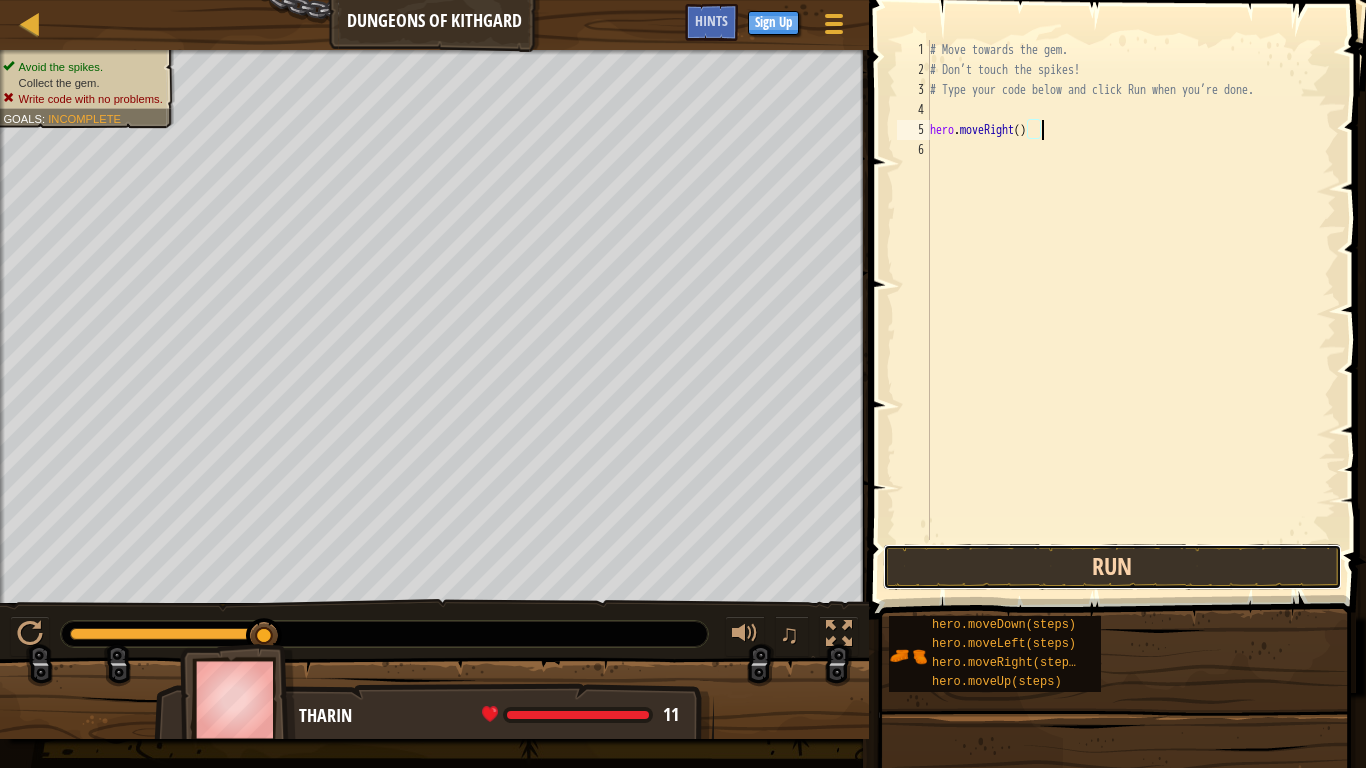 click on "Run" at bounding box center [1112, 567] 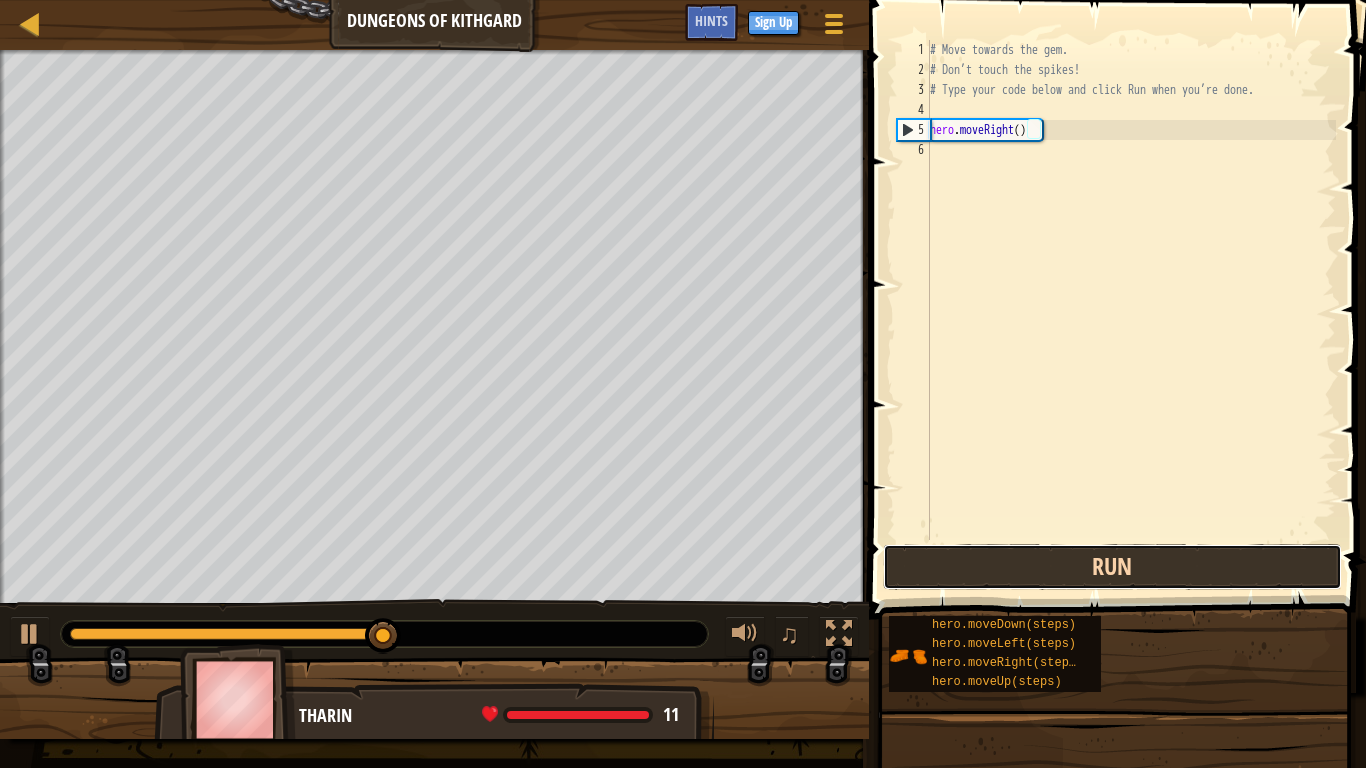 click on "Run" at bounding box center [1112, 567] 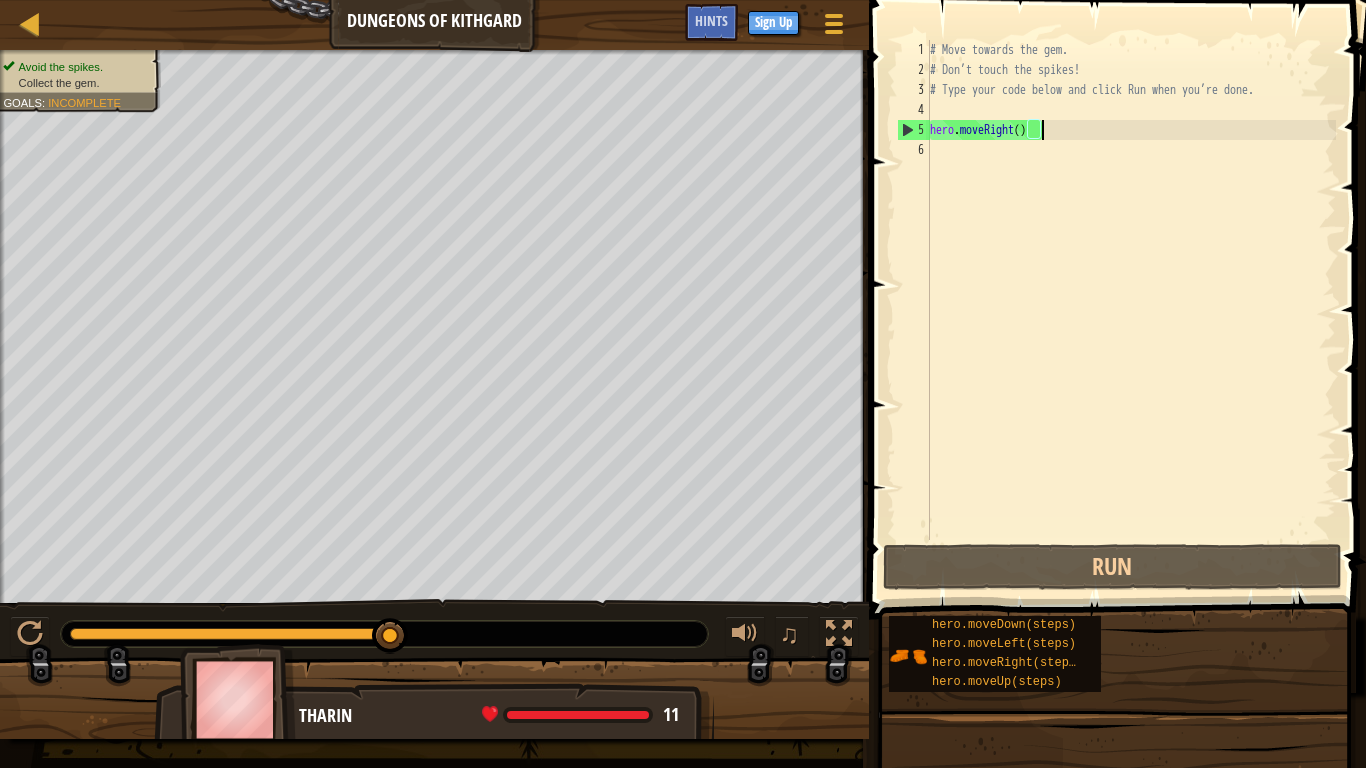 click on "# Move towards the gem. # Don’t touch the spikes! # Type your code below and click Run when you’re done. hero . moveRight ( )" at bounding box center (1131, 310) 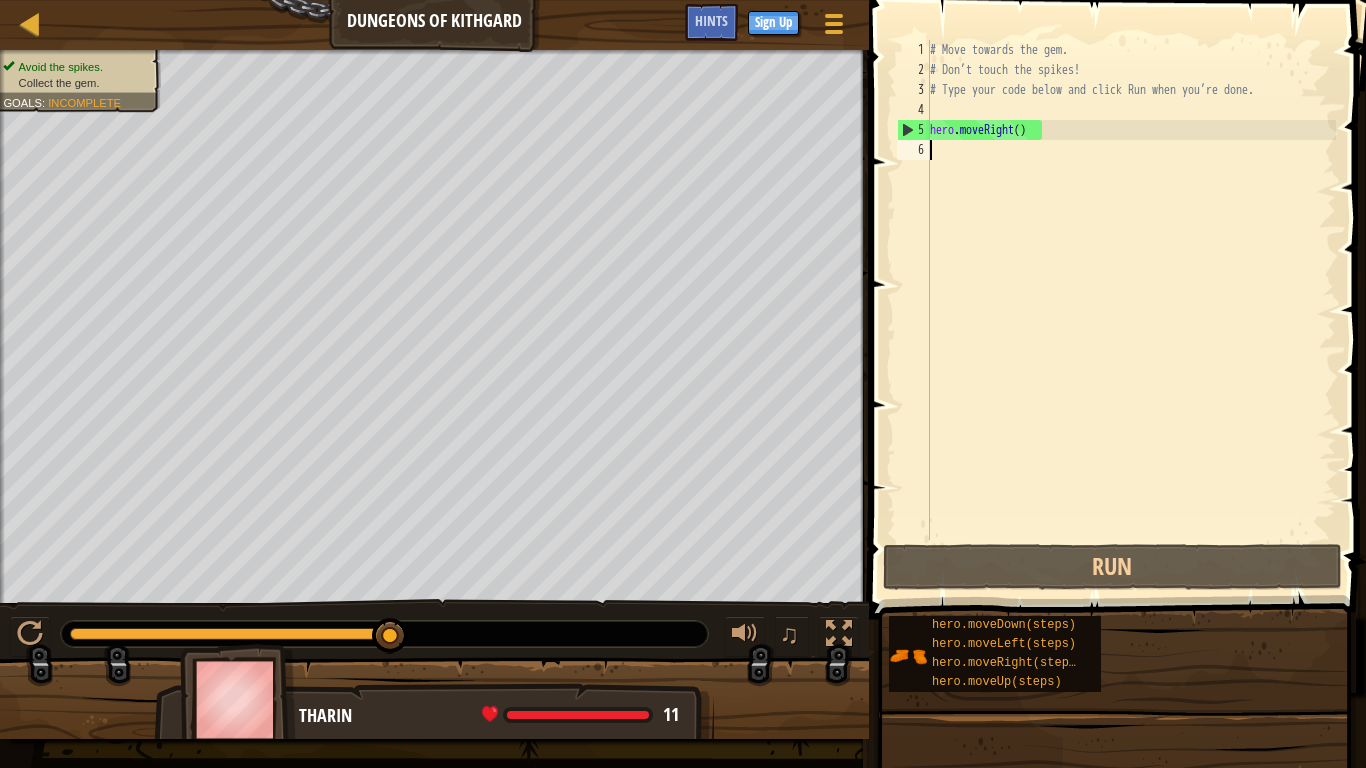 click on "# Move towards the gem. # Don’t touch the spikes! # Type your code below and click Run when you’re done. hero . moveRight ( )" at bounding box center (1131, 310) 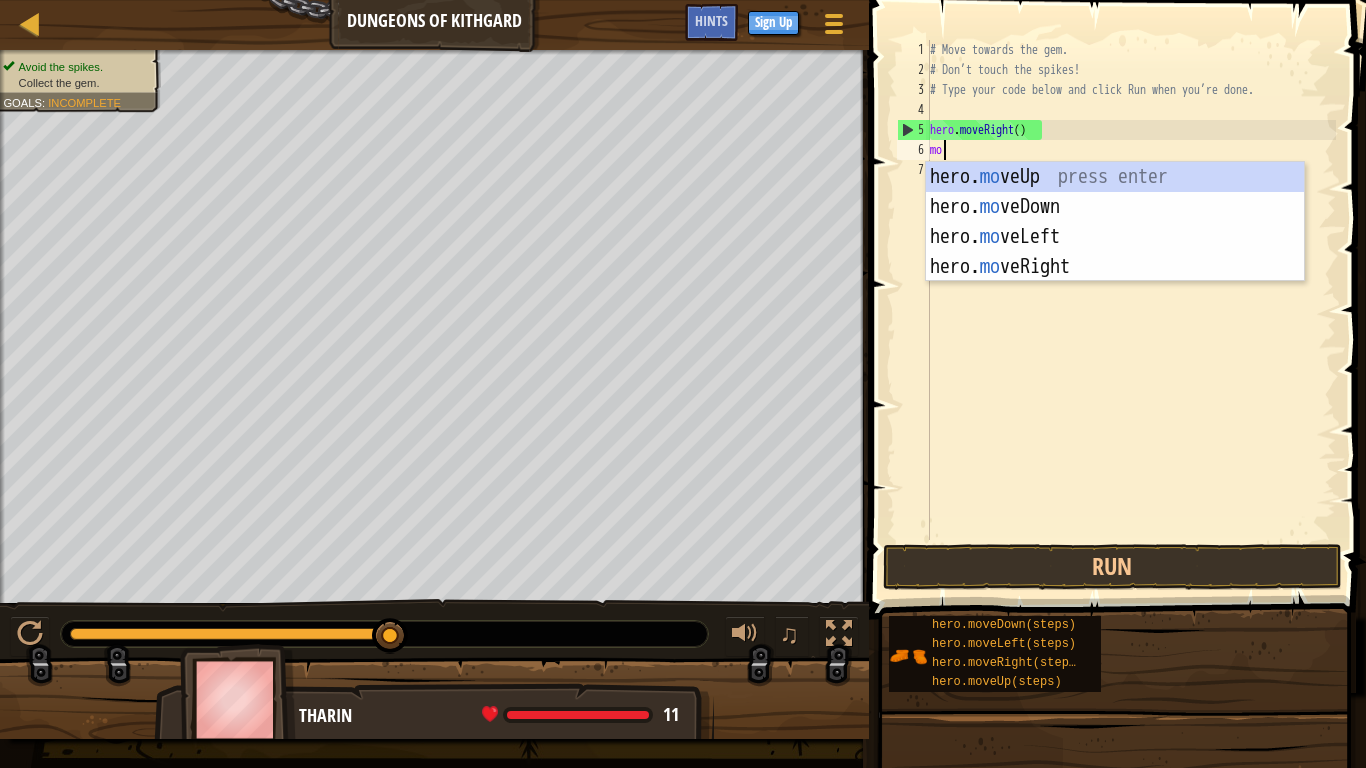 scroll, scrollTop: 9, scrollLeft: 1, axis: both 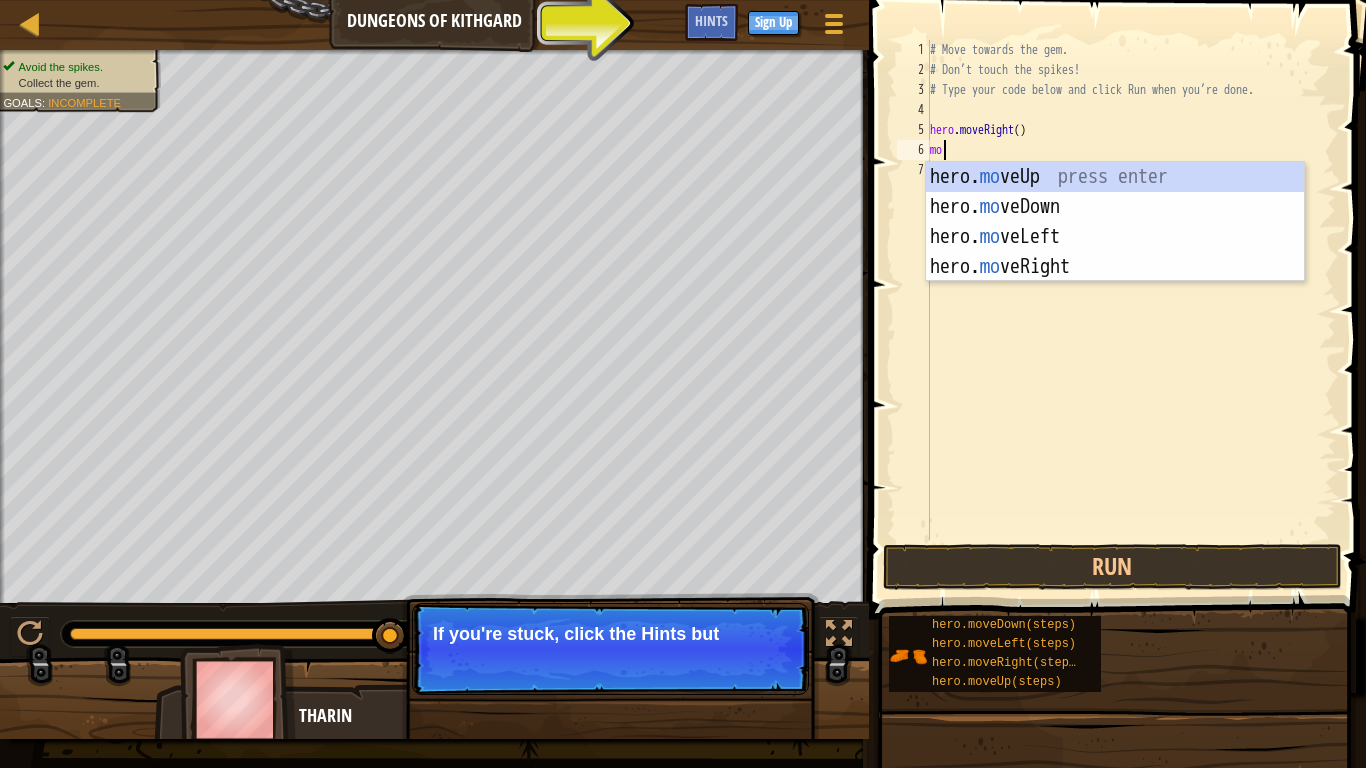 type on "mov" 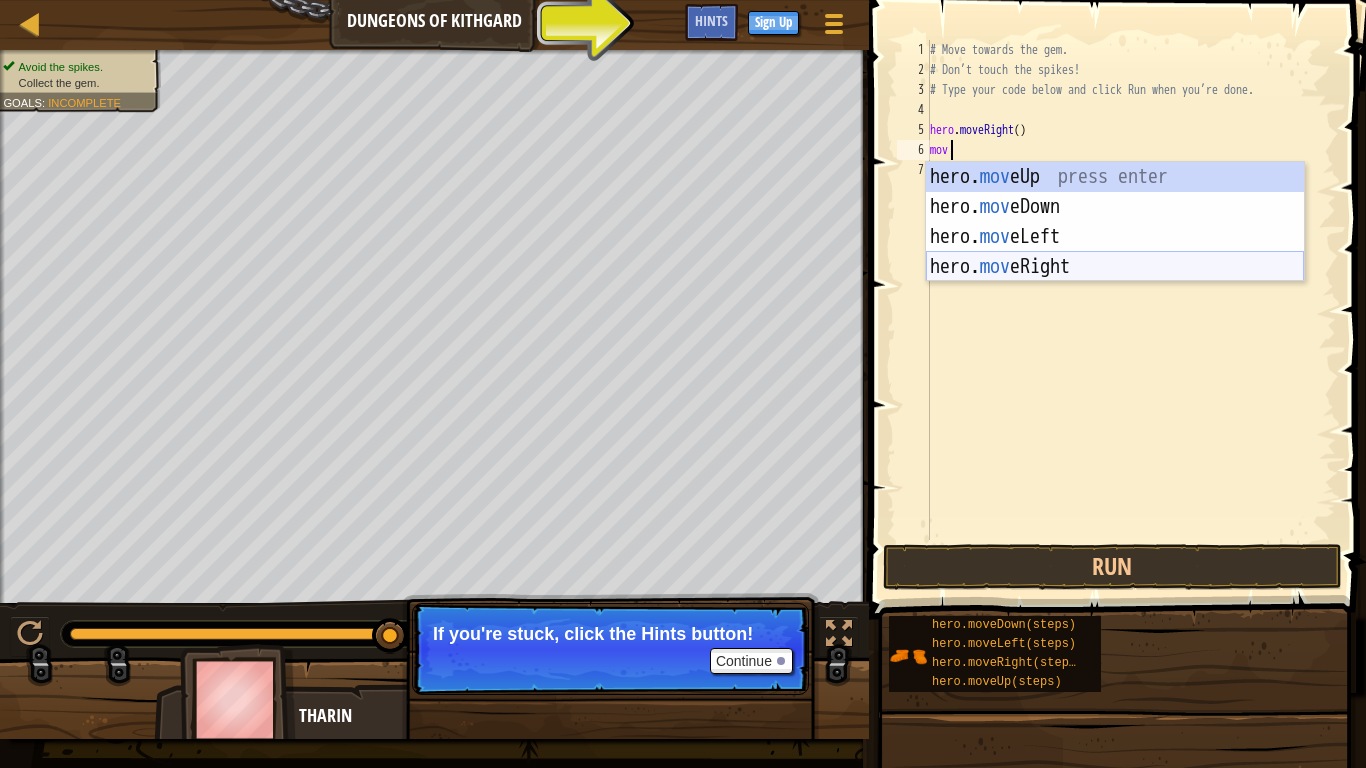 click on "hero. mov eUp press enter hero. mov eDown press enter hero. mov eLeft press enter hero. mov eRight press enter" at bounding box center [1115, 252] 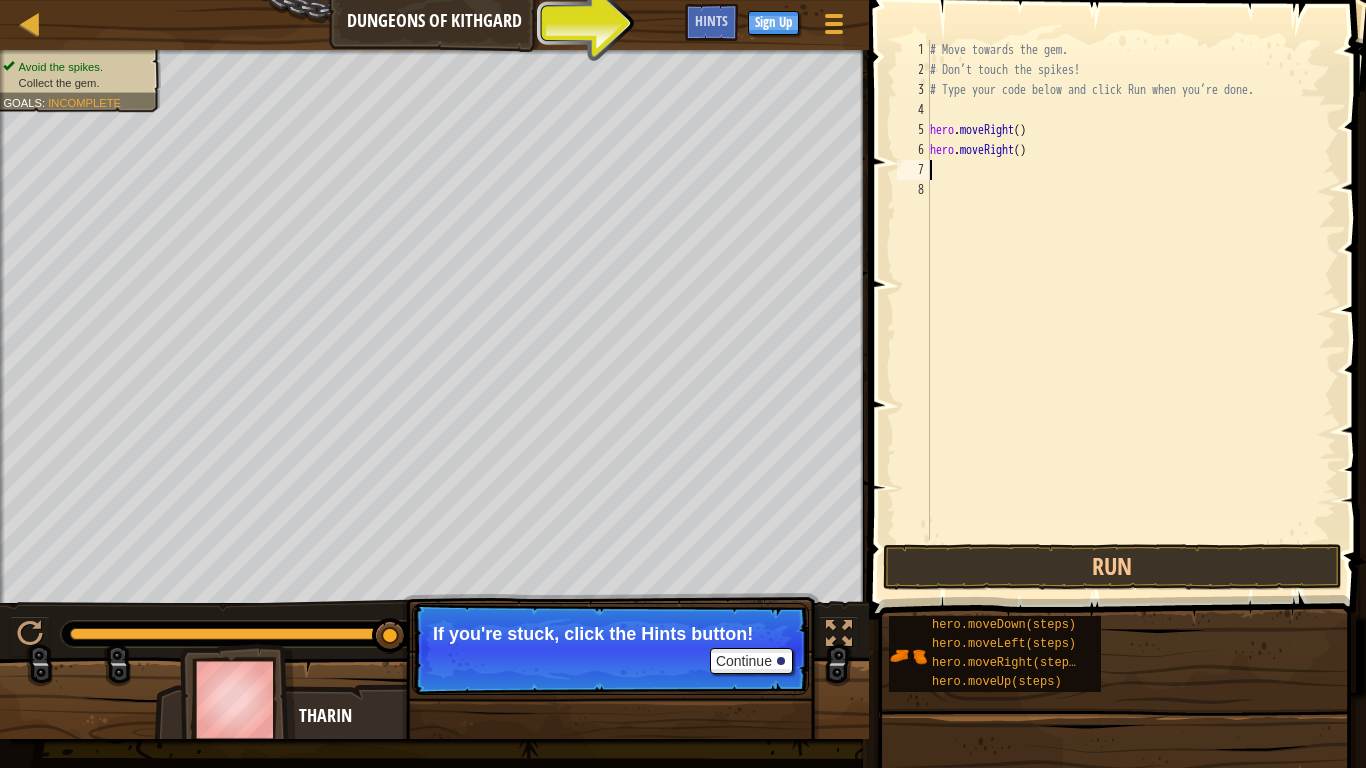 scroll, scrollTop: 9, scrollLeft: 0, axis: vertical 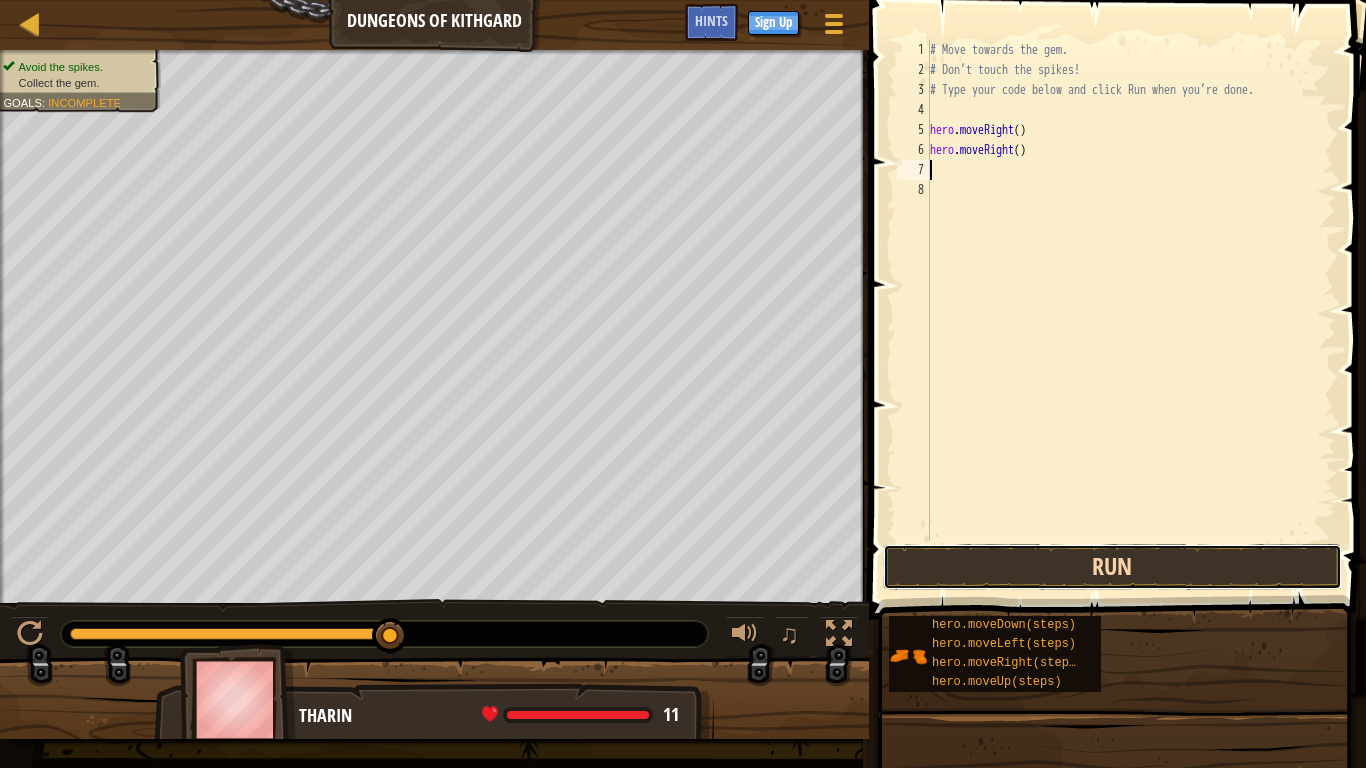 click on "Run" at bounding box center [1112, 567] 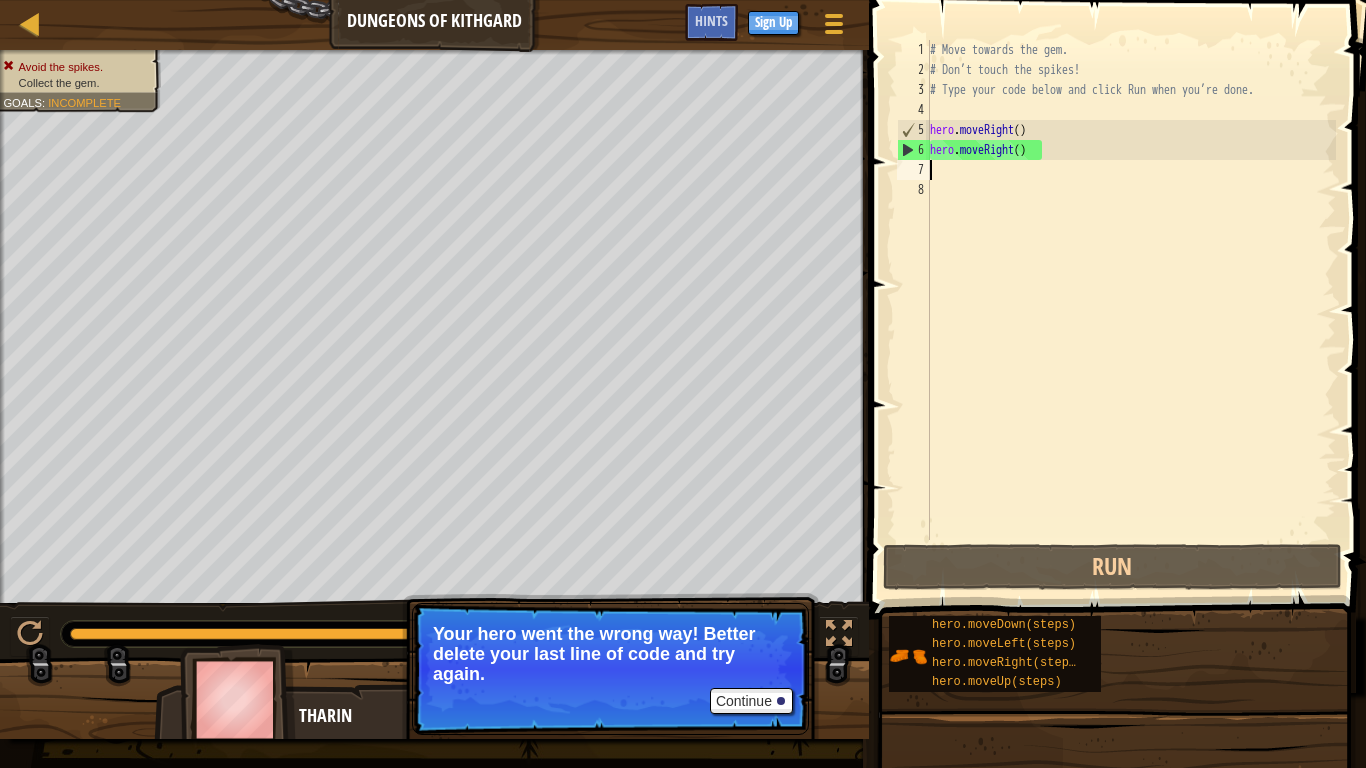 click on "# Move towards the gem. # Don’t touch the spikes! # Type your code below and click Run when you’re done. hero . moveRight ( ) hero . moveRight ( )" at bounding box center (1131, 310) 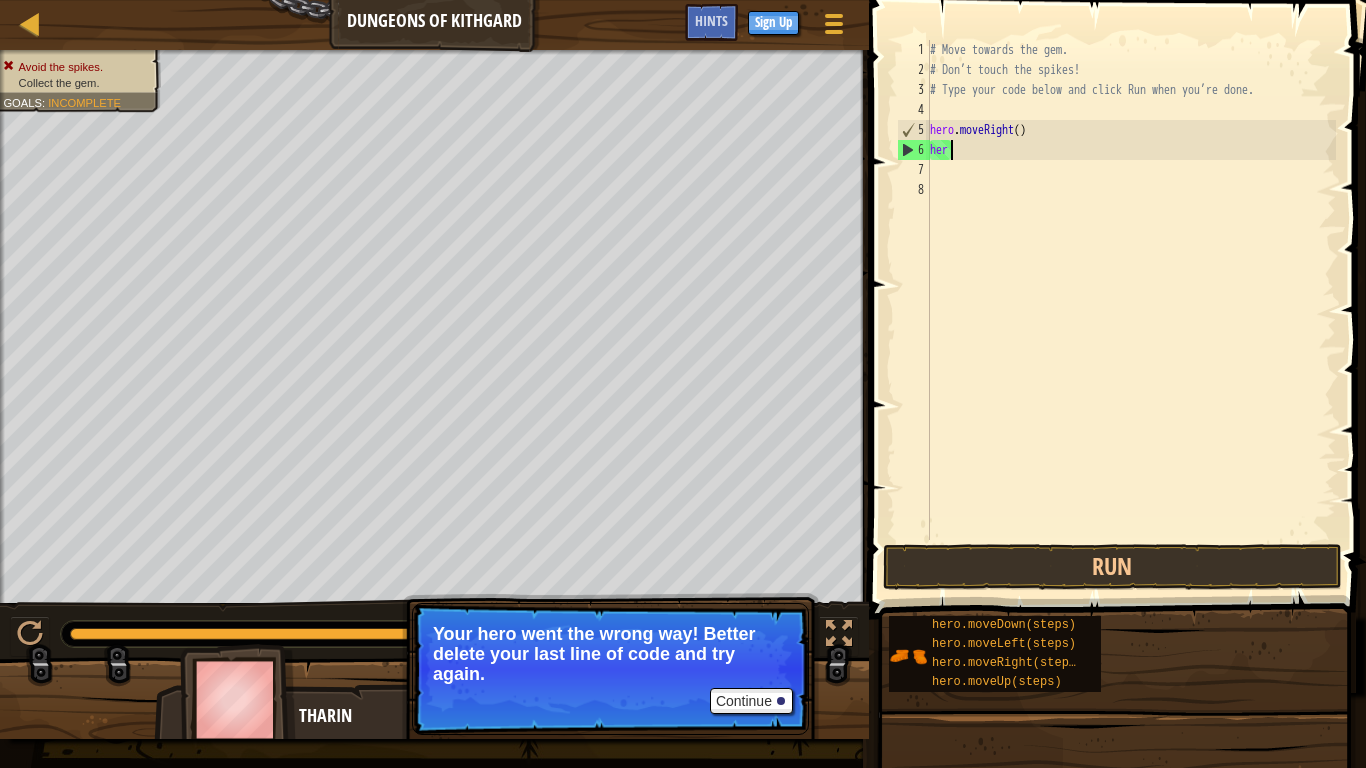 type on "h" 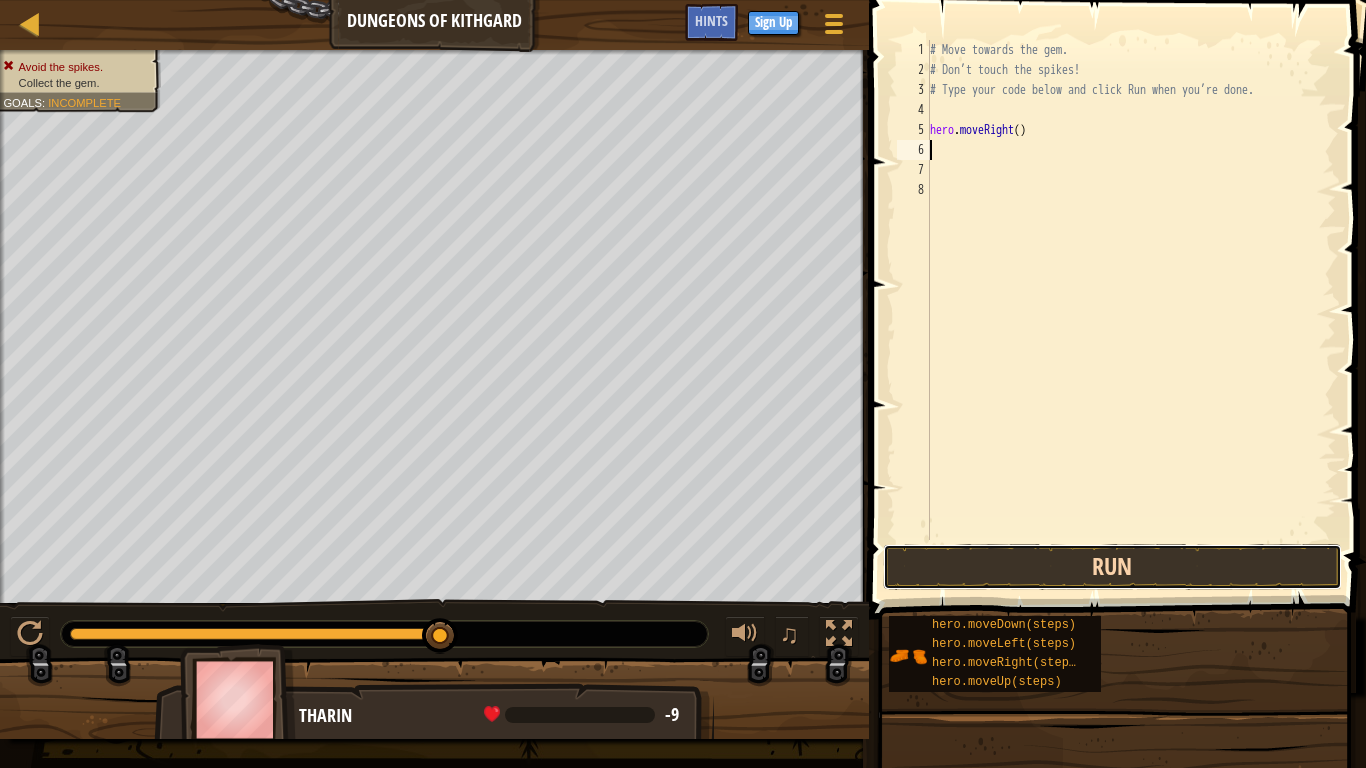 click on "Run" at bounding box center [1112, 567] 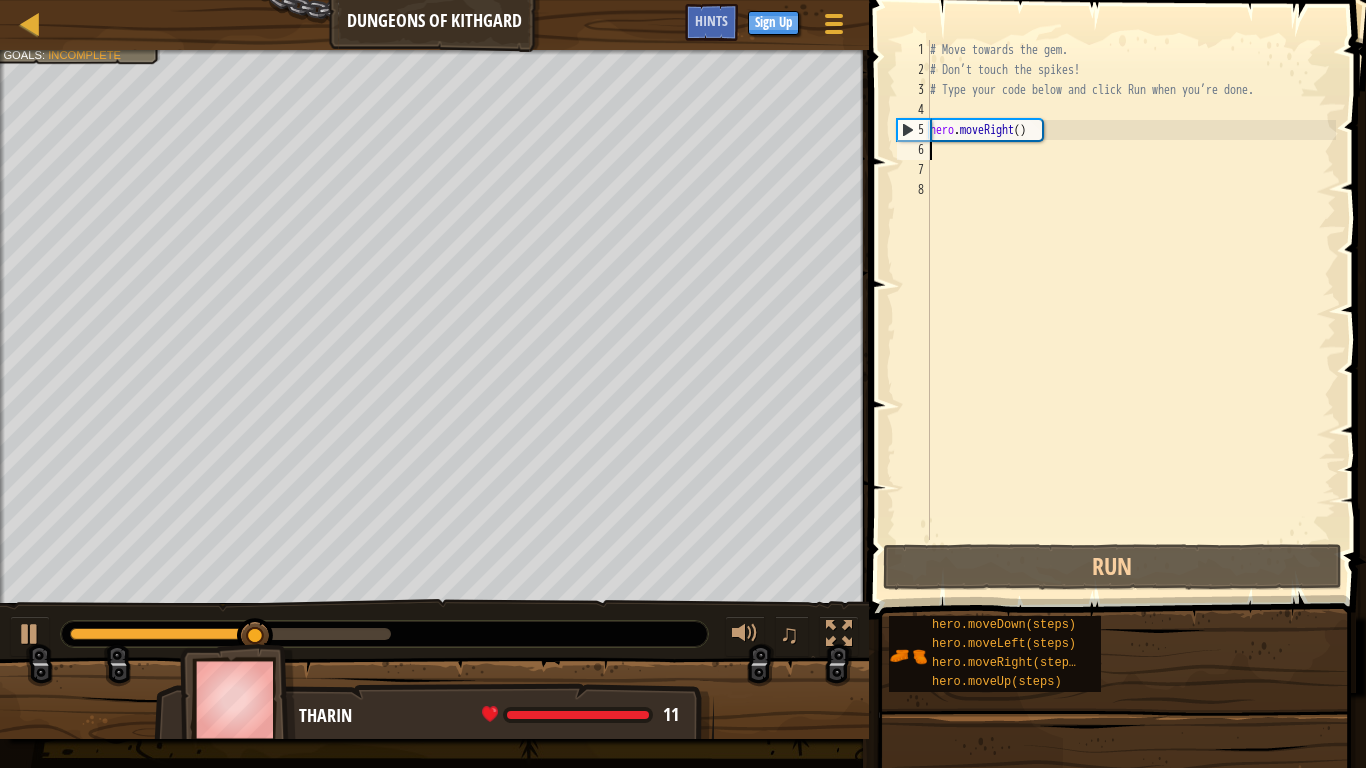 click on "# Move towards the gem. # Don’t touch the spikes! # Type your code below and click Run when you’re done. hero . moveRight ( )" at bounding box center (1131, 310) 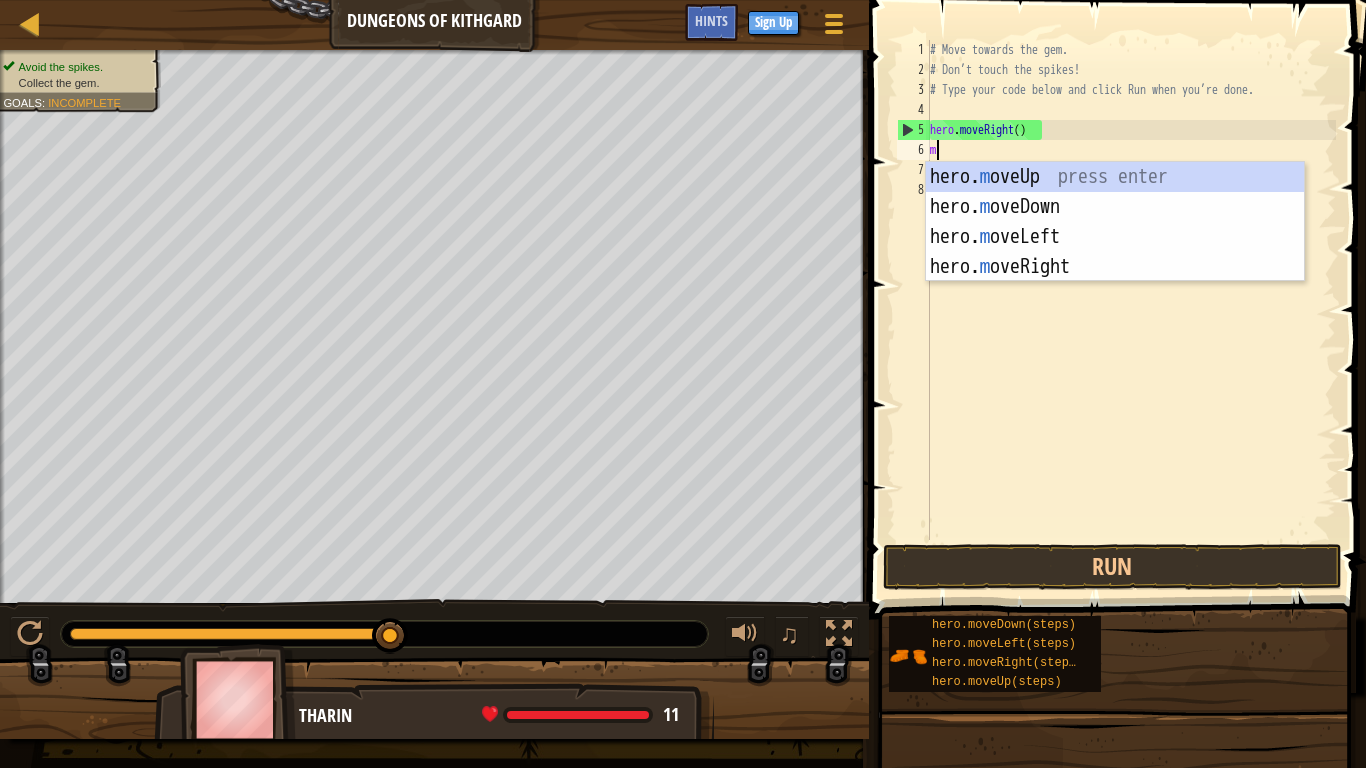 scroll, scrollTop: 9, scrollLeft: 1, axis: both 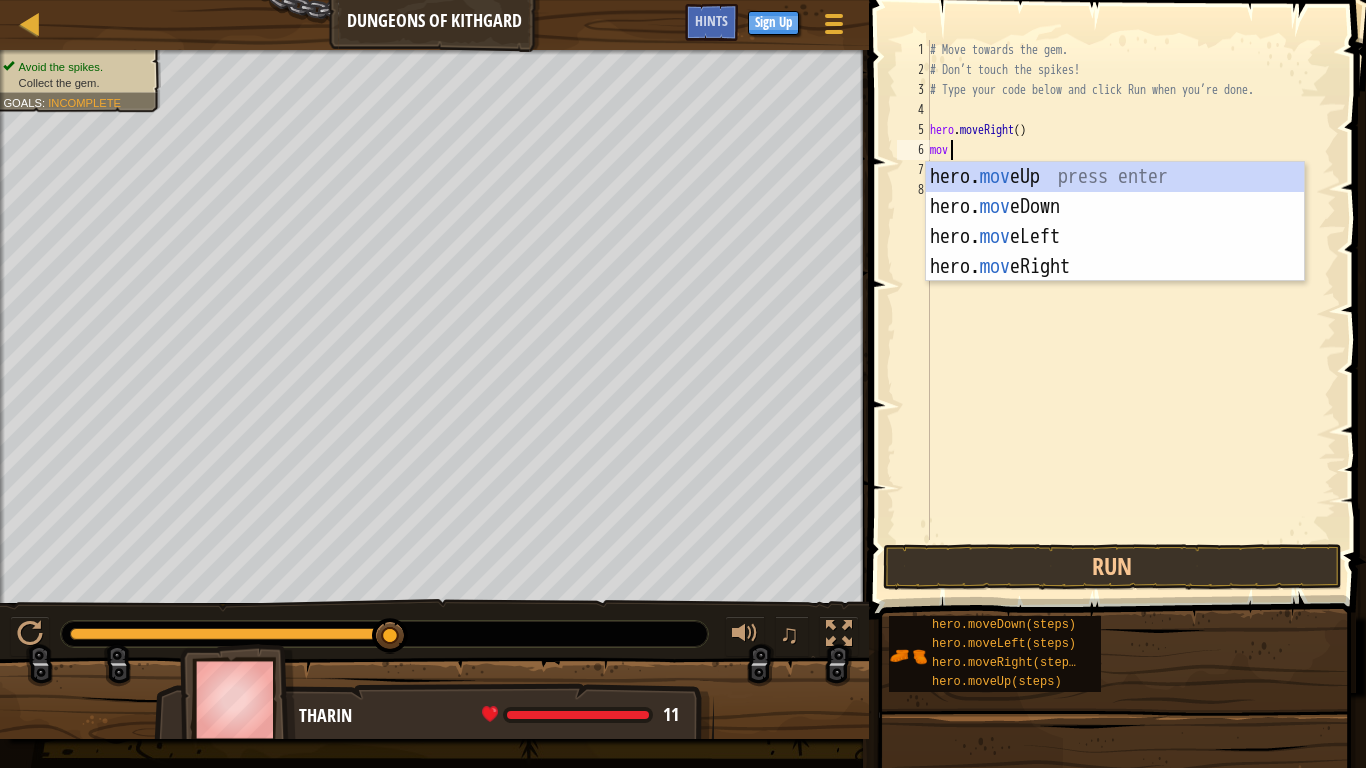 type on "move" 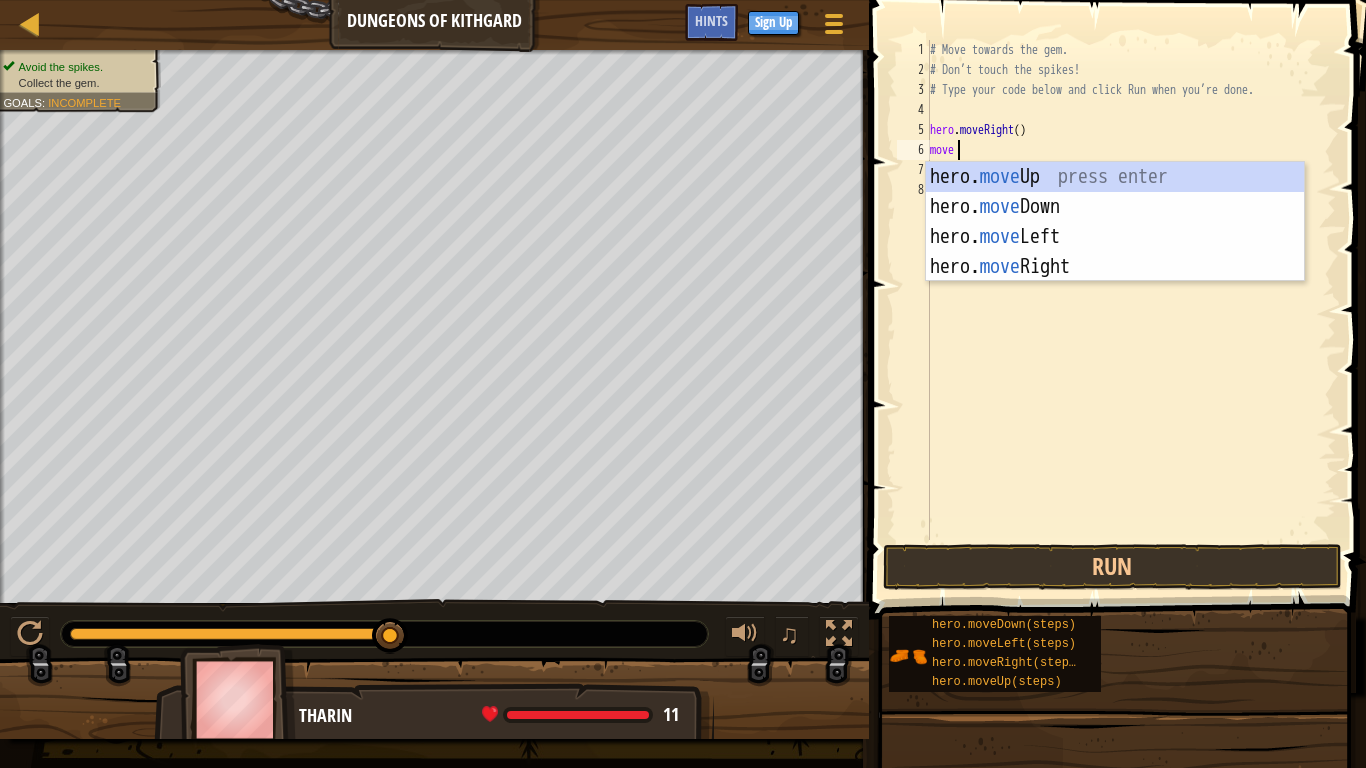 scroll, scrollTop: 9, scrollLeft: 3, axis: both 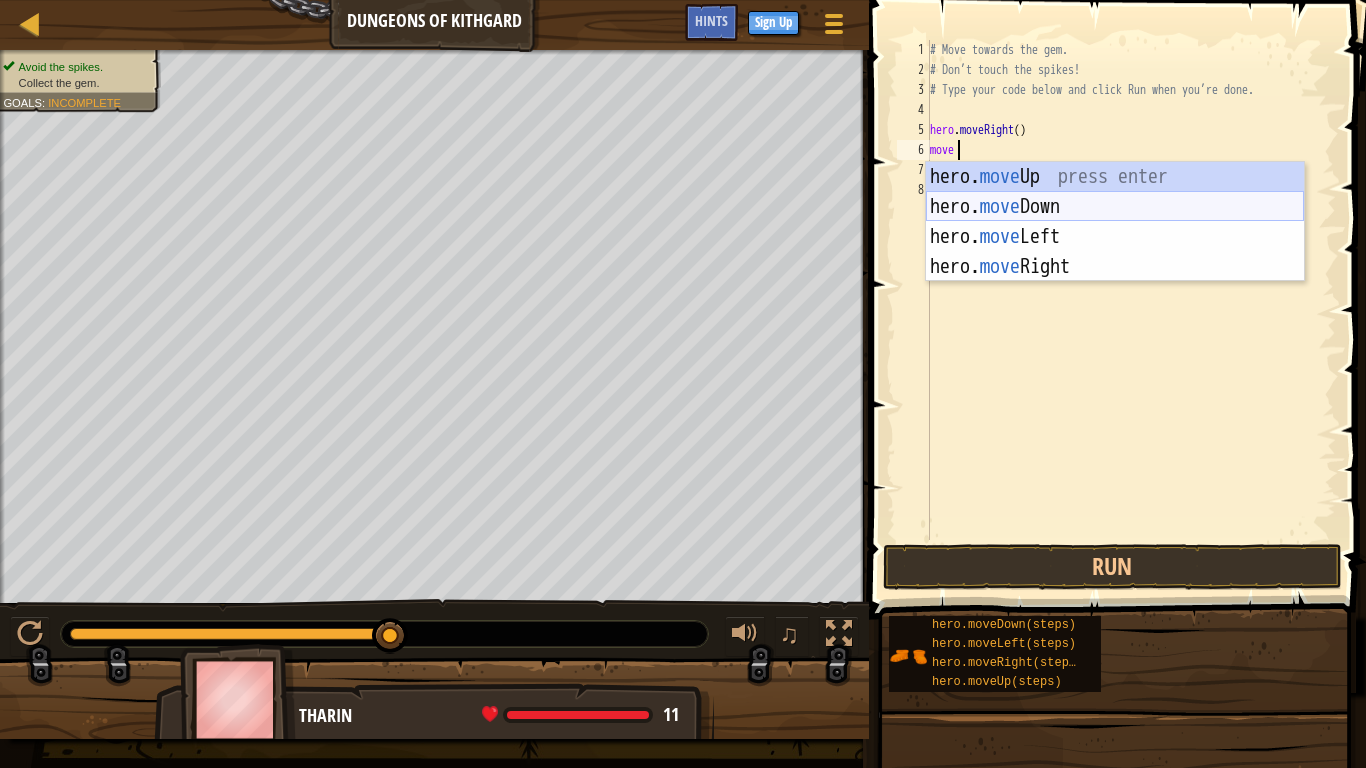 click on "hero. move Up press enter hero. move Down press enter hero. move Left press enter hero. move Right press enter" at bounding box center (1115, 252) 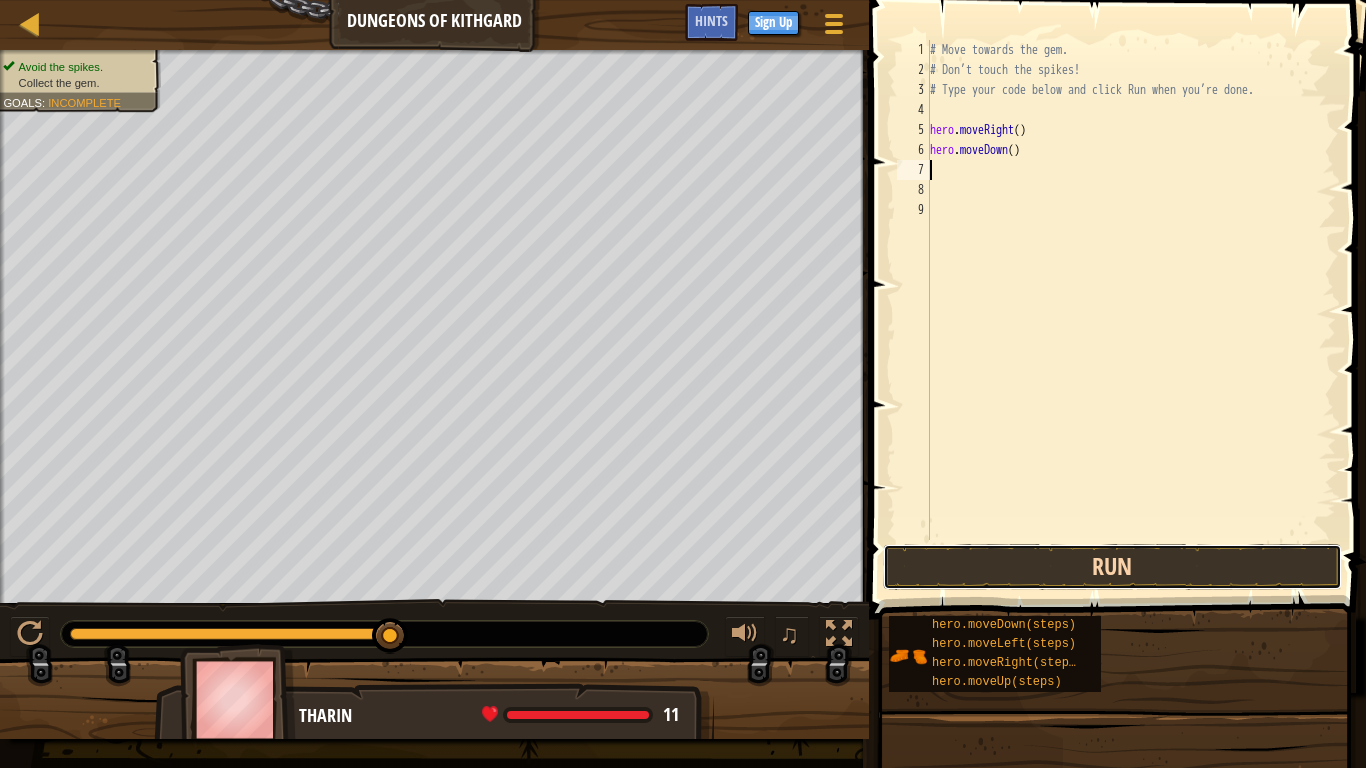 click on "Run" at bounding box center [1112, 567] 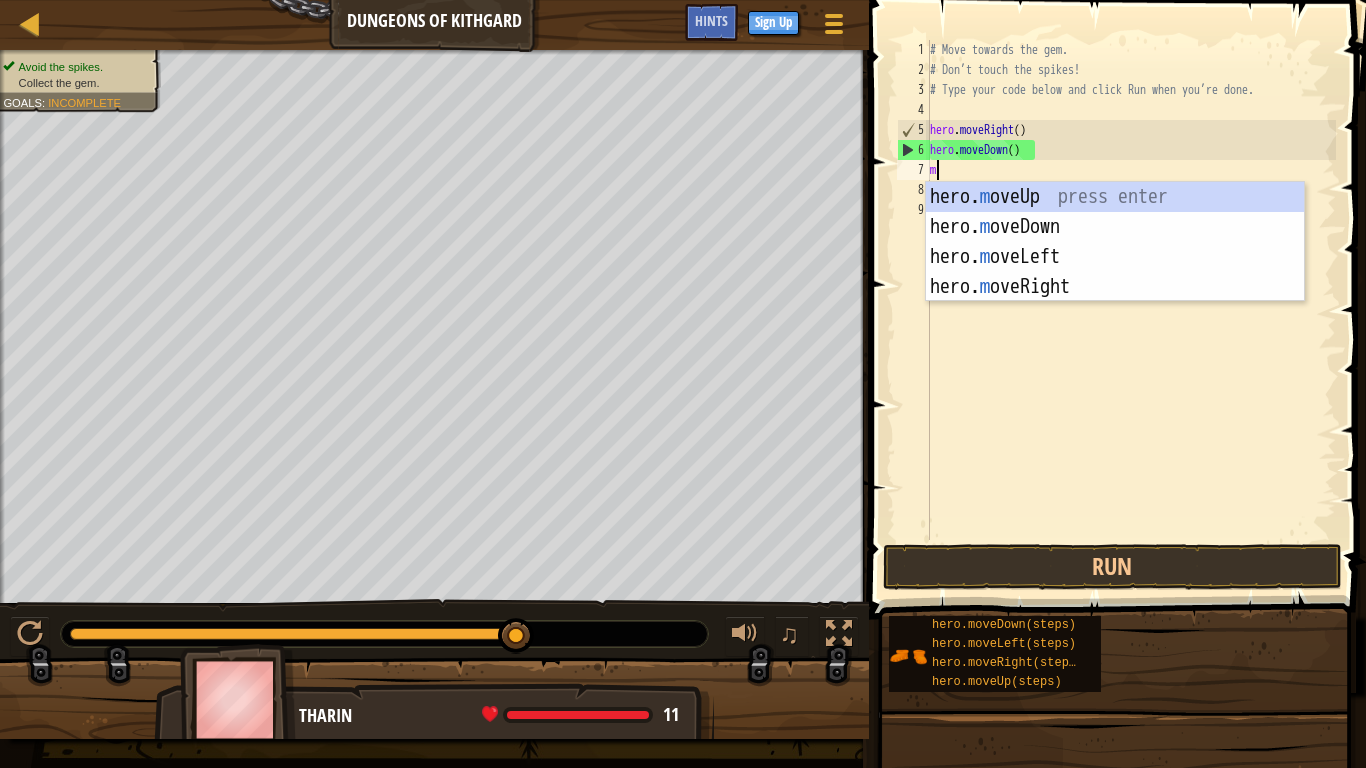 scroll, scrollTop: 9, scrollLeft: 1, axis: both 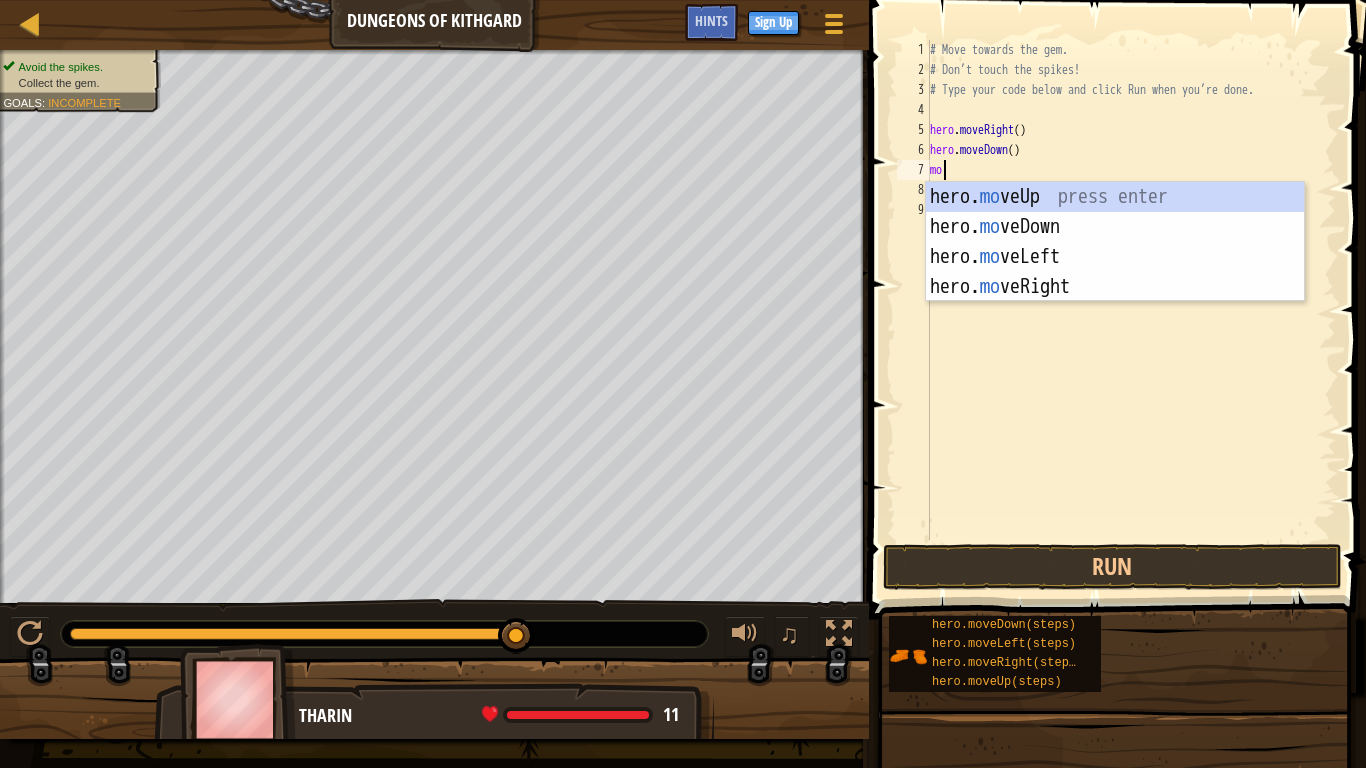 type on "m" 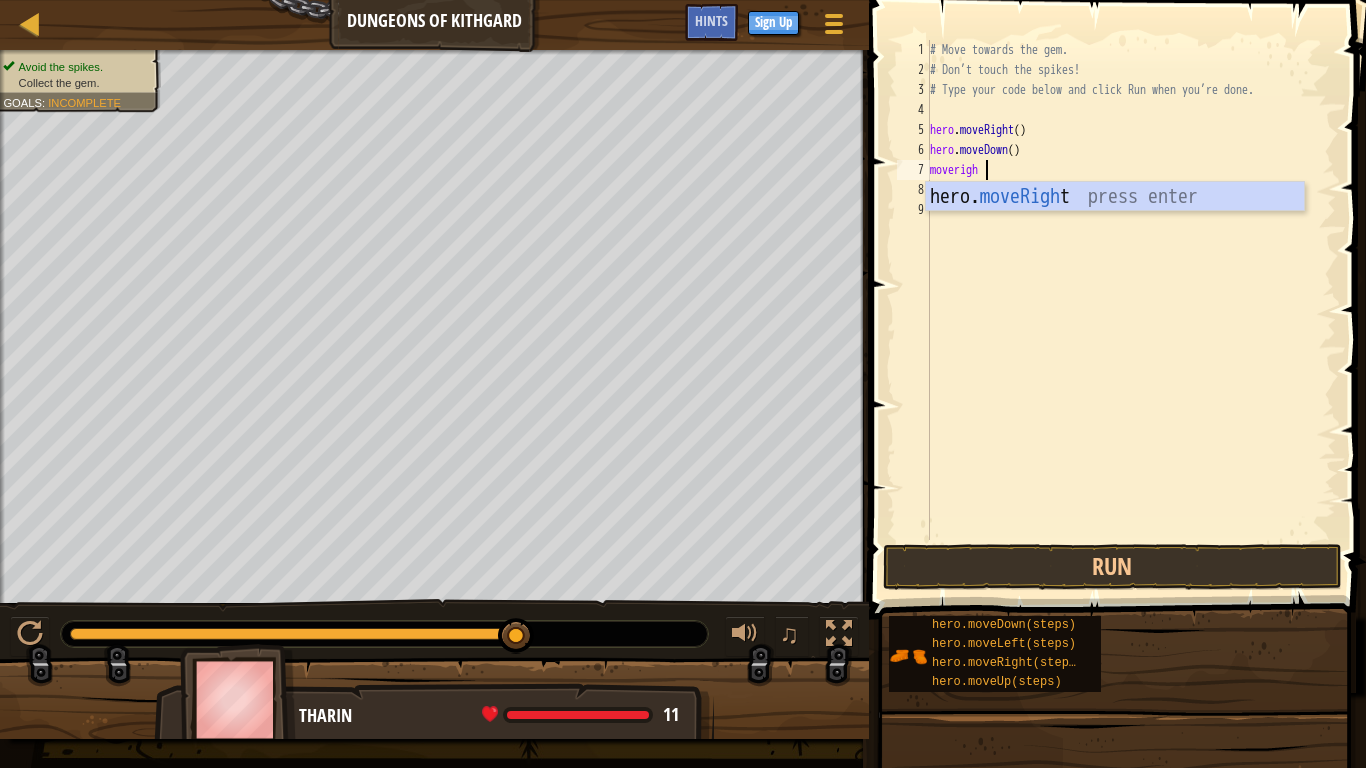 scroll, scrollTop: 9, scrollLeft: 2, axis: both 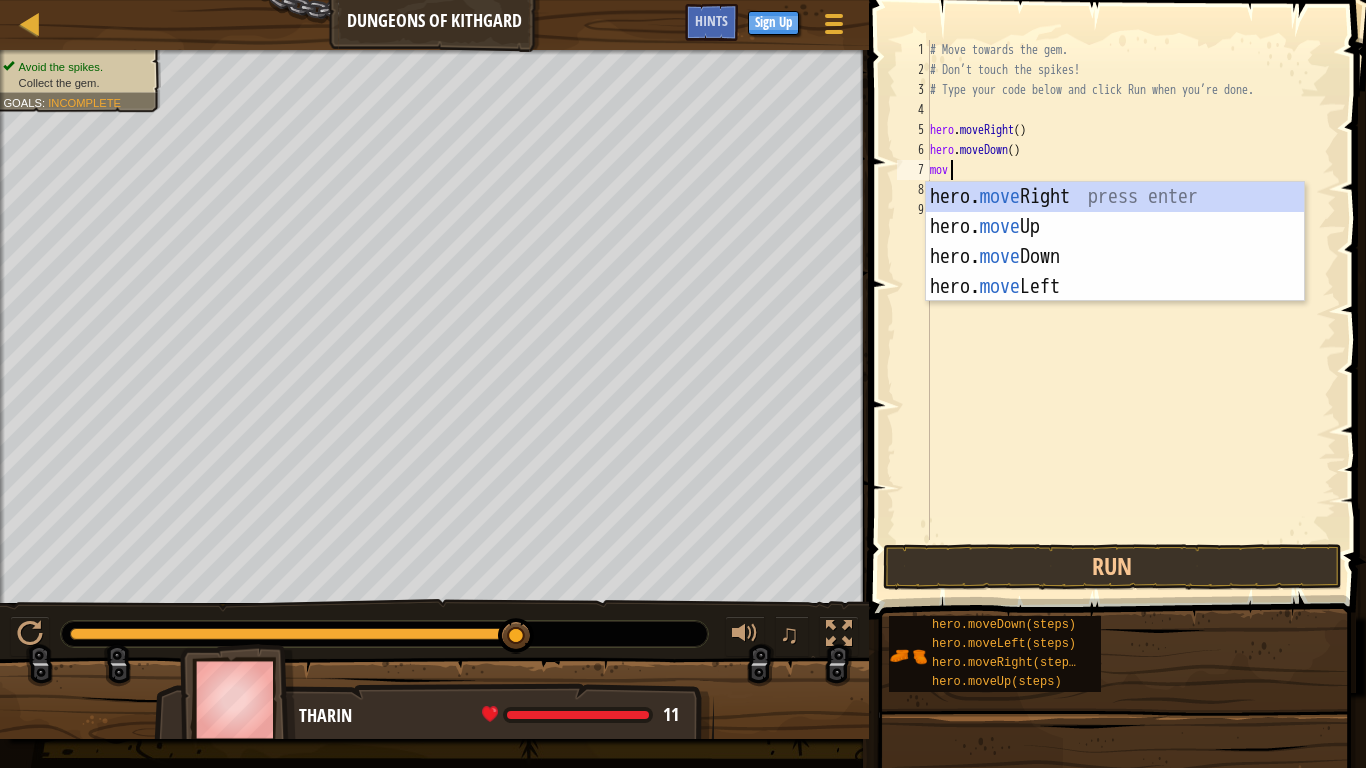 type on "m" 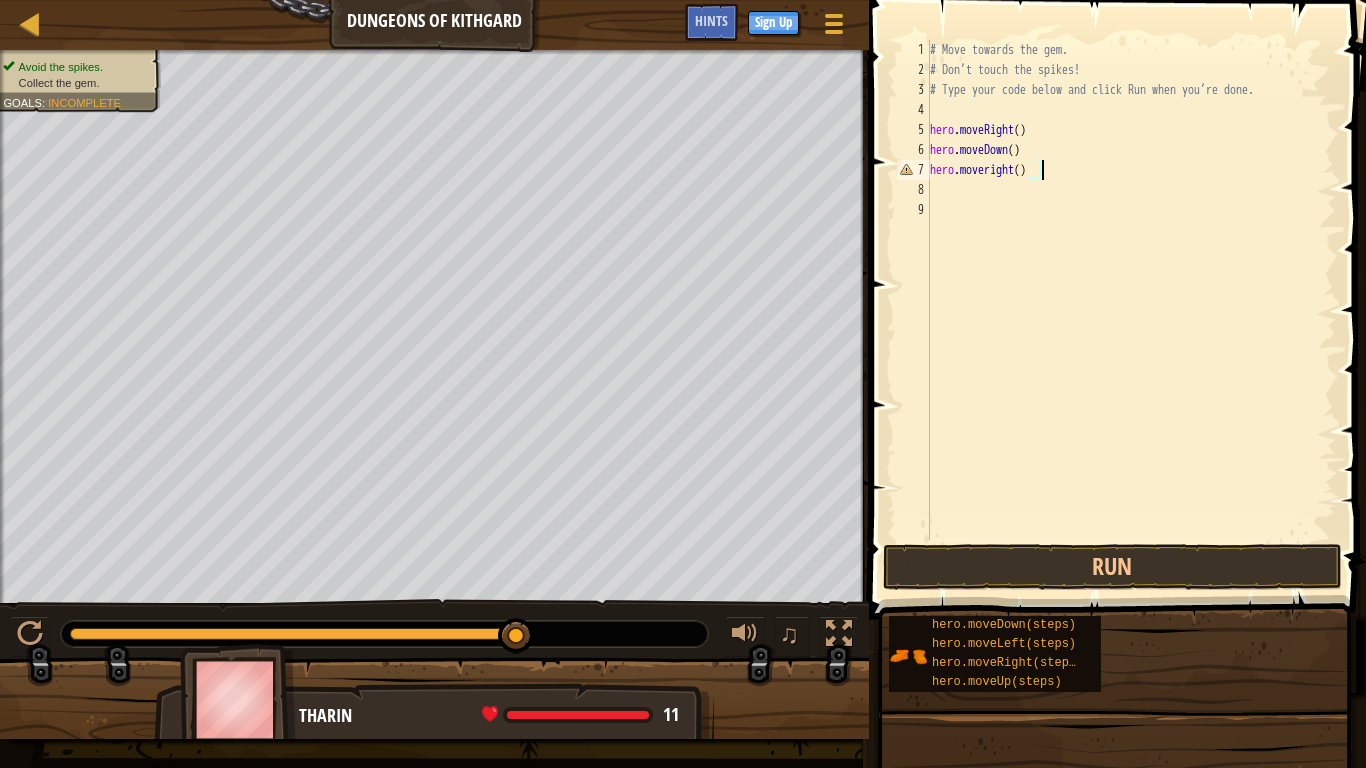 scroll, scrollTop: 9, scrollLeft: 15, axis: both 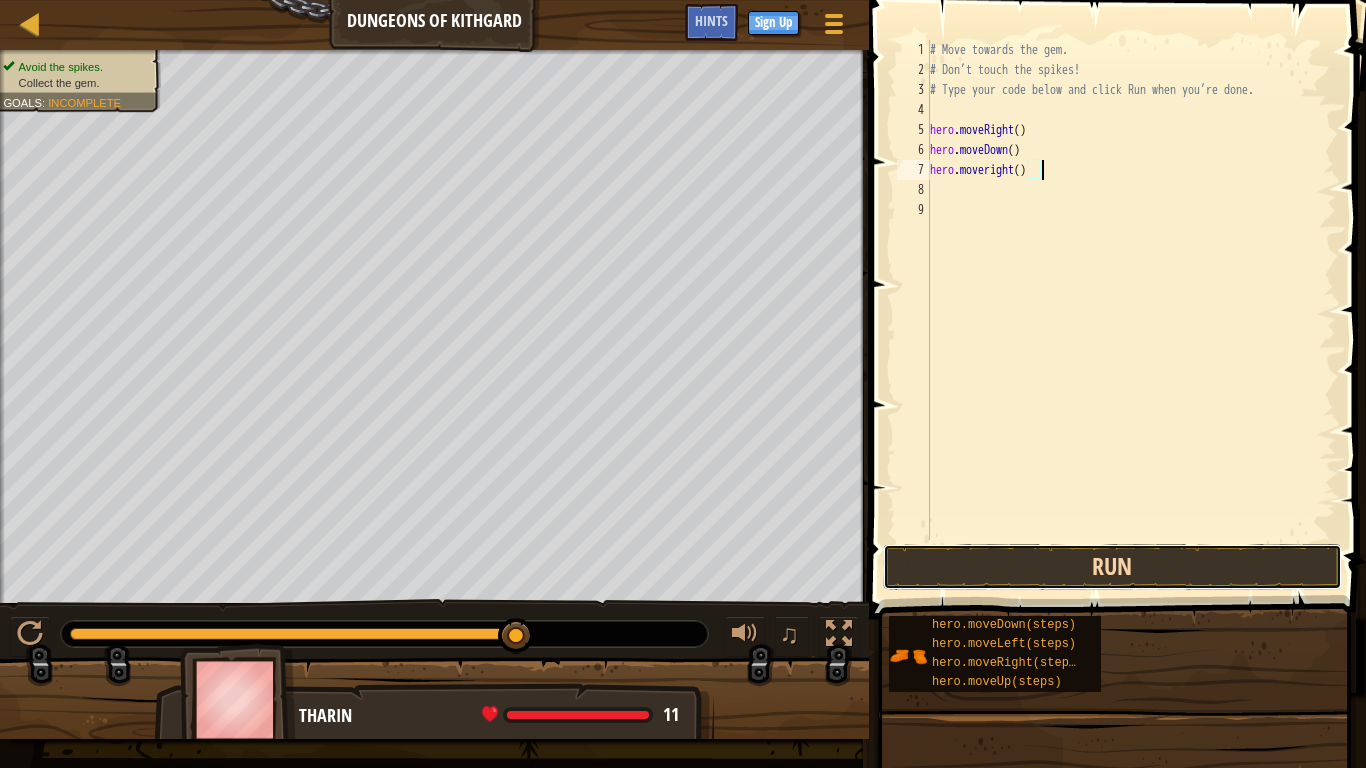 click on "Run" at bounding box center [1112, 567] 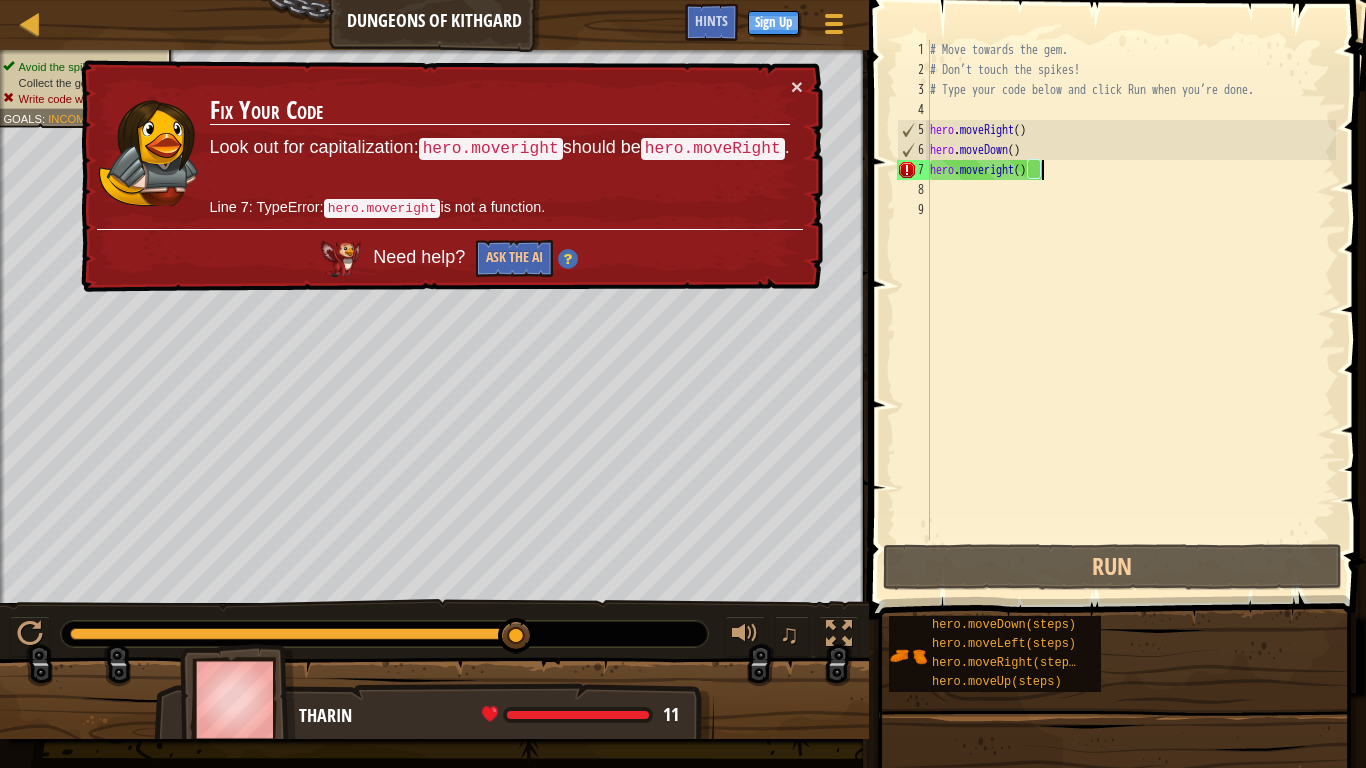 click on "Fix Your Code Look out for capitalization:  hero.moveright  should be  hero.moveRight .
Line 7: TypeError:  hero.moveright  is not a function." at bounding box center [500, 152] 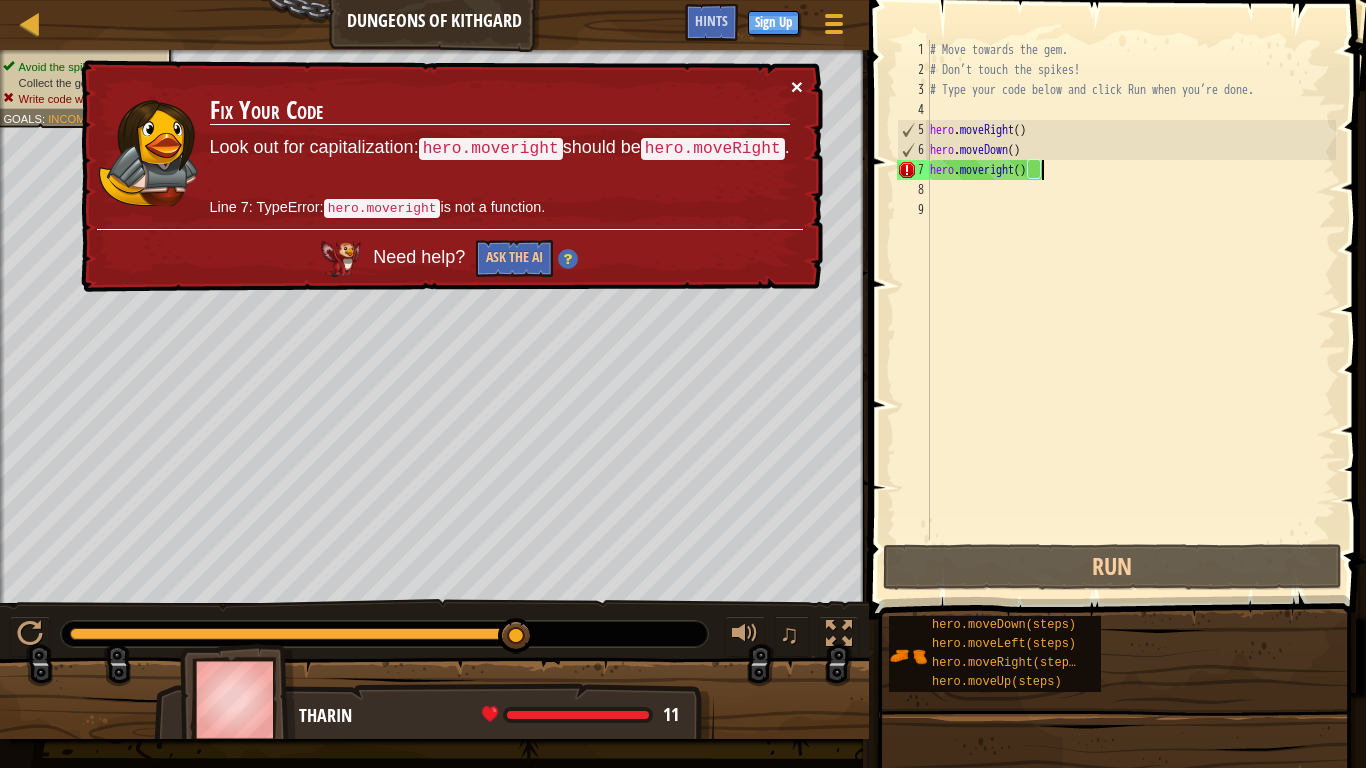 click on "×" at bounding box center [797, 86] 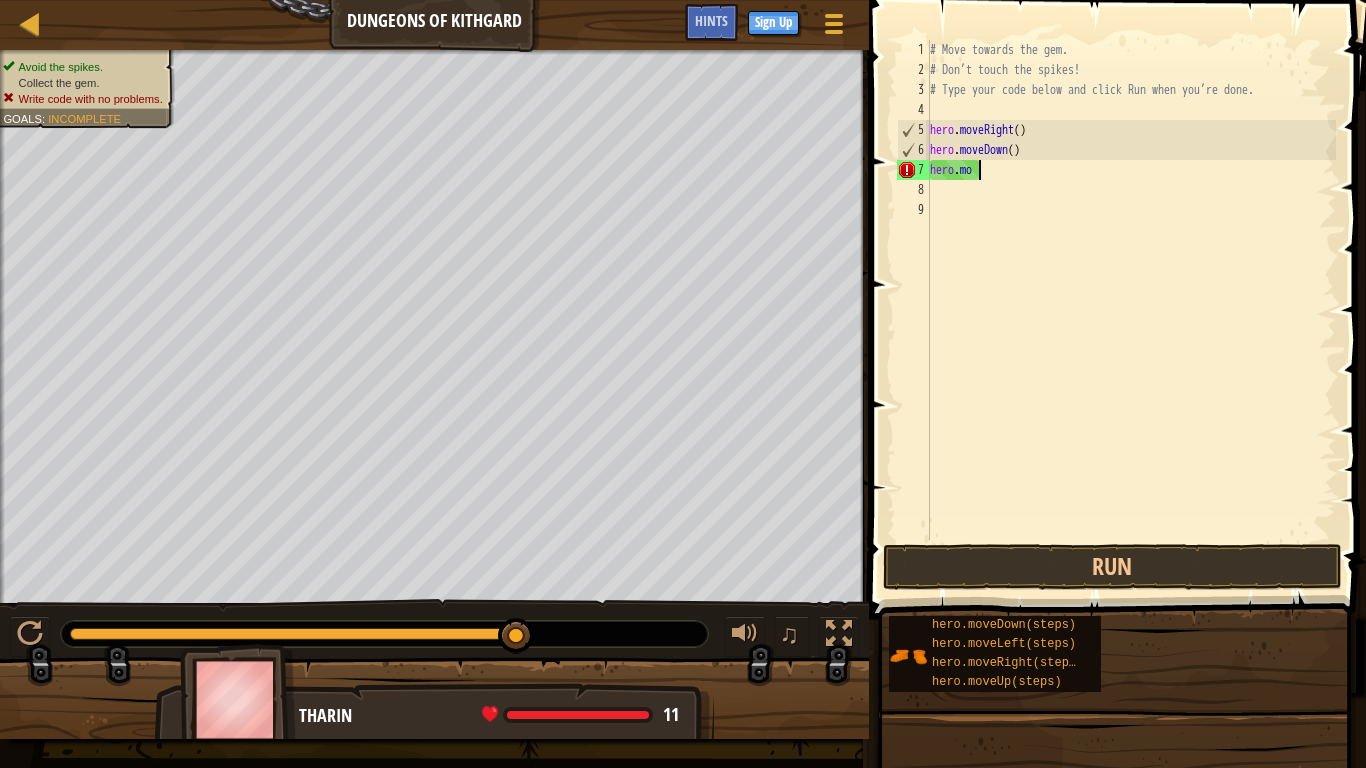 scroll, scrollTop: 9, scrollLeft: 1, axis: both 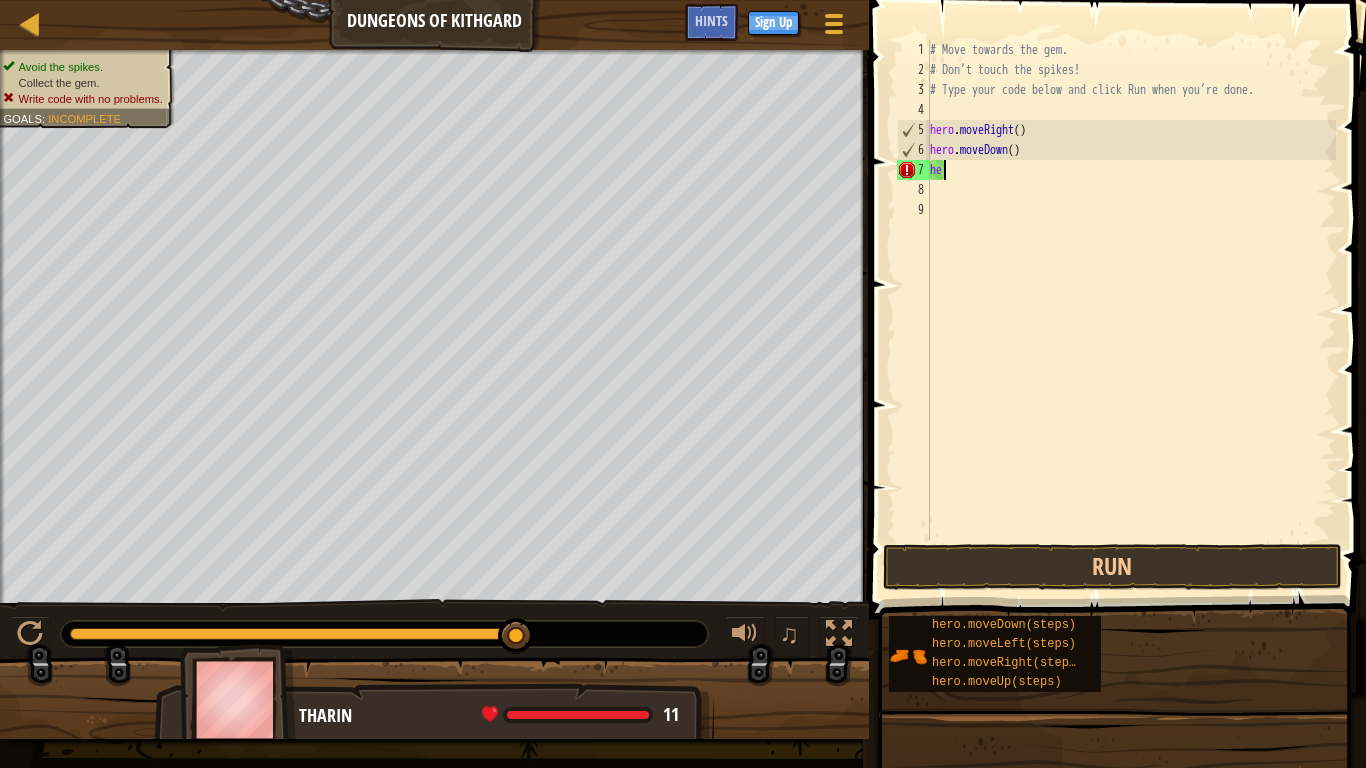 type on "h" 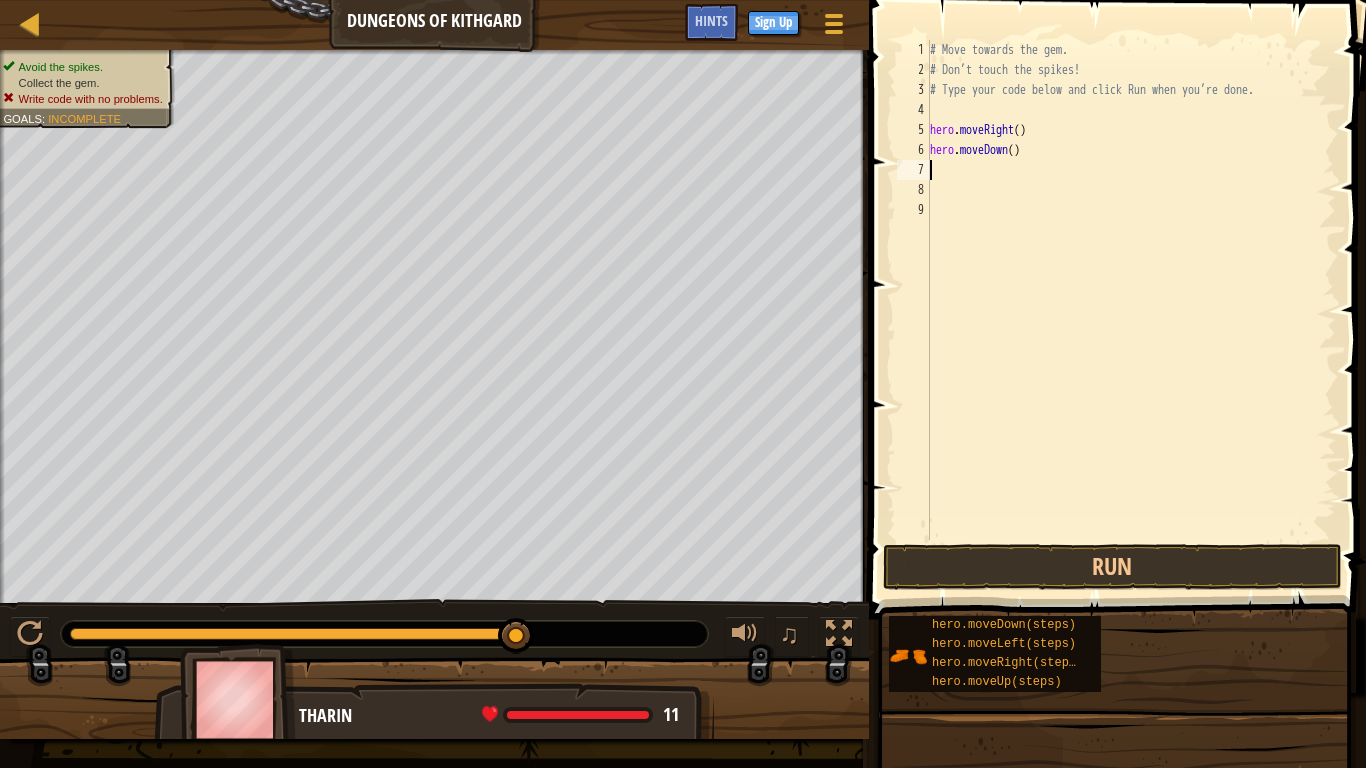 click on "# Move towards the gem. # Don’t touch the spikes! # Type your code below and click Run when you’re done. hero . moveRight ( ) hero . moveDown ( )" at bounding box center (1131, 310) 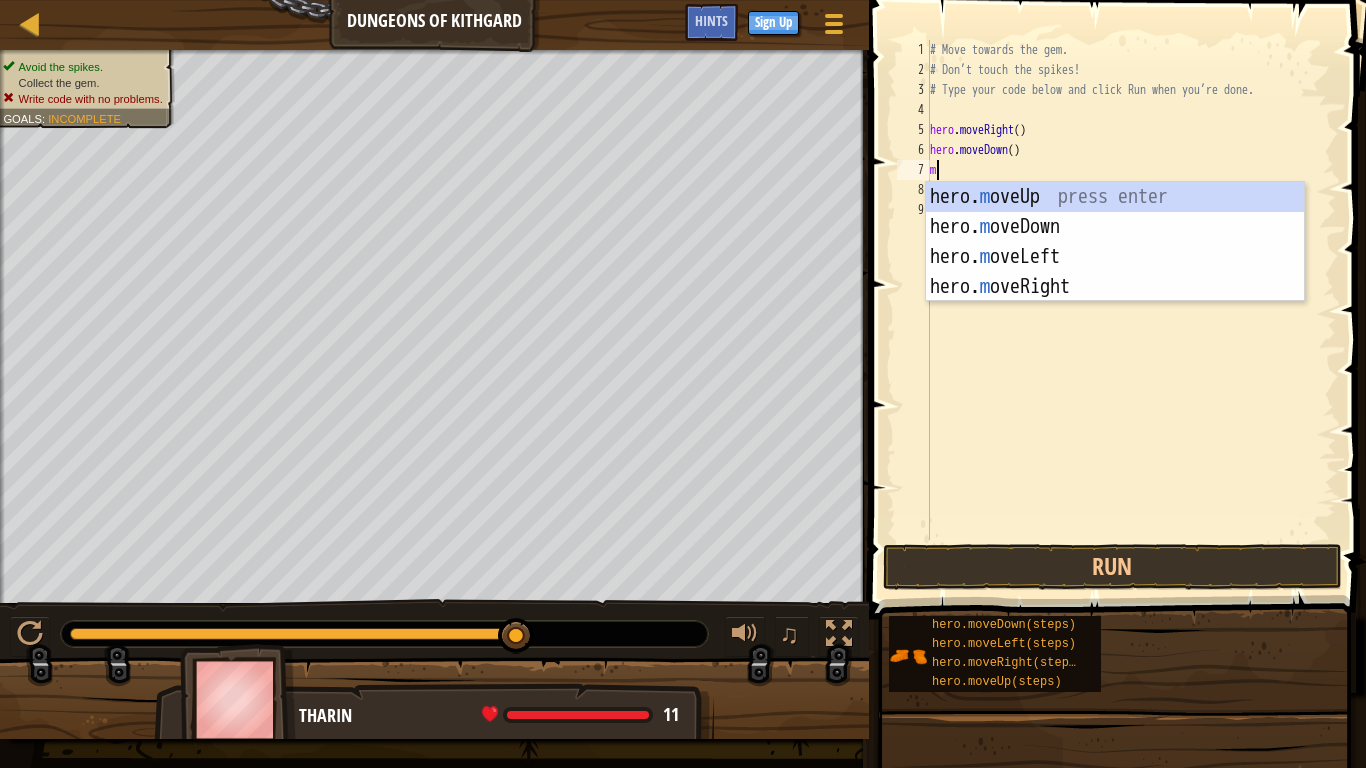 type on "mo" 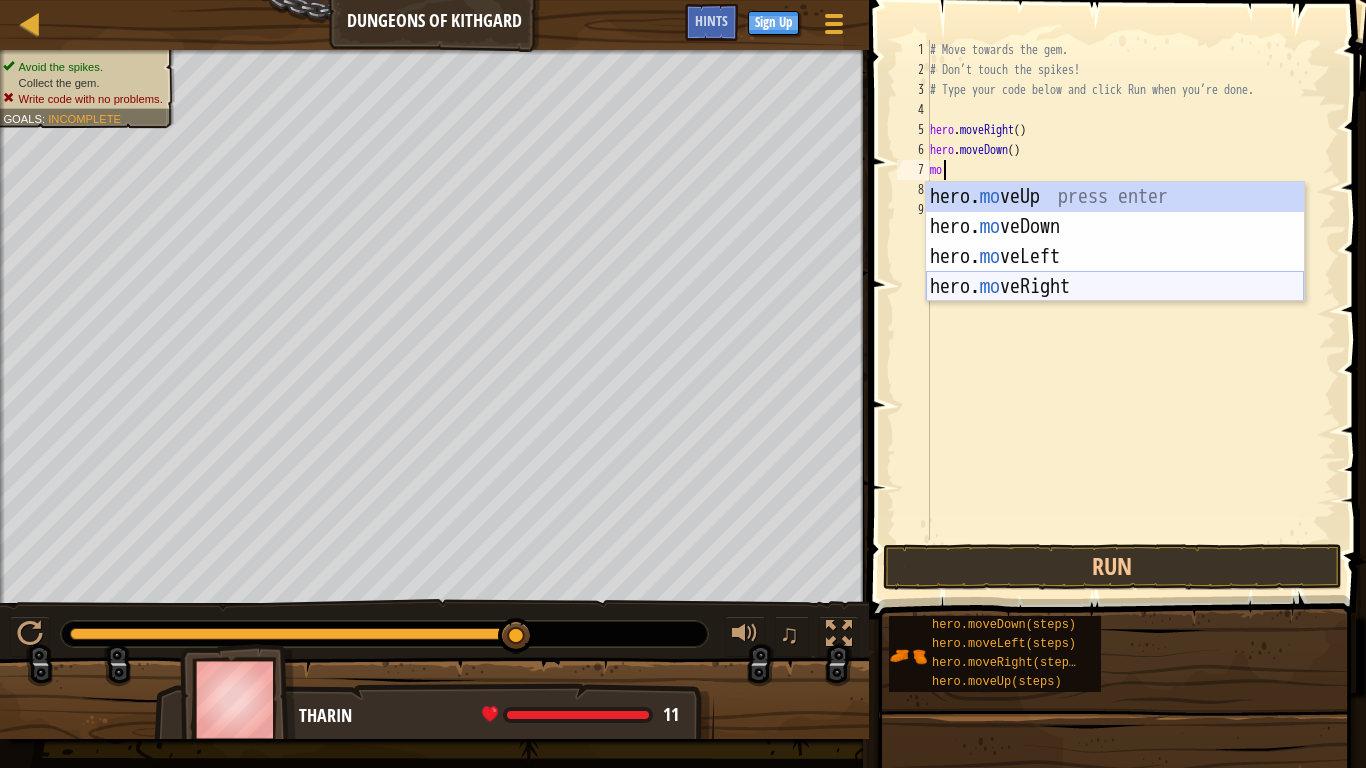 click on "hero. mo veUp press enter hero. mo veDown press enter hero. mo veLeft press enter hero. mo veRight press enter" at bounding box center (1115, 272) 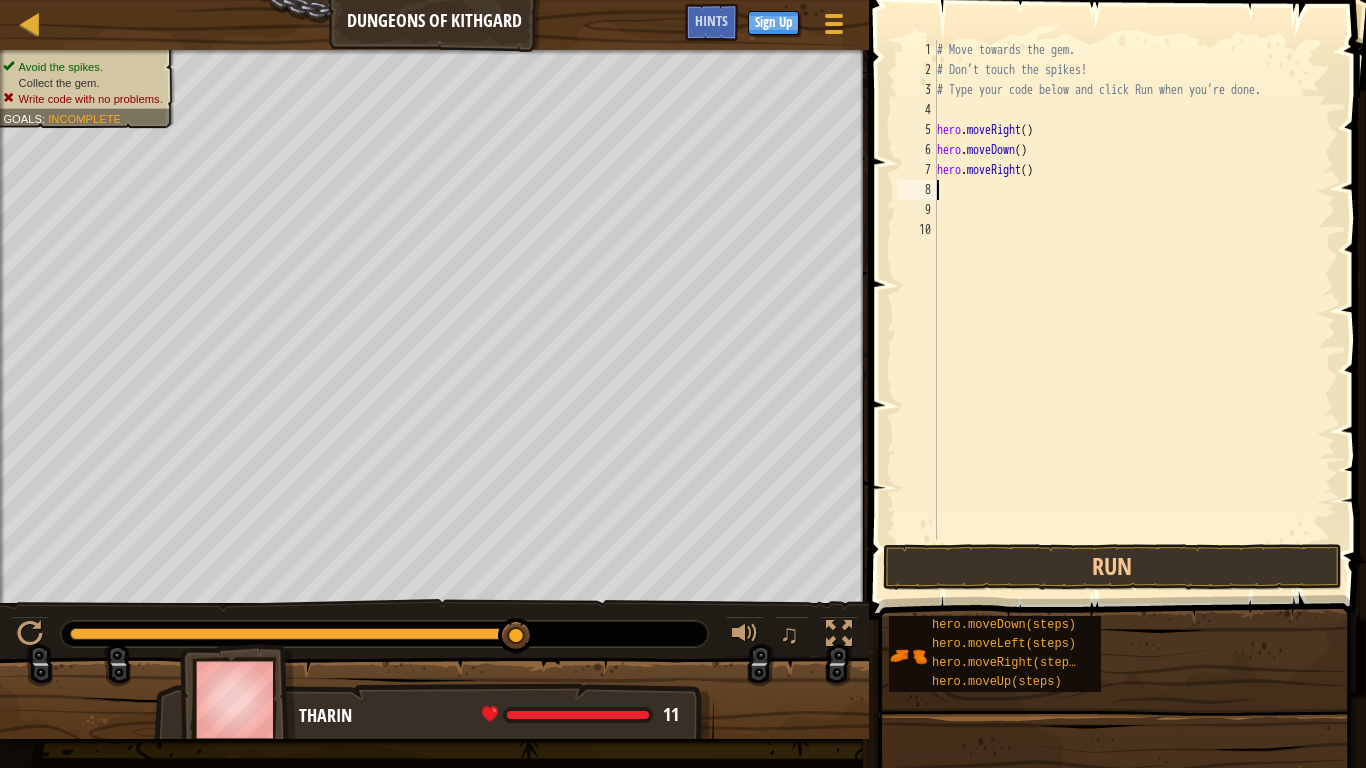 scroll, scrollTop: 9, scrollLeft: 0, axis: vertical 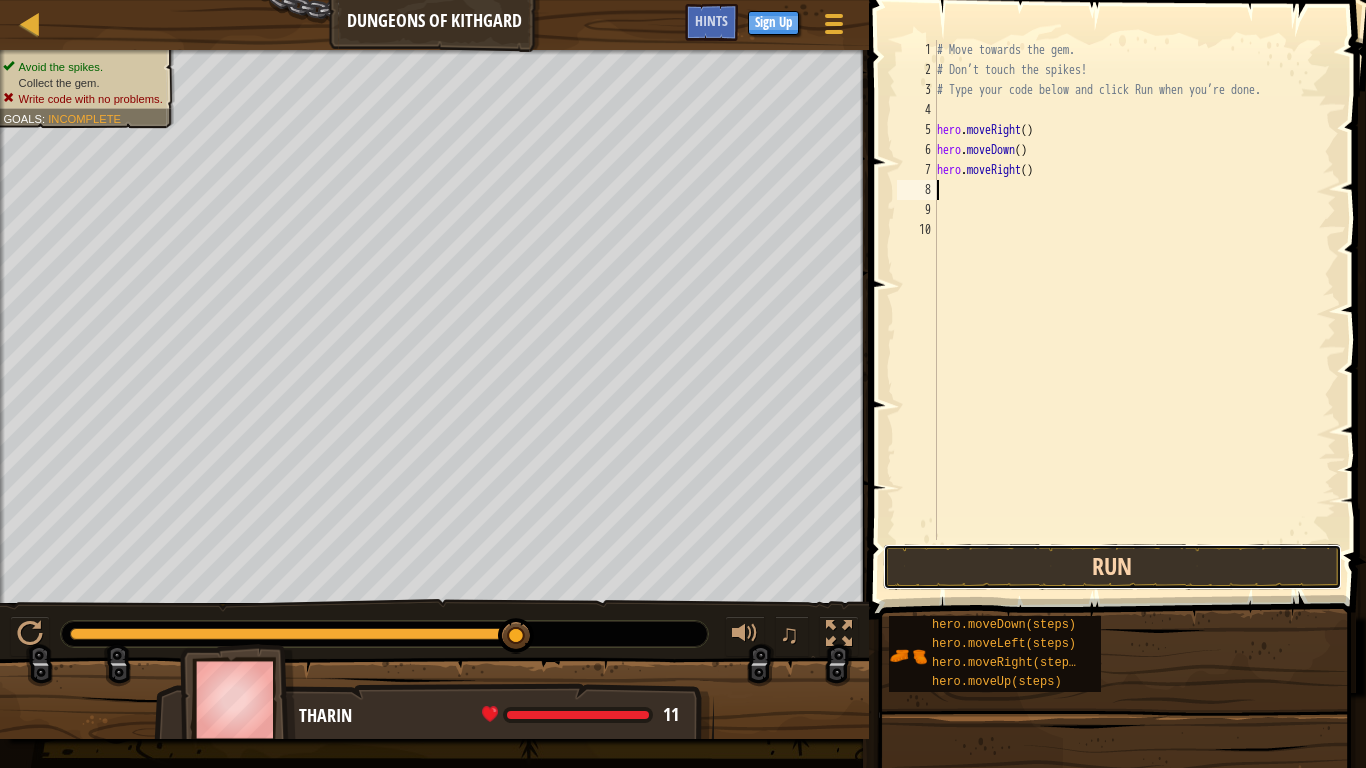click on "Run" at bounding box center [1112, 567] 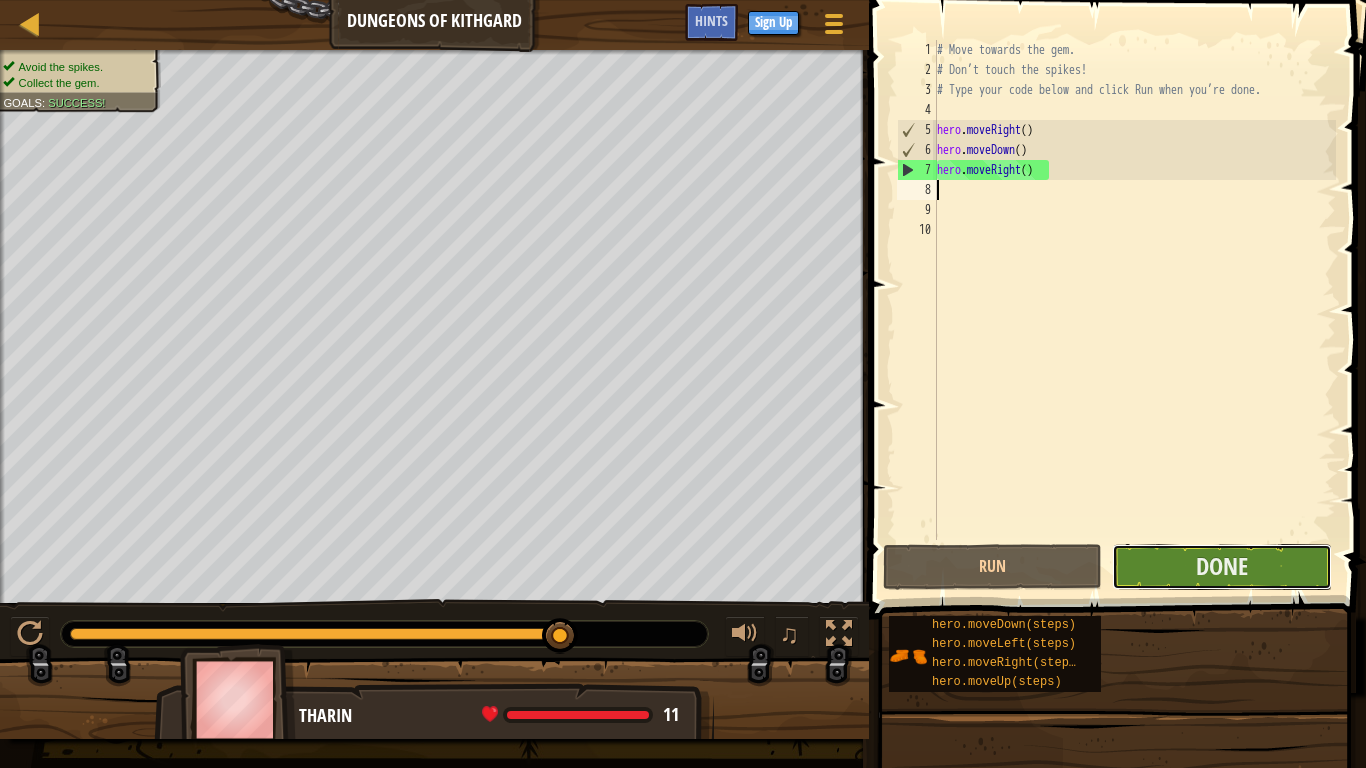 click on "Done" at bounding box center [1221, 567] 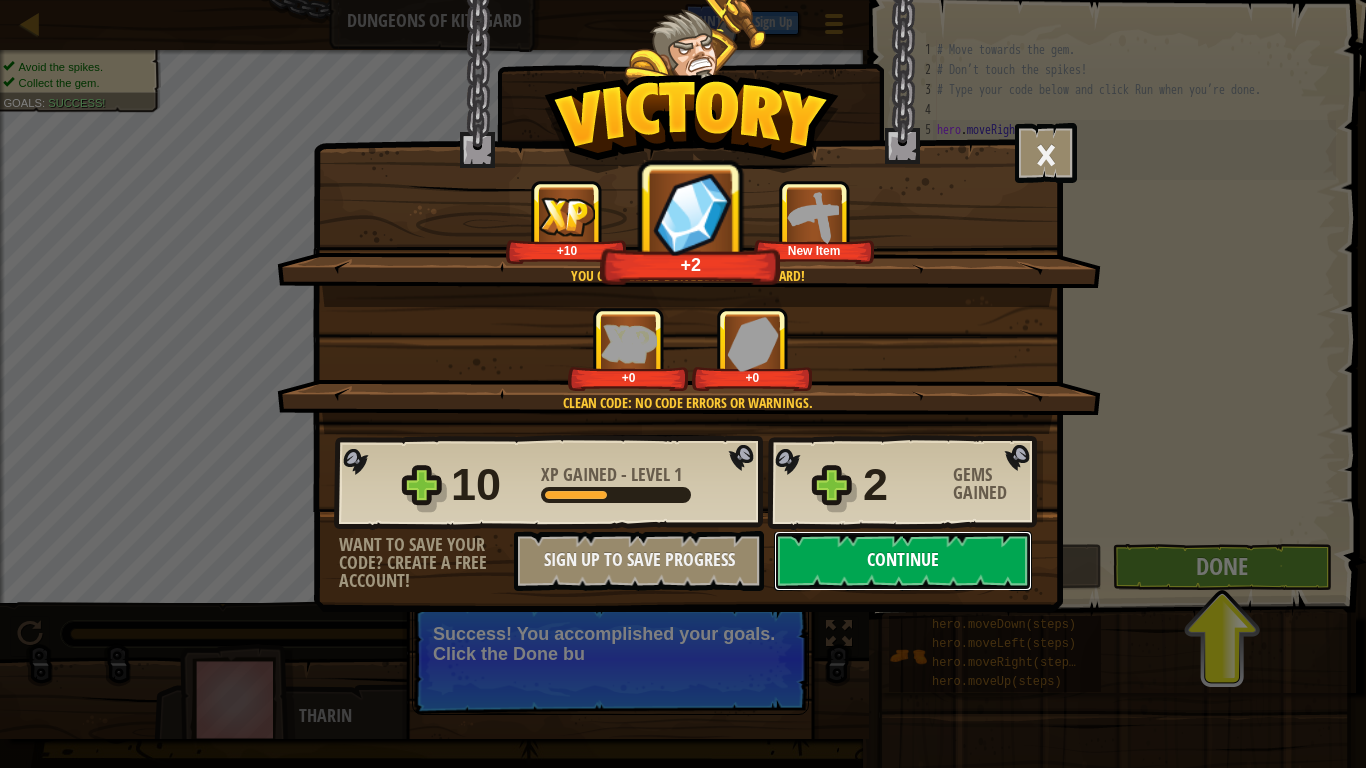 click on "Continue" at bounding box center [903, 561] 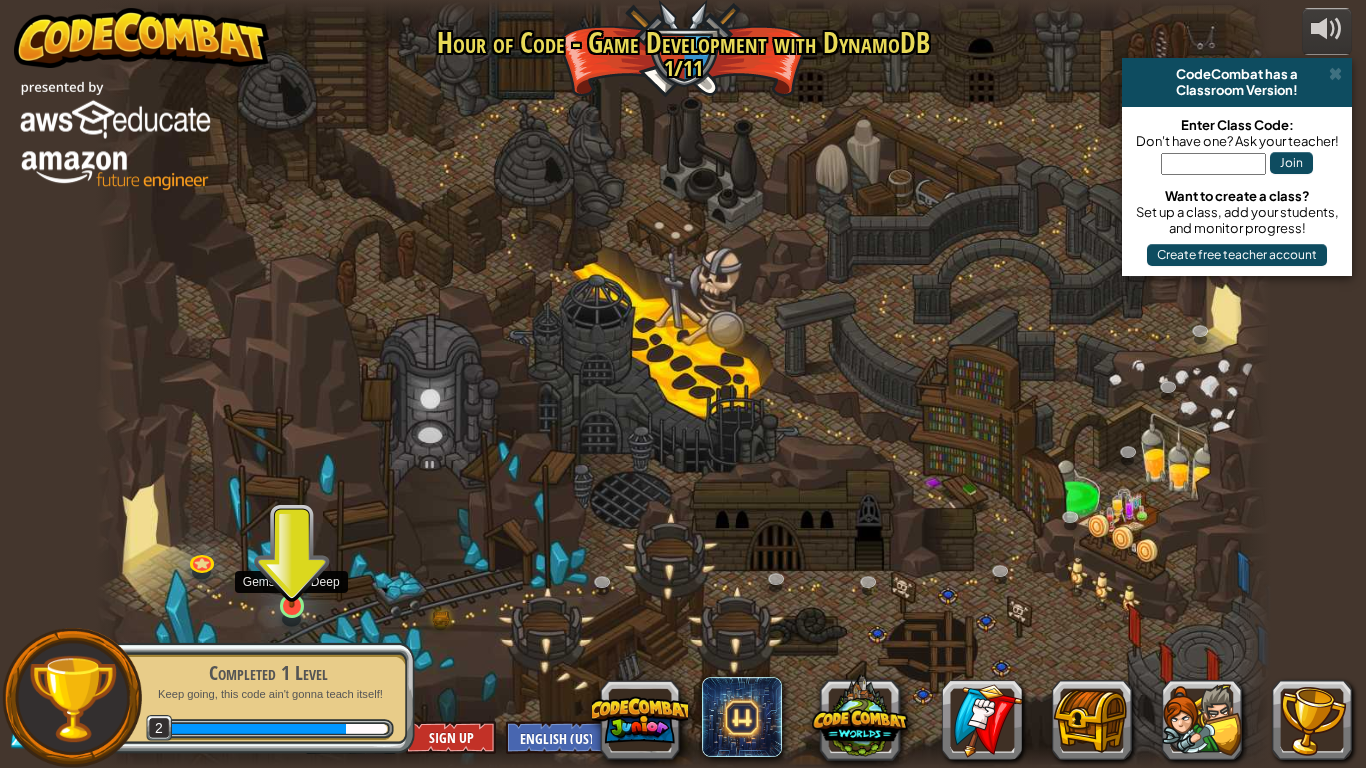 click at bounding box center (292, 574) 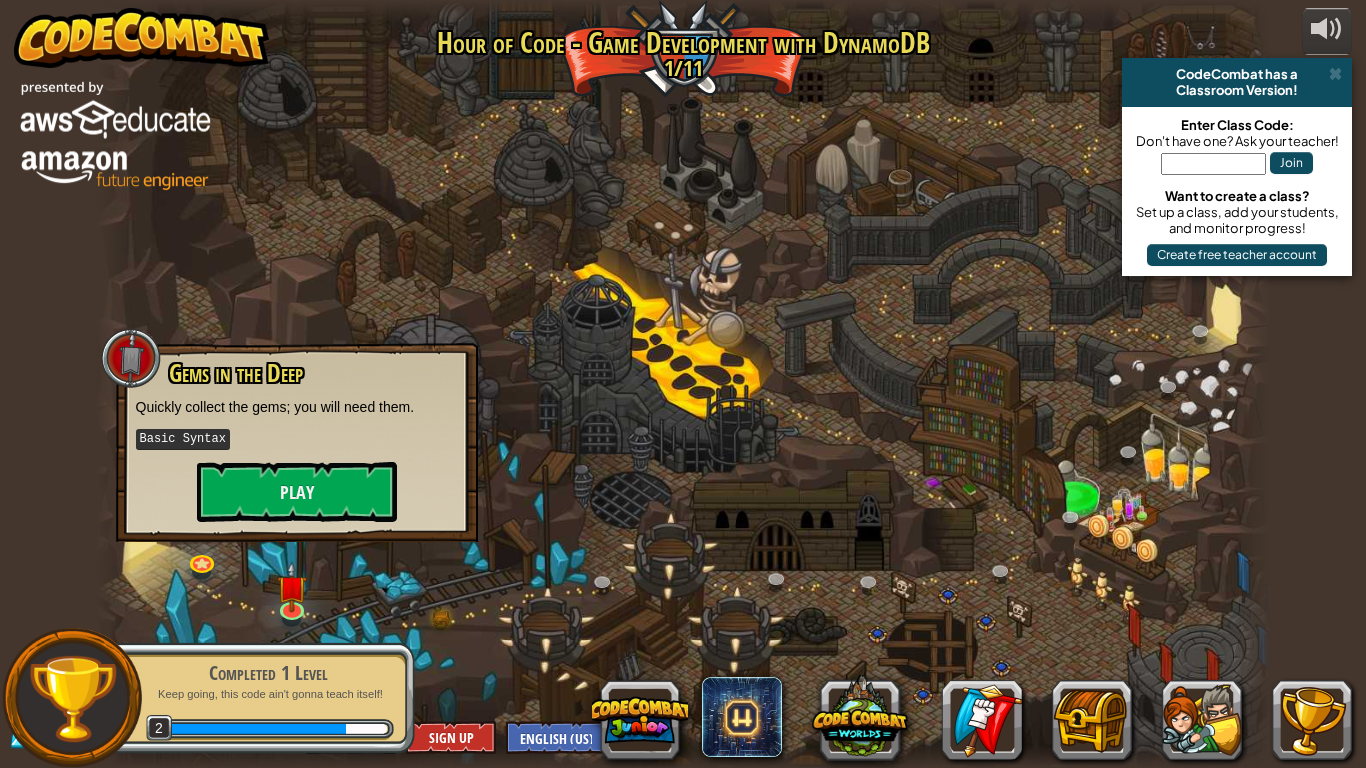 click on "Gems in the Deep Quickly collect the gems; you will need them.
Basic Syntax Play" at bounding box center (297, 442) 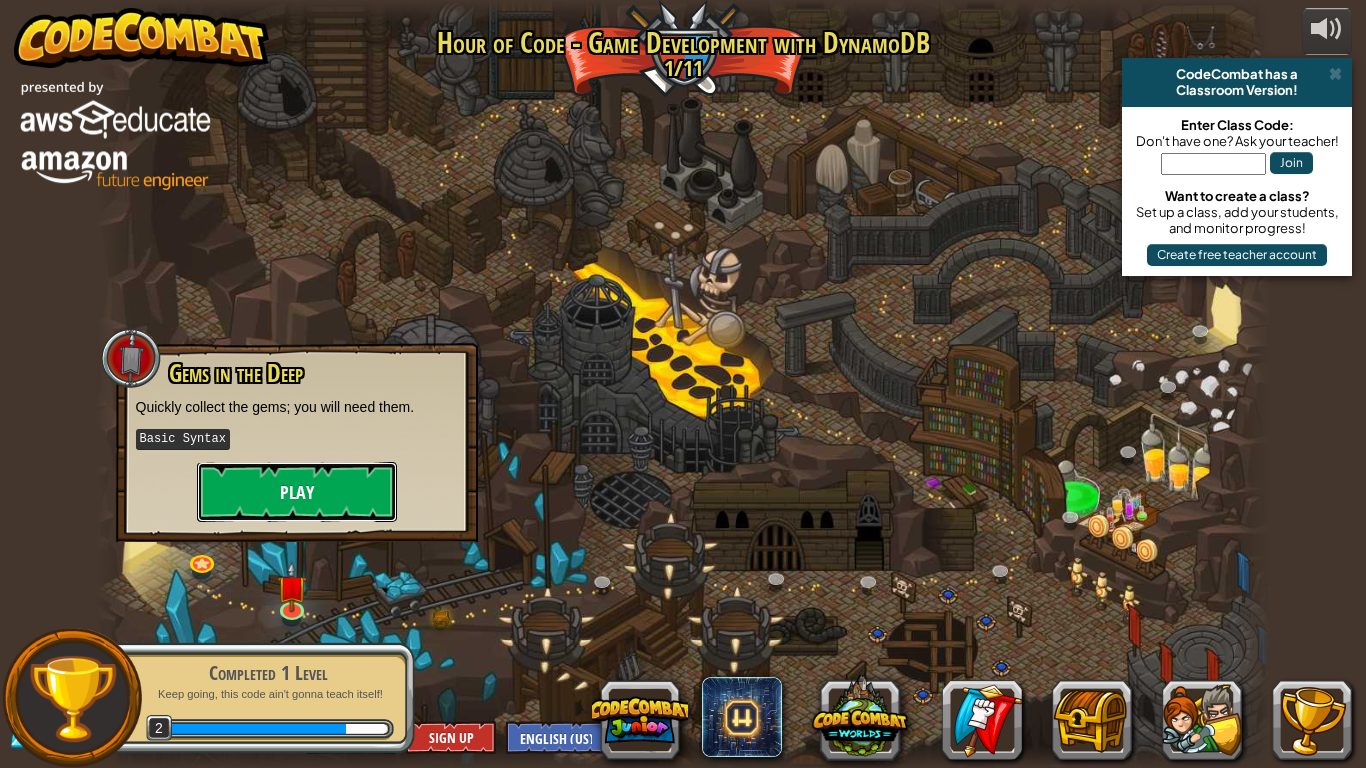 click on "Play" at bounding box center (297, 492) 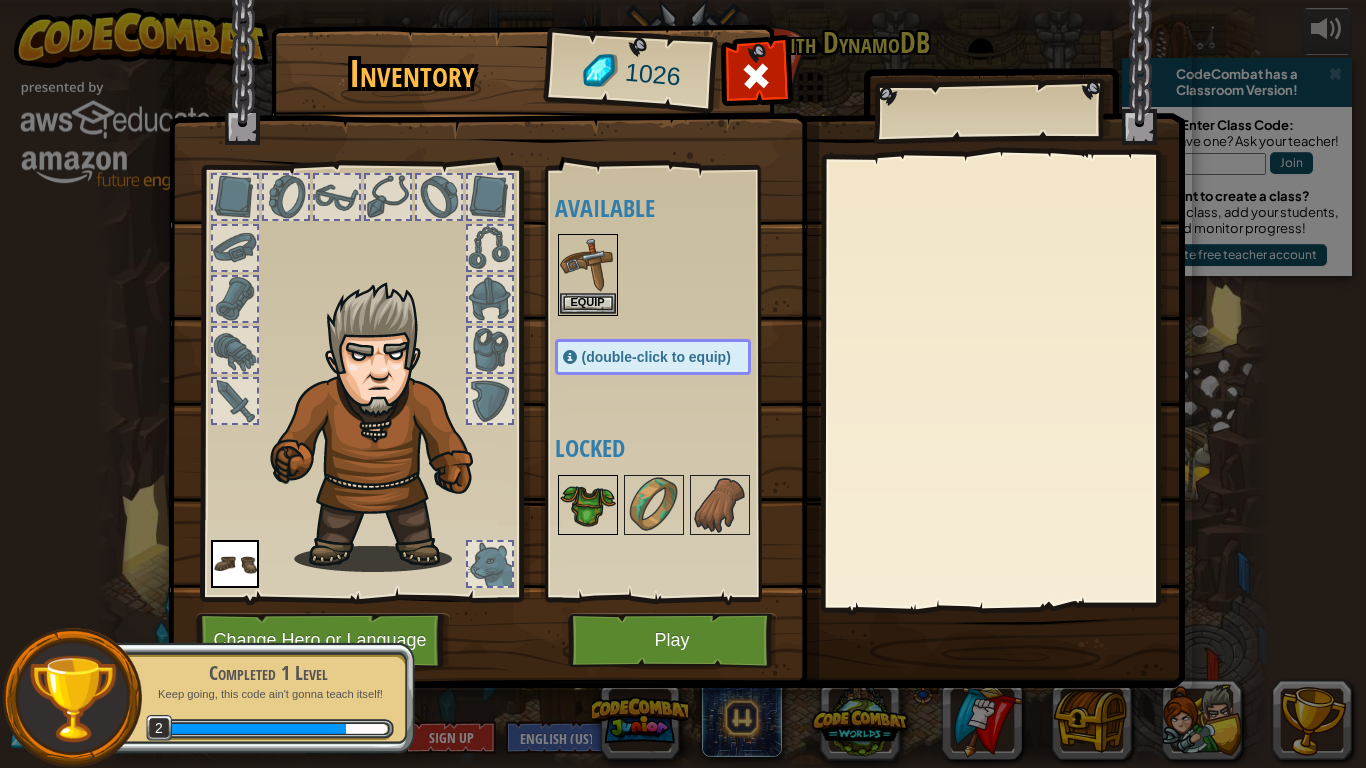 click at bounding box center [588, 505] 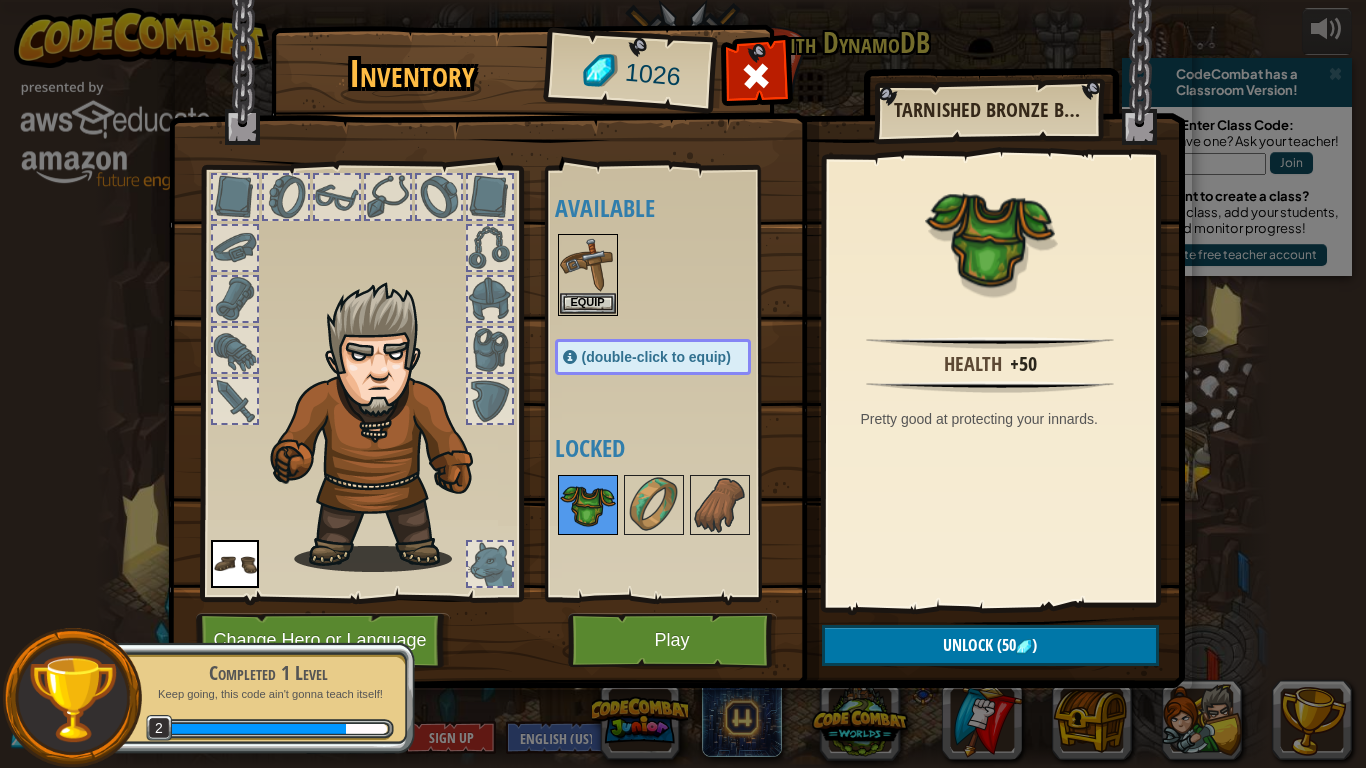 click at bounding box center [588, 505] 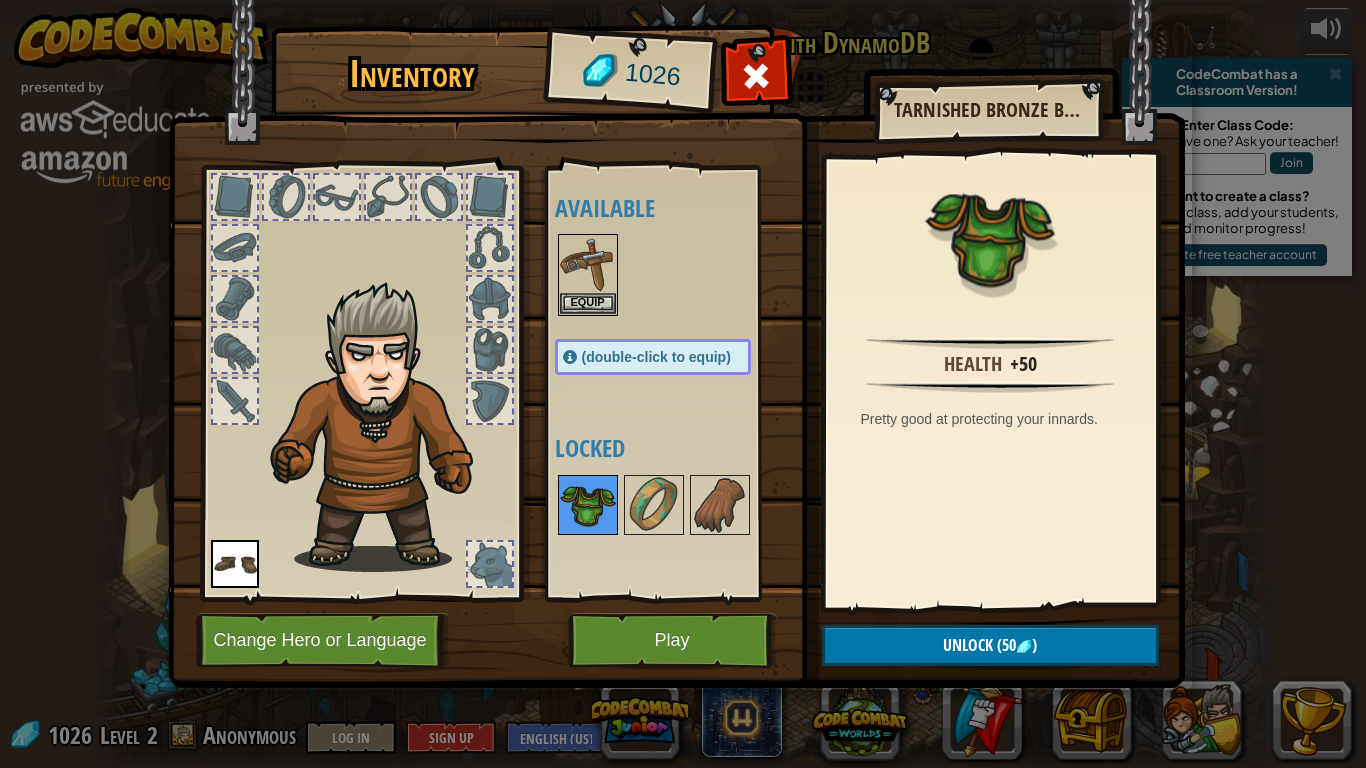 click at bounding box center (588, 505) 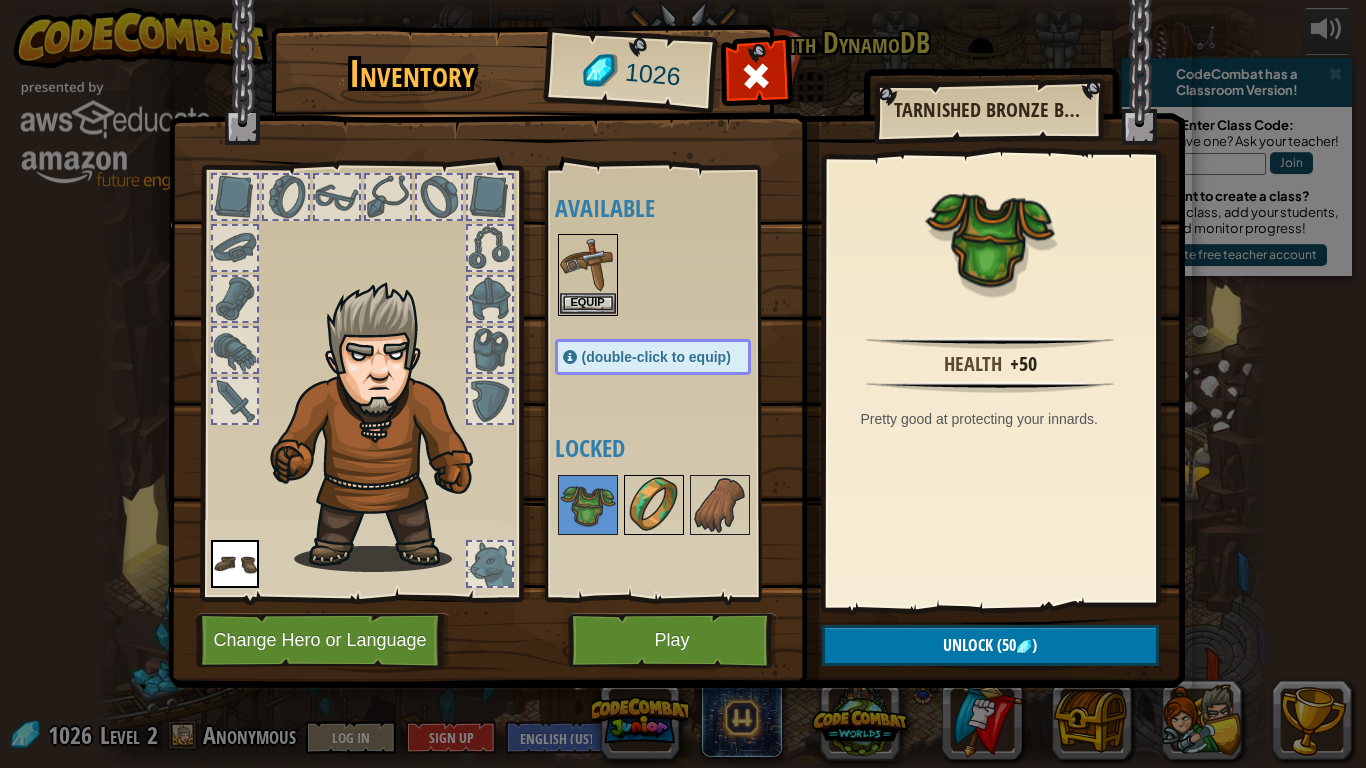 click at bounding box center (654, 505) 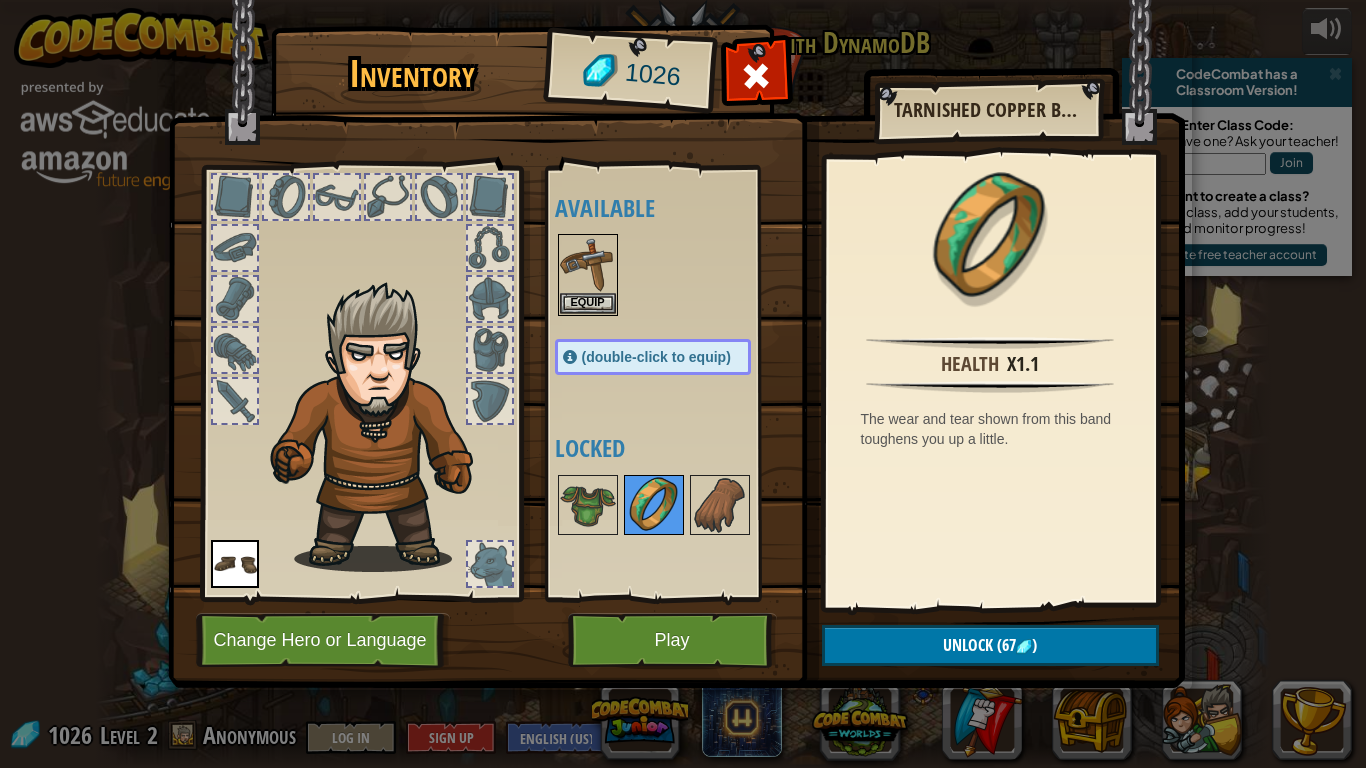 click at bounding box center (654, 505) 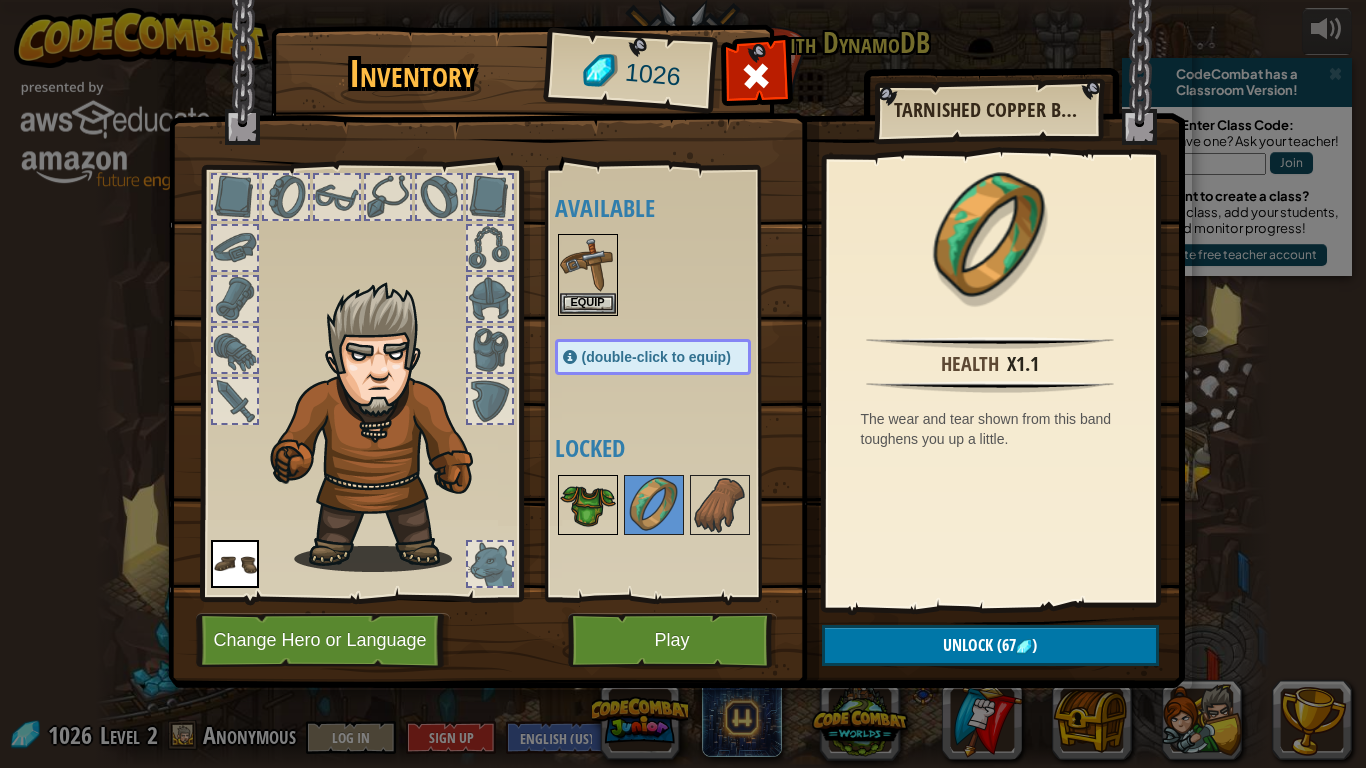 click at bounding box center [588, 505] 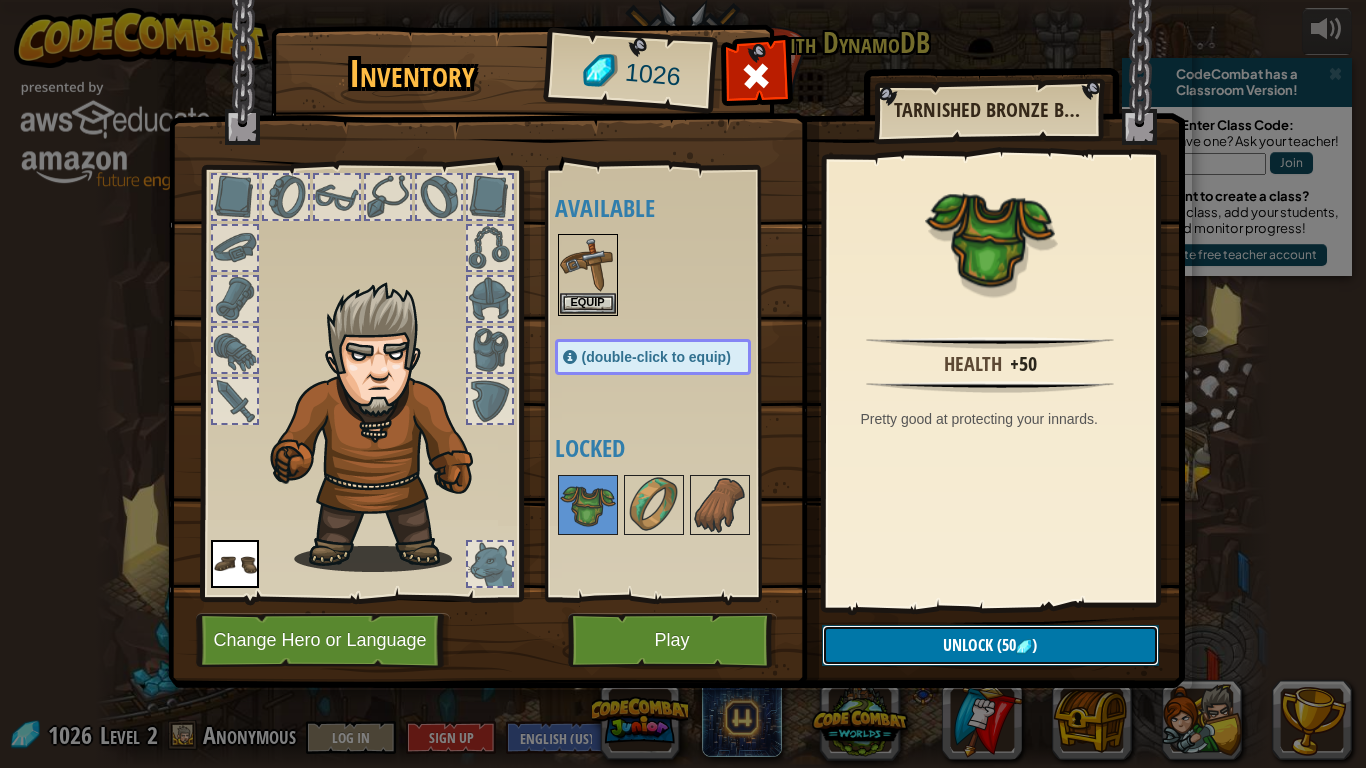 click on "Unlock" at bounding box center [968, 645] 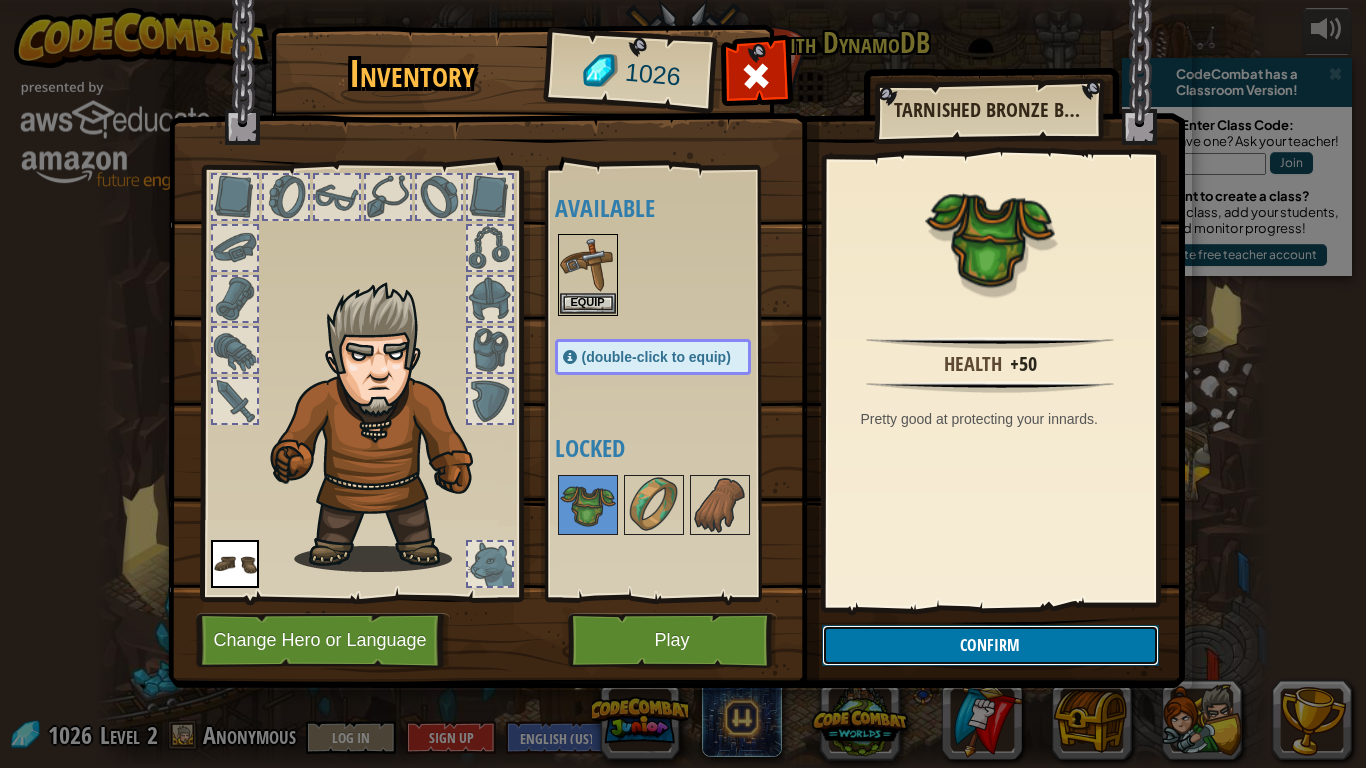click on "Confirm" at bounding box center (990, 645) 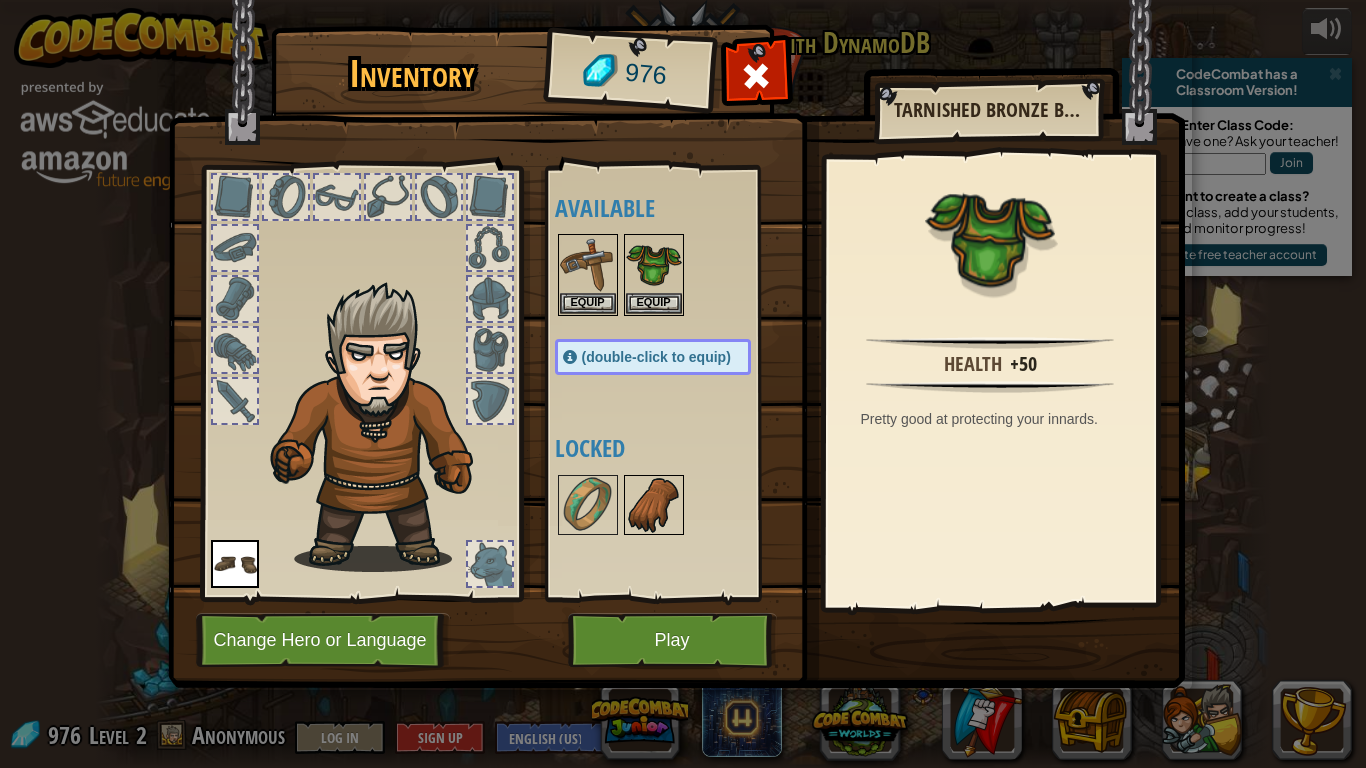 click at bounding box center [654, 505] 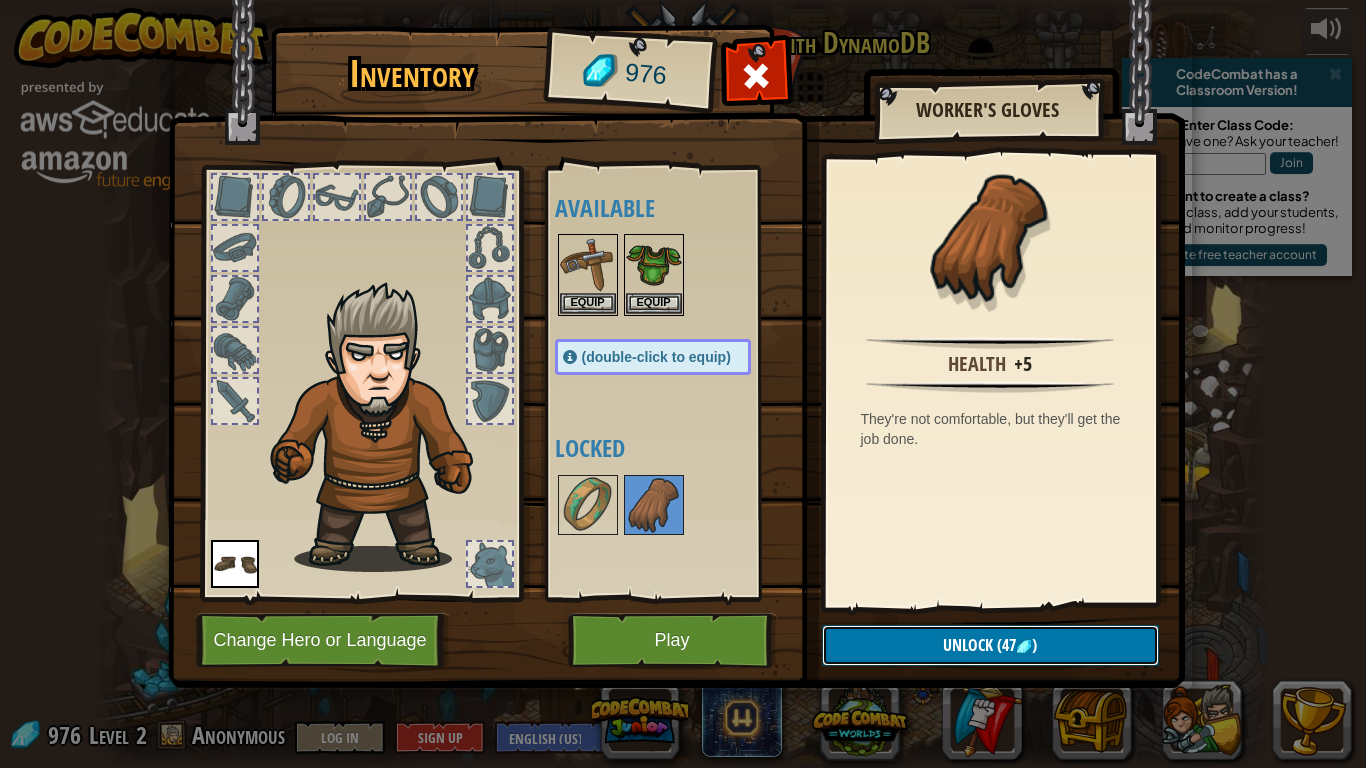 click on "Unlock (47 )" at bounding box center (990, 645) 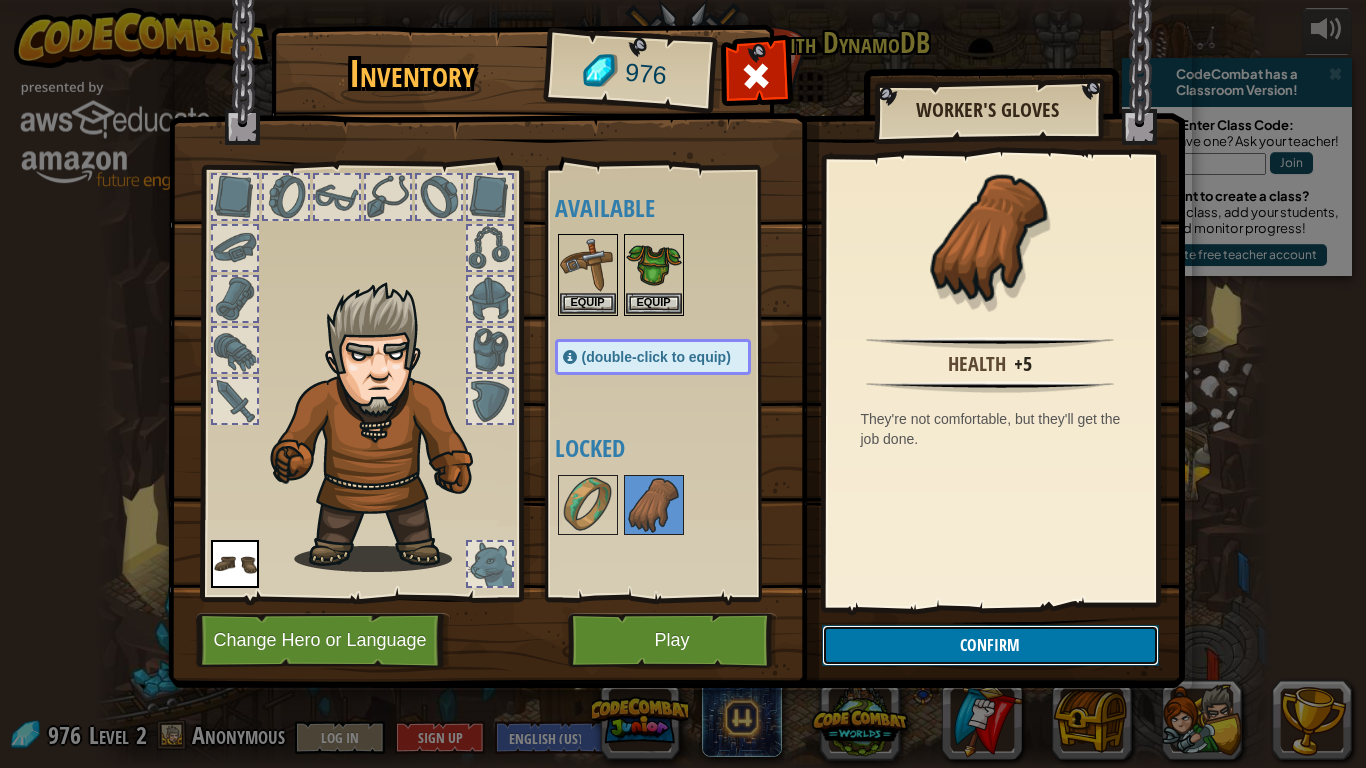 click on "Confirm" at bounding box center (990, 645) 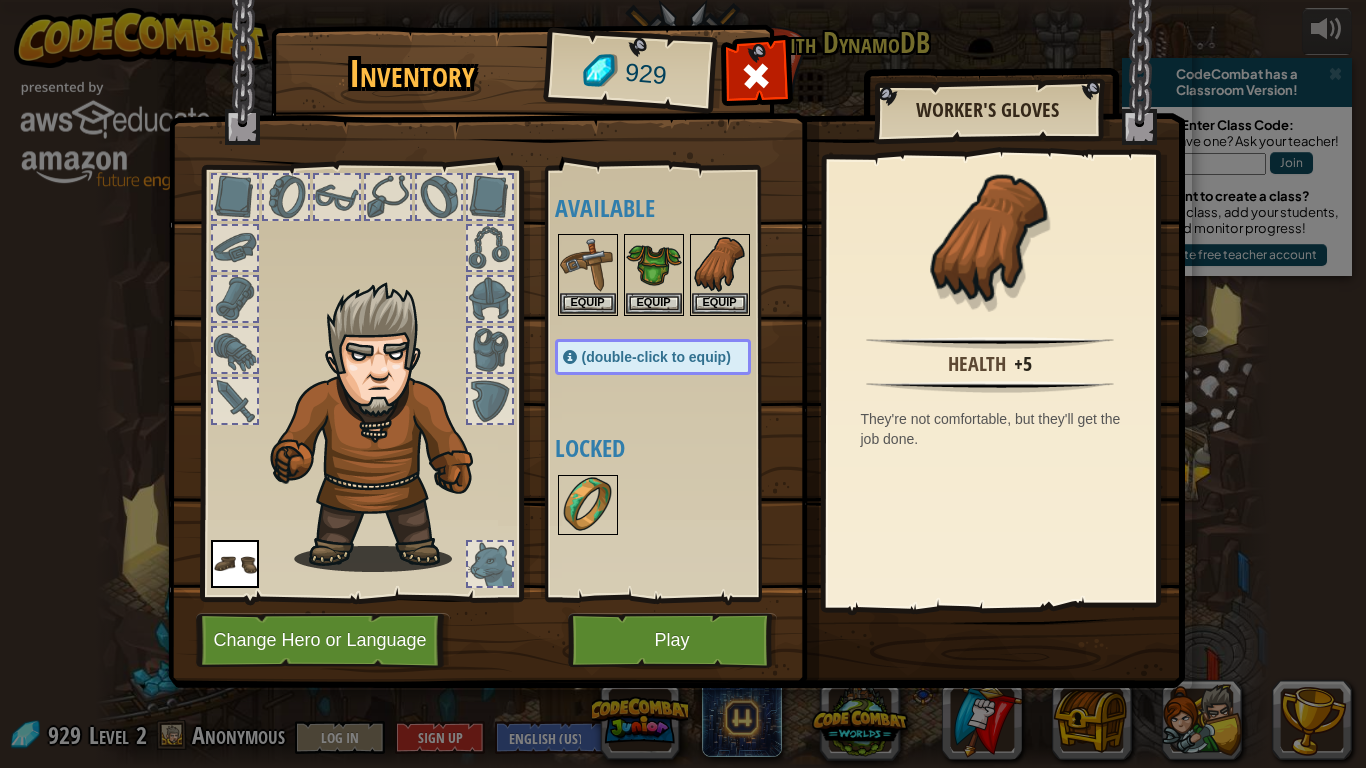 click at bounding box center [588, 505] 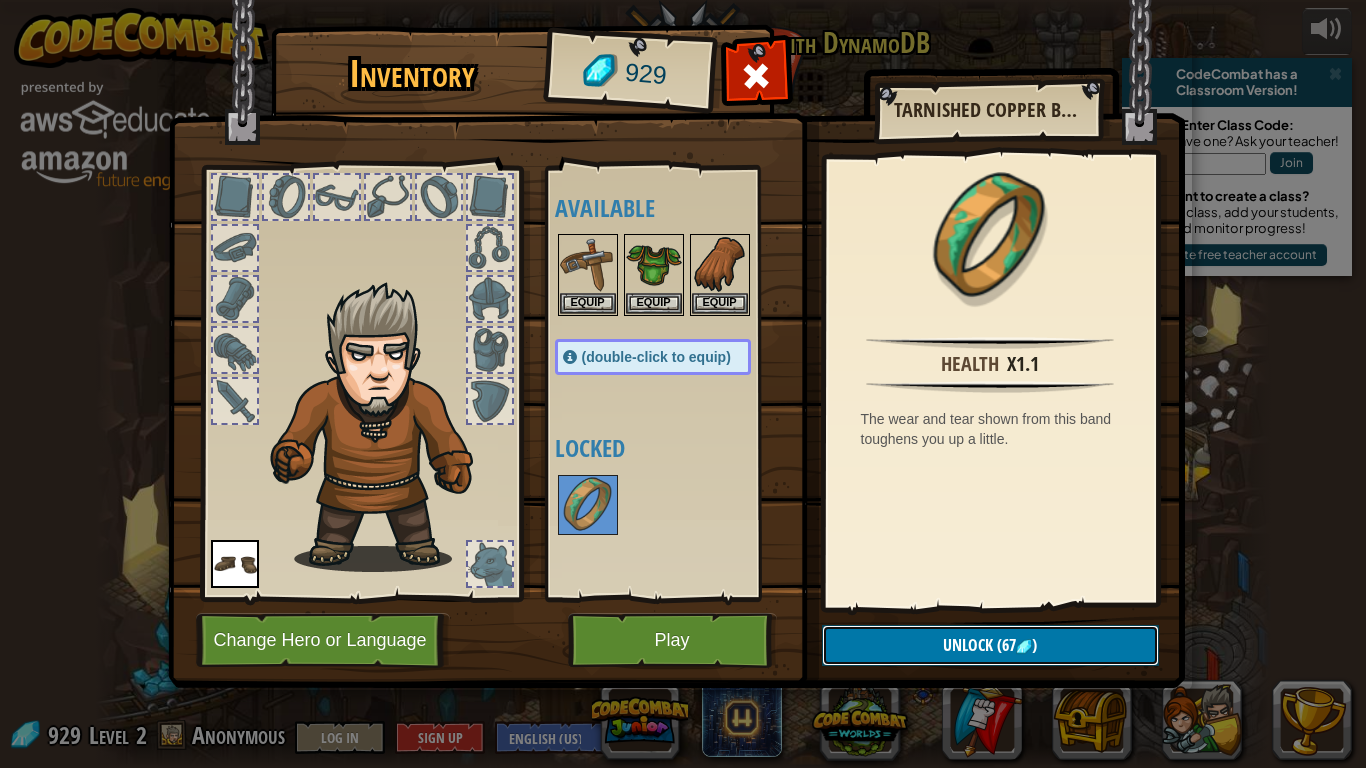 click on "Unlock (67 )" at bounding box center (990, 645) 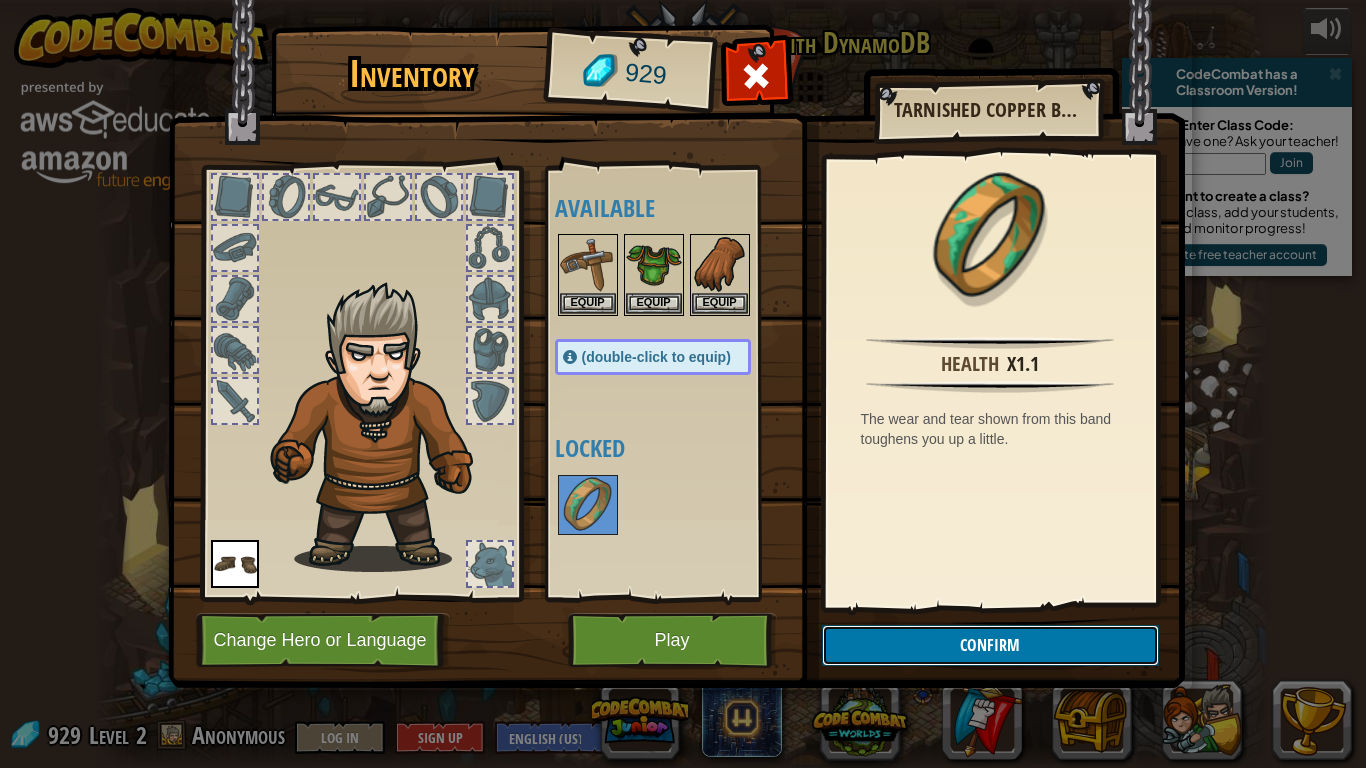 click on "Confirm" at bounding box center [990, 645] 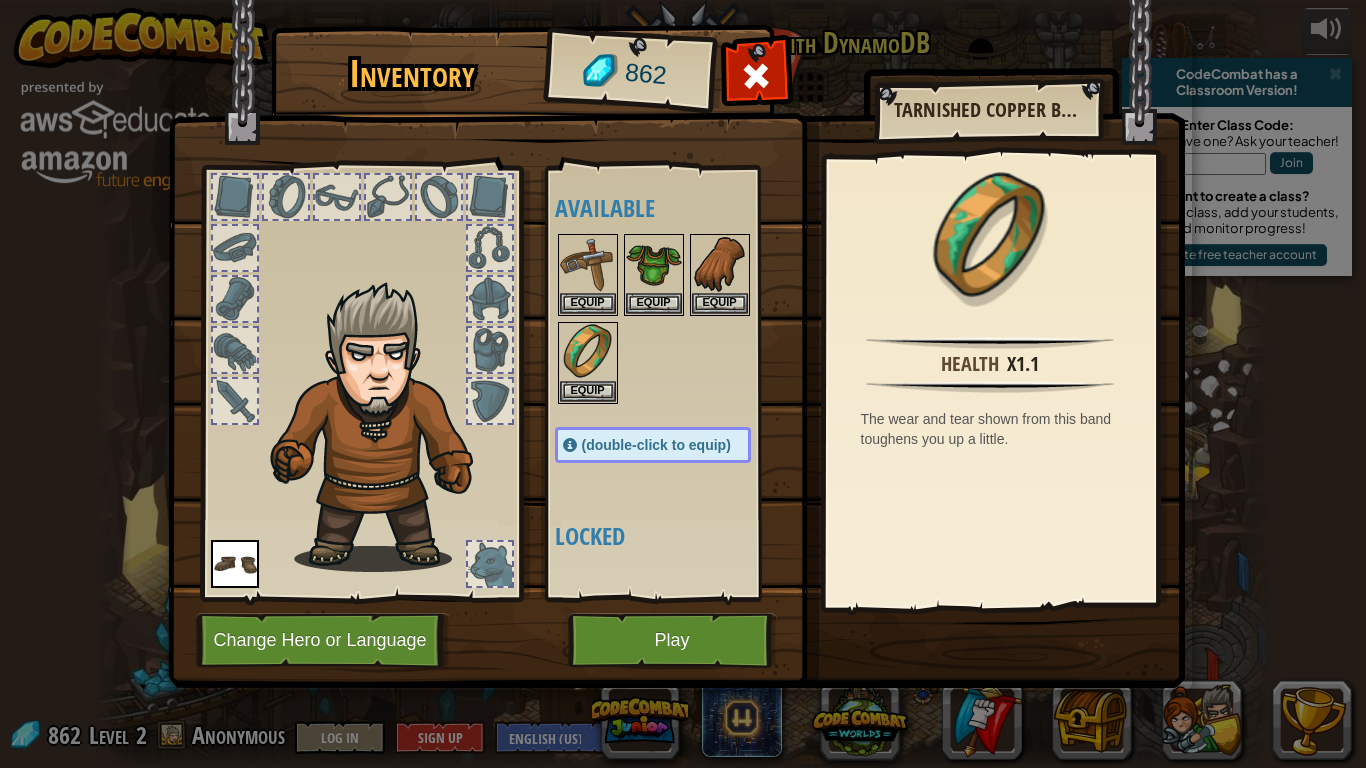 click at bounding box center [676, 325] 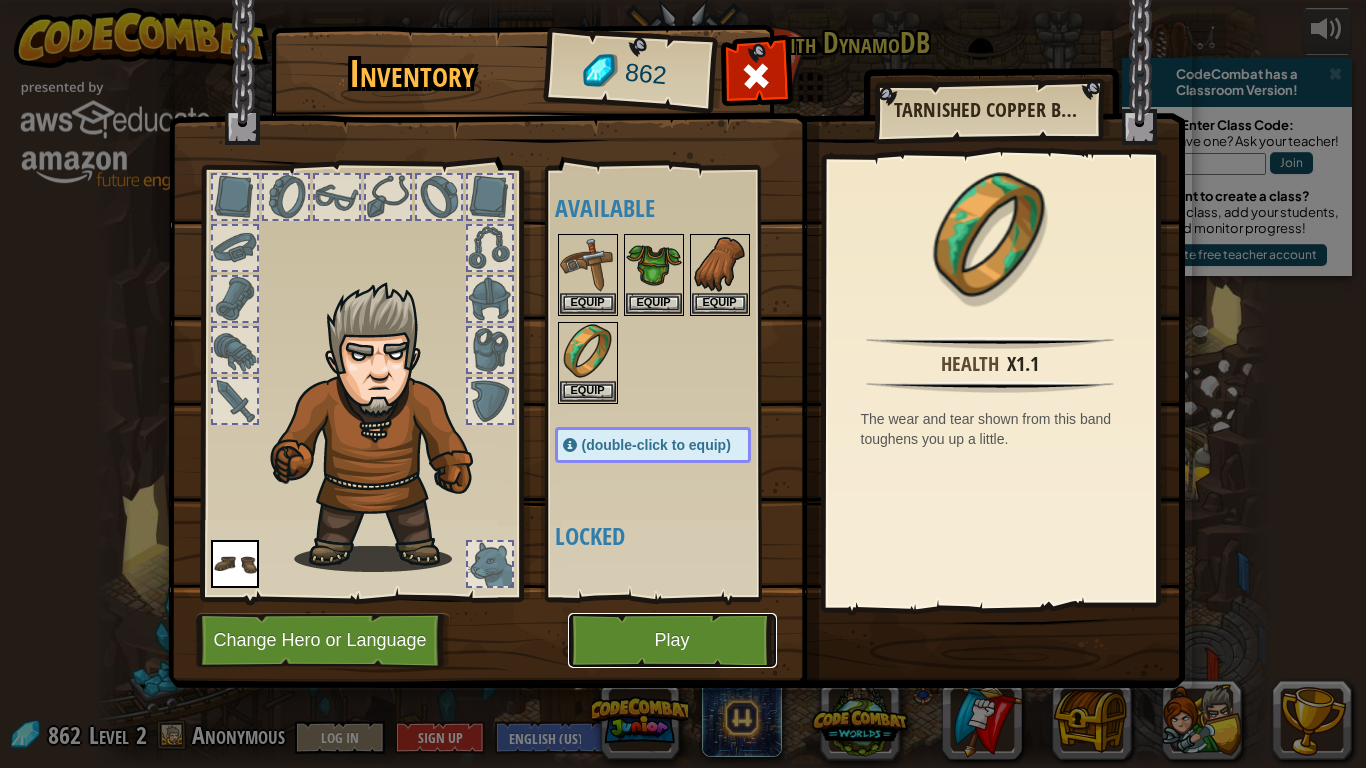 click on "Play" at bounding box center [672, 640] 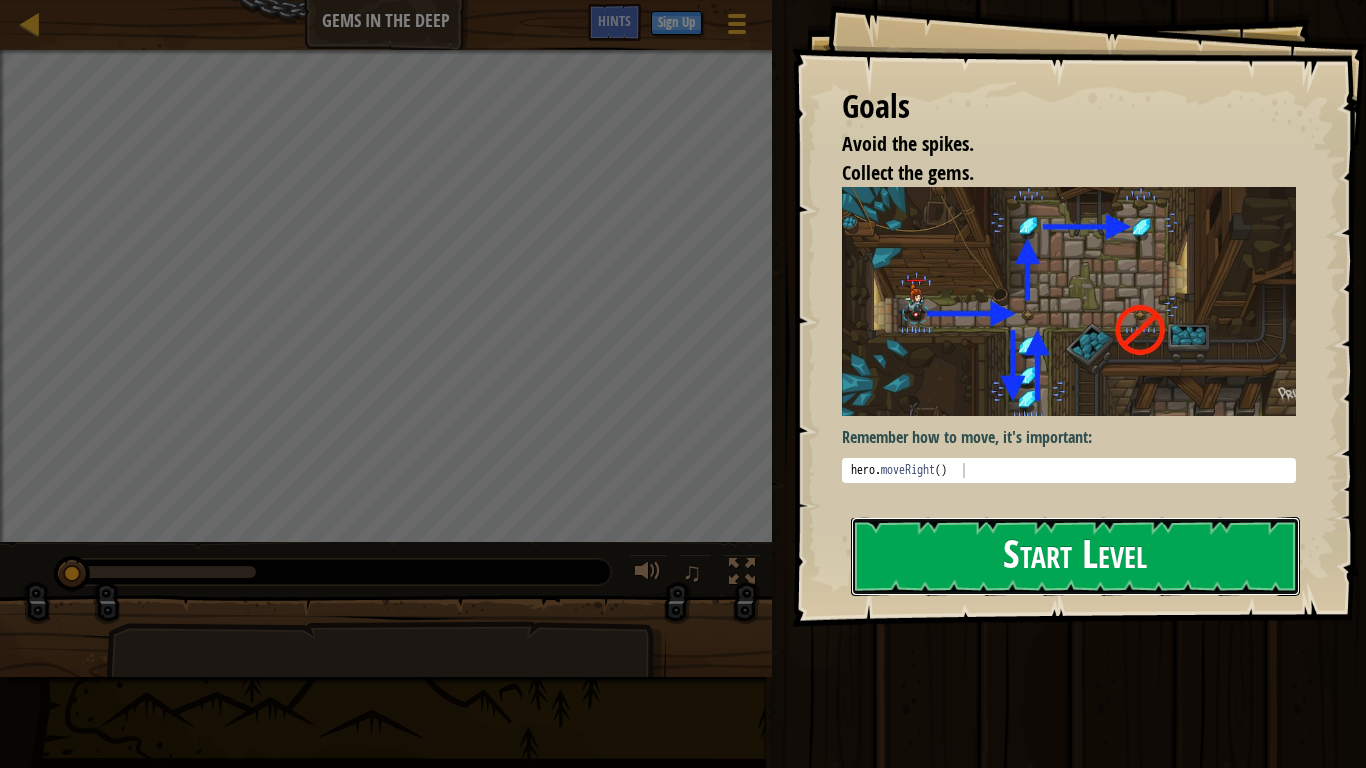 click on "Start Level" at bounding box center (1075, 556) 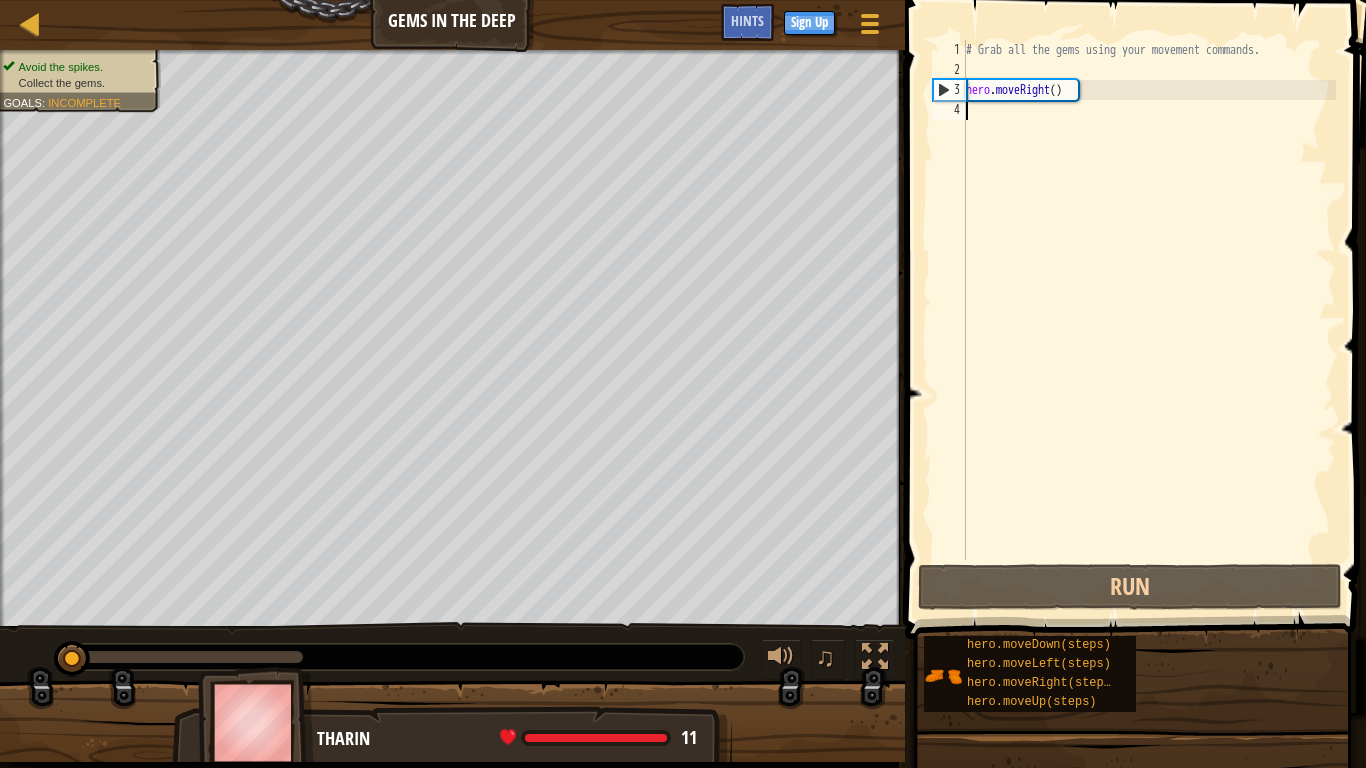 click at bounding box center (1137, 291) 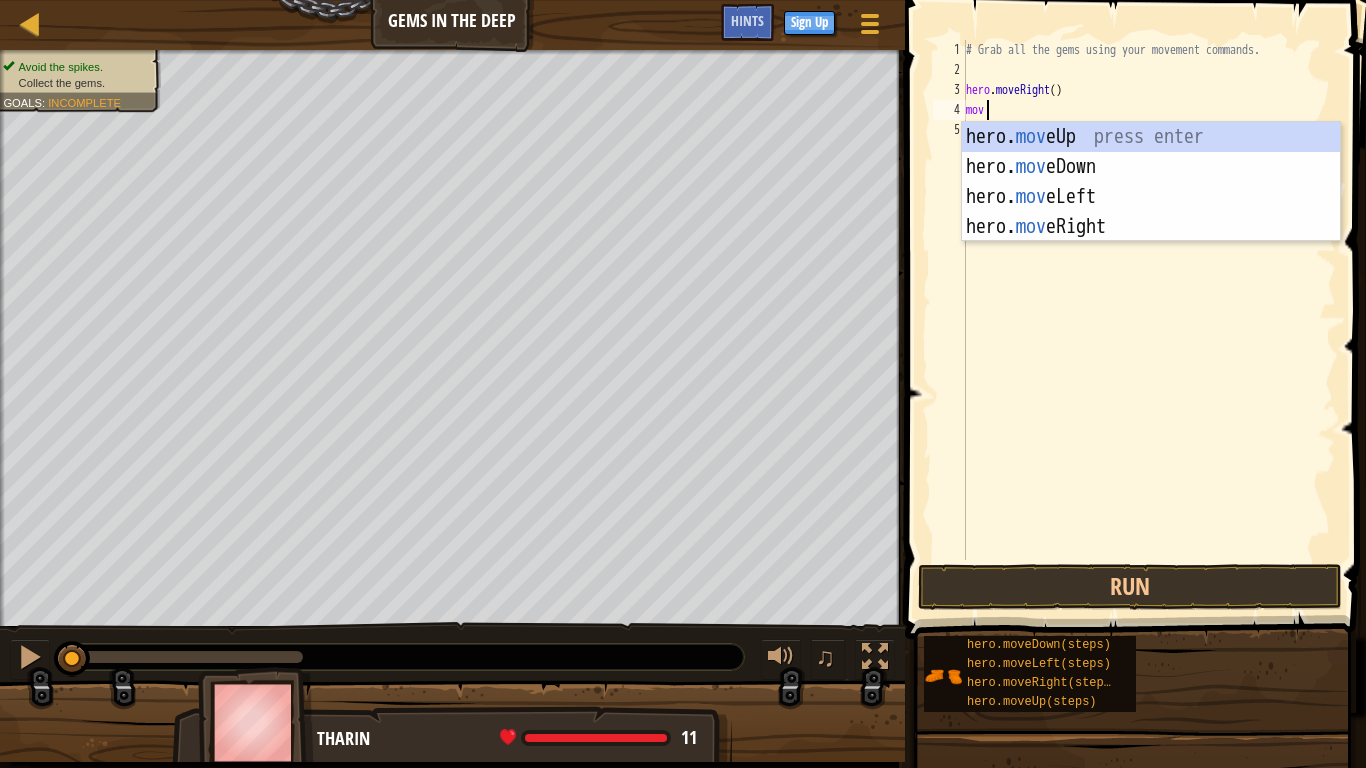 type on "move" 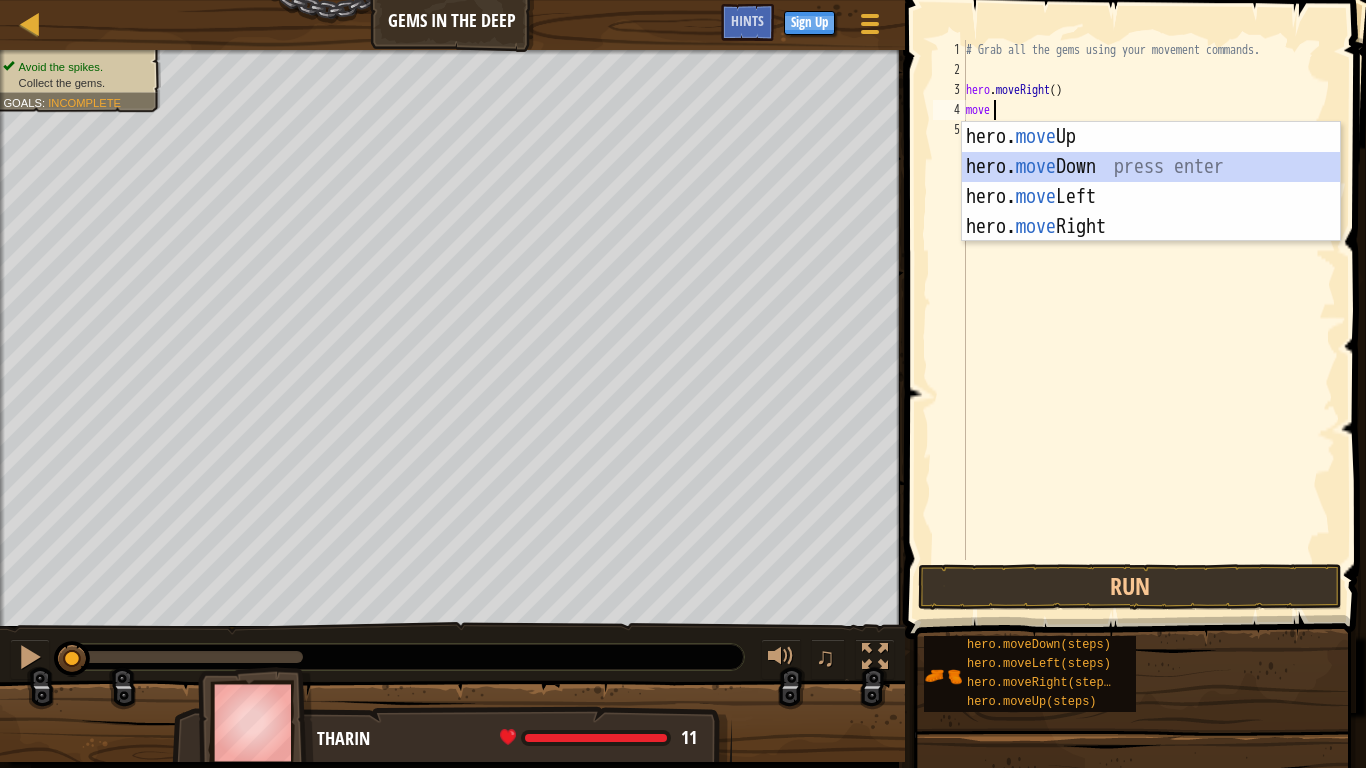 click on "hero. move Up press enter hero. move Down press enter hero. move Left press enter hero. move Right press enter" at bounding box center [1151, 212] 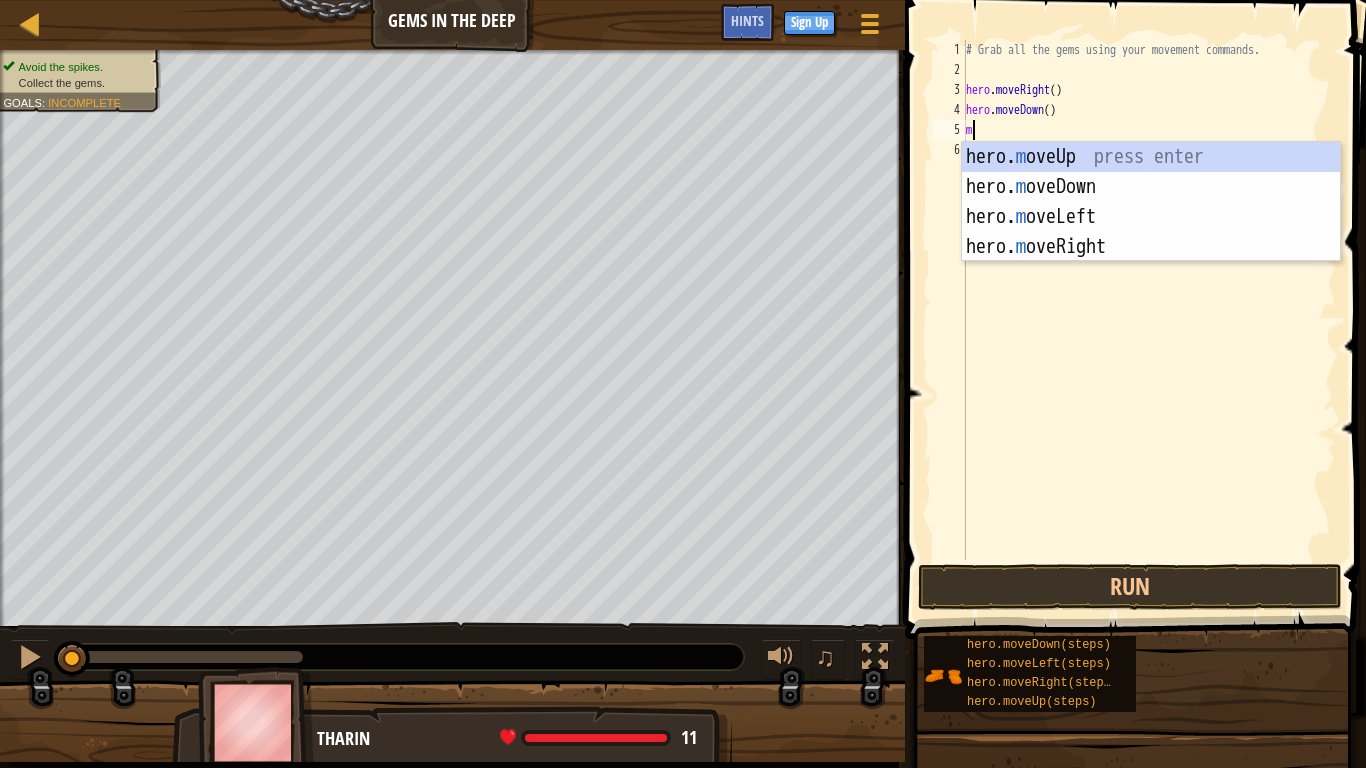 scroll, scrollTop: 9, scrollLeft: 1, axis: both 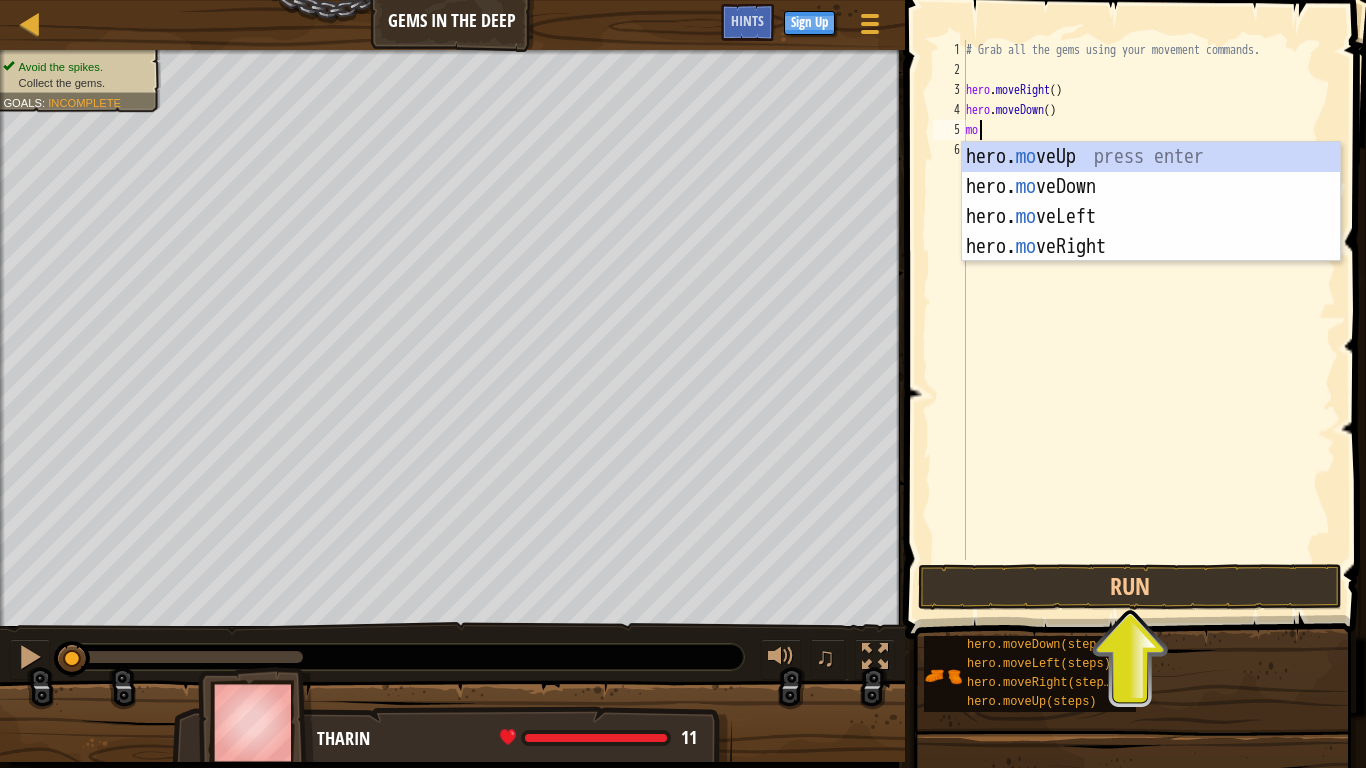type on "m" 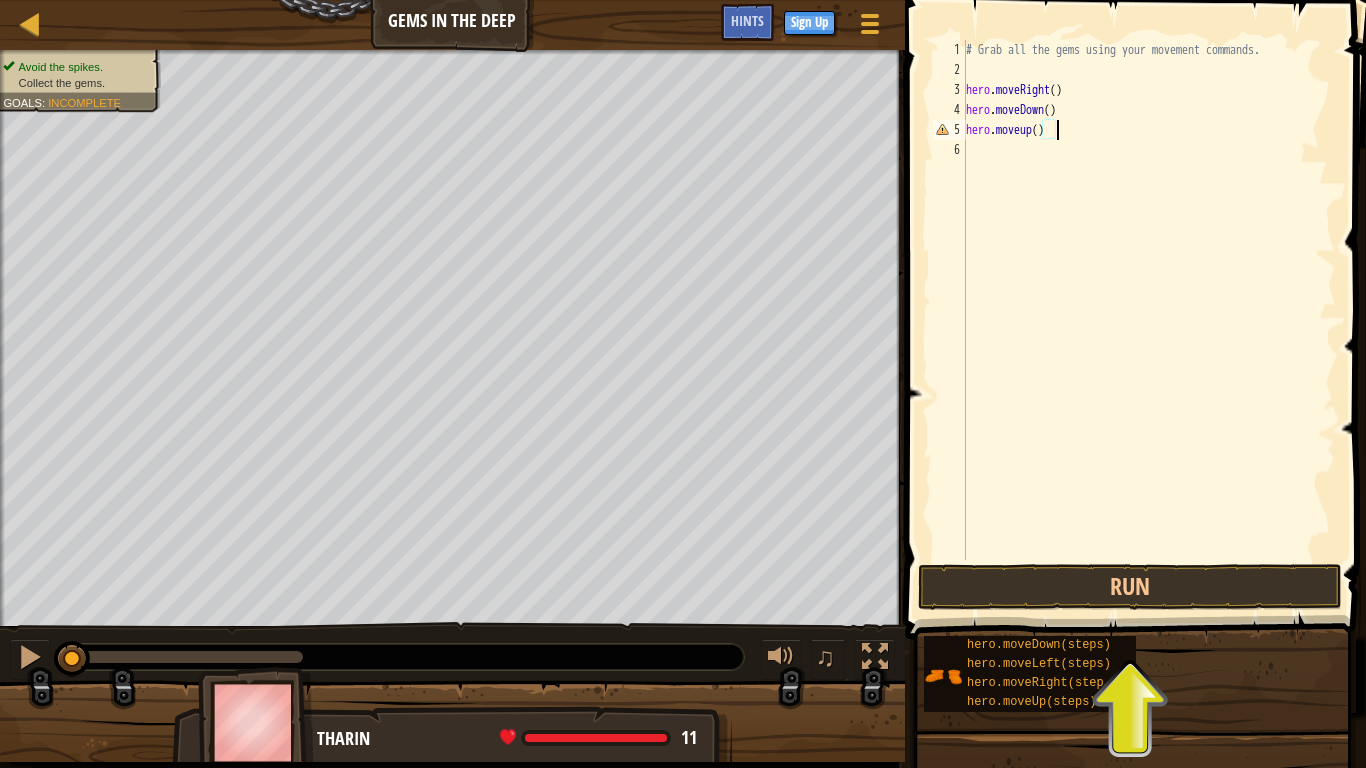 scroll, scrollTop: 9, scrollLeft: 12, axis: both 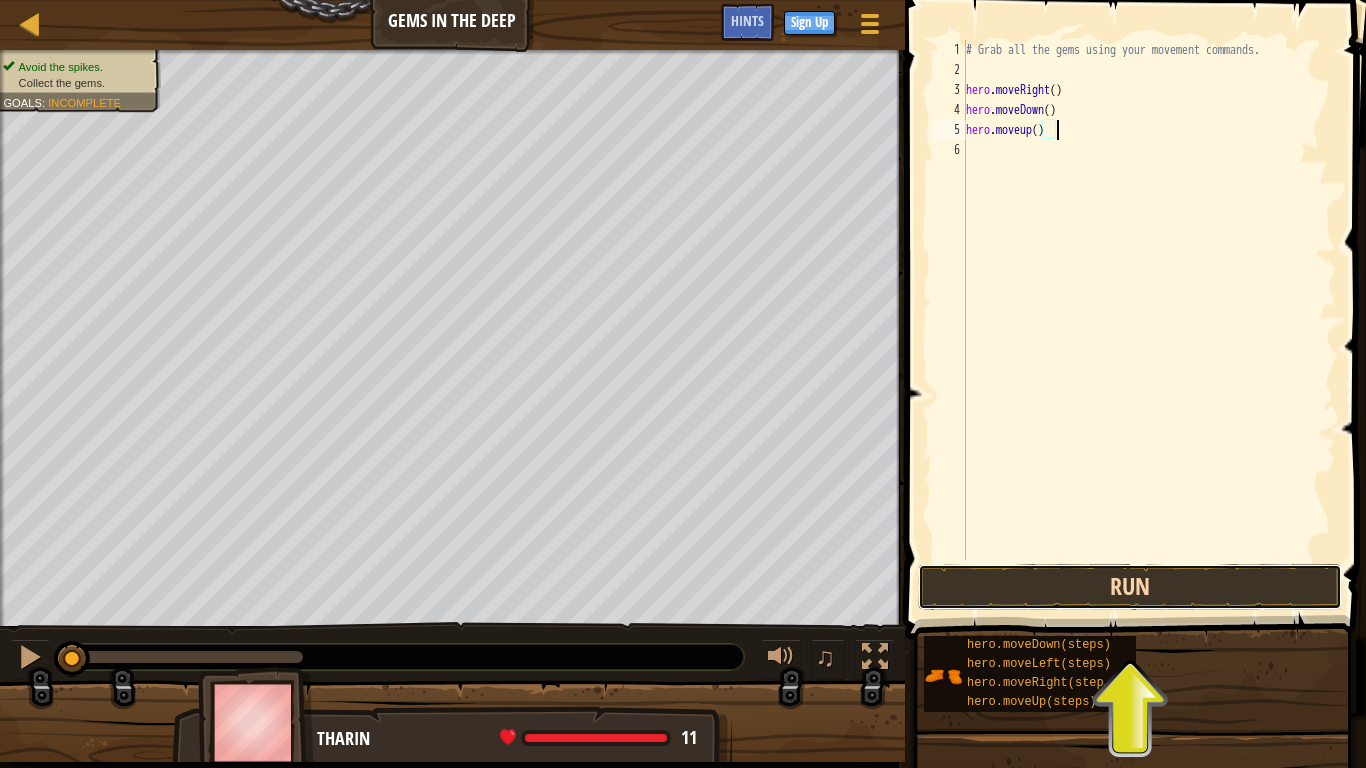 click on "Run" at bounding box center [1130, 587] 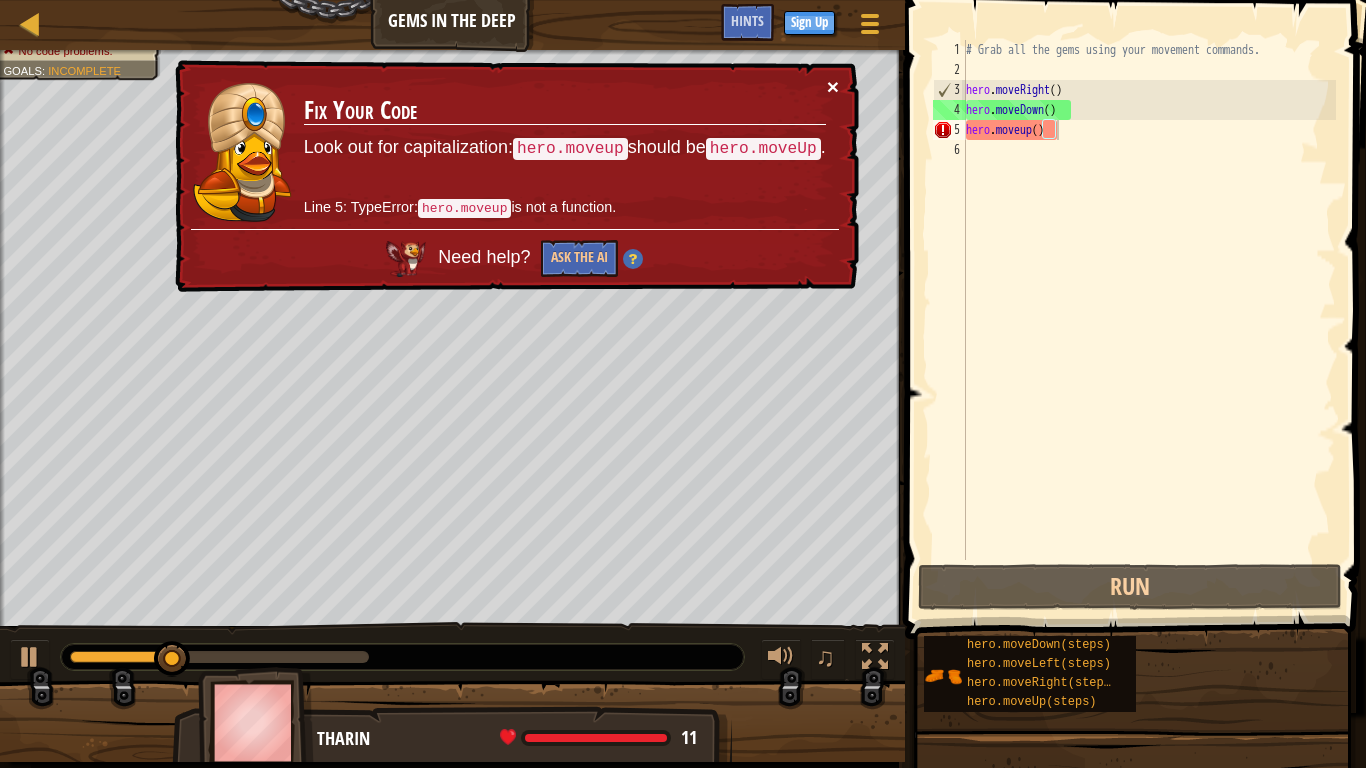 click on "×" at bounding box center (833, 86) 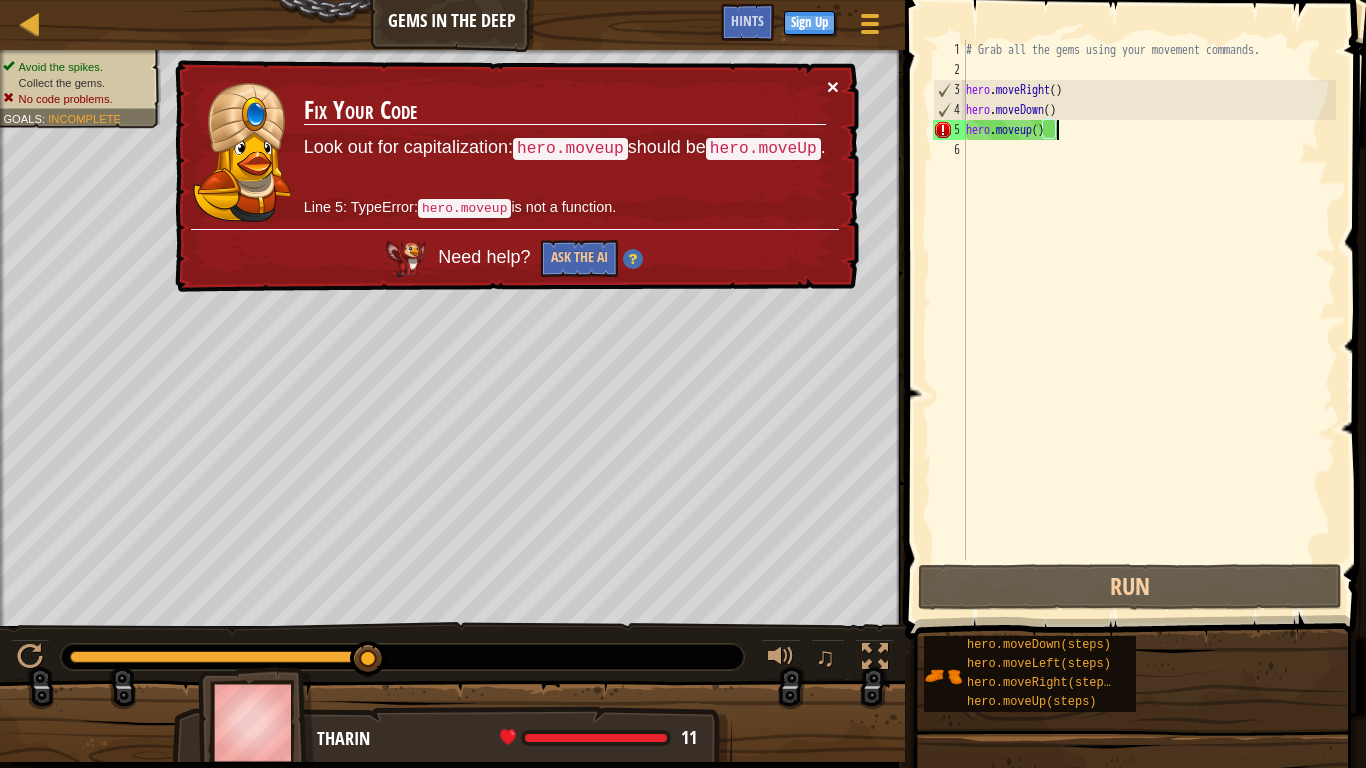 click on "×" at bounding box center (833, 86) 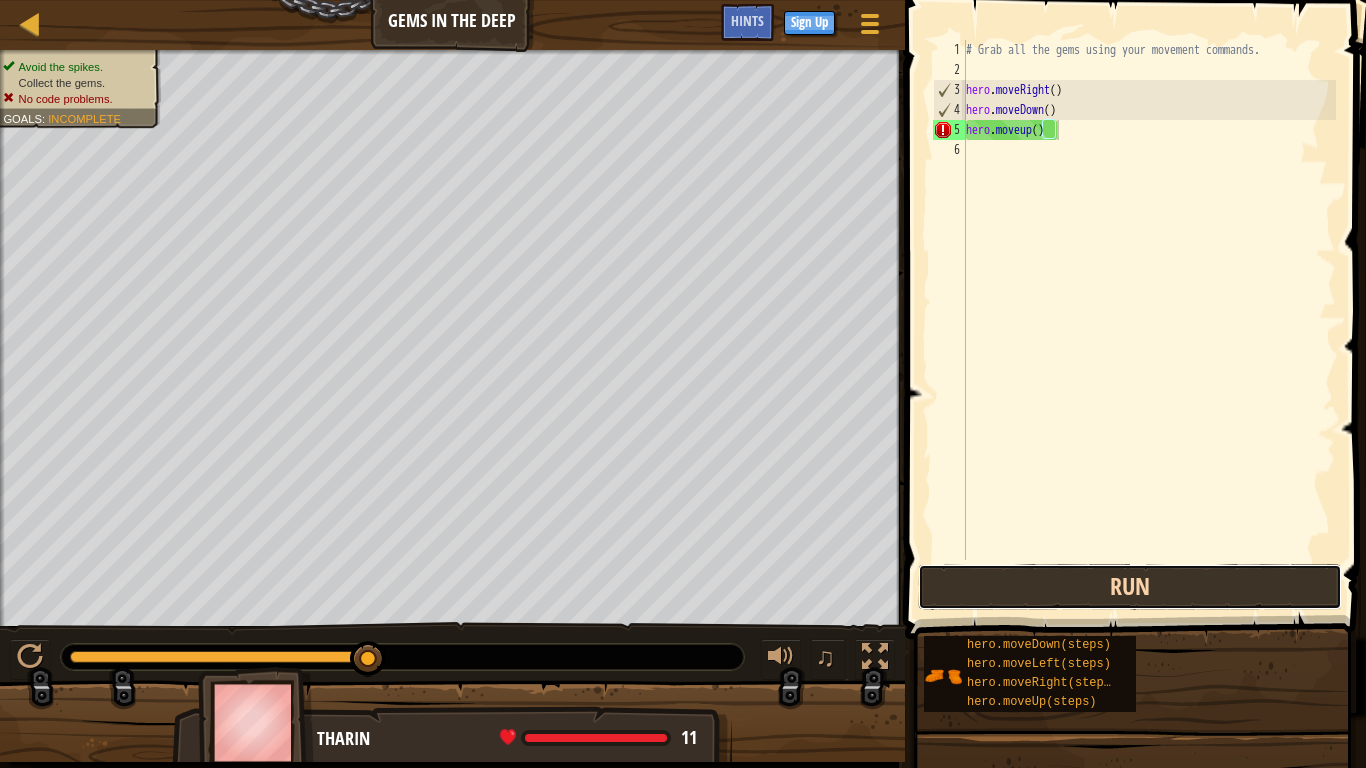 click on "Run" at bounding box center (1130, 587) 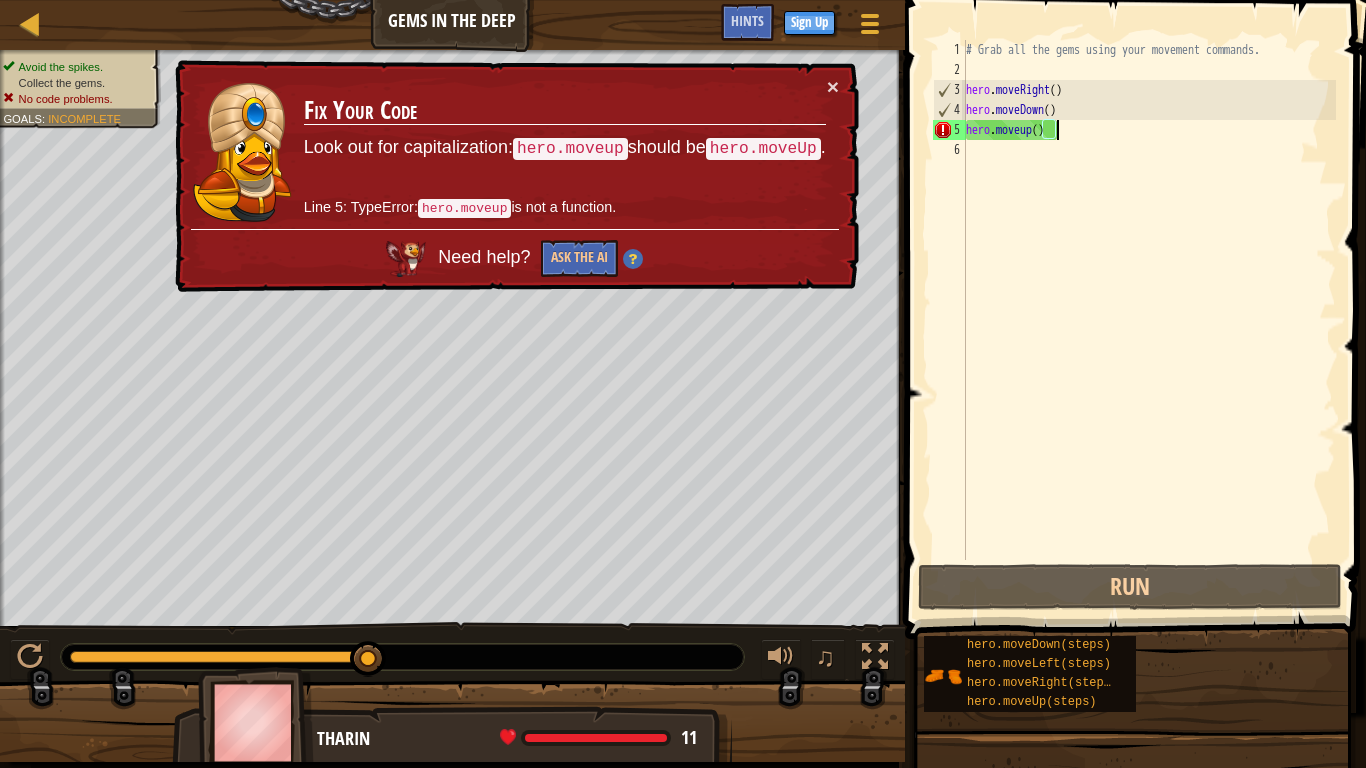 click on "Fix Your Code Look out for capitalization:  hero.moveup  should be  hero.moveUp .
Line 5: TypeError:  hero.moveup  is not a function." at bounding box center (565, 152) 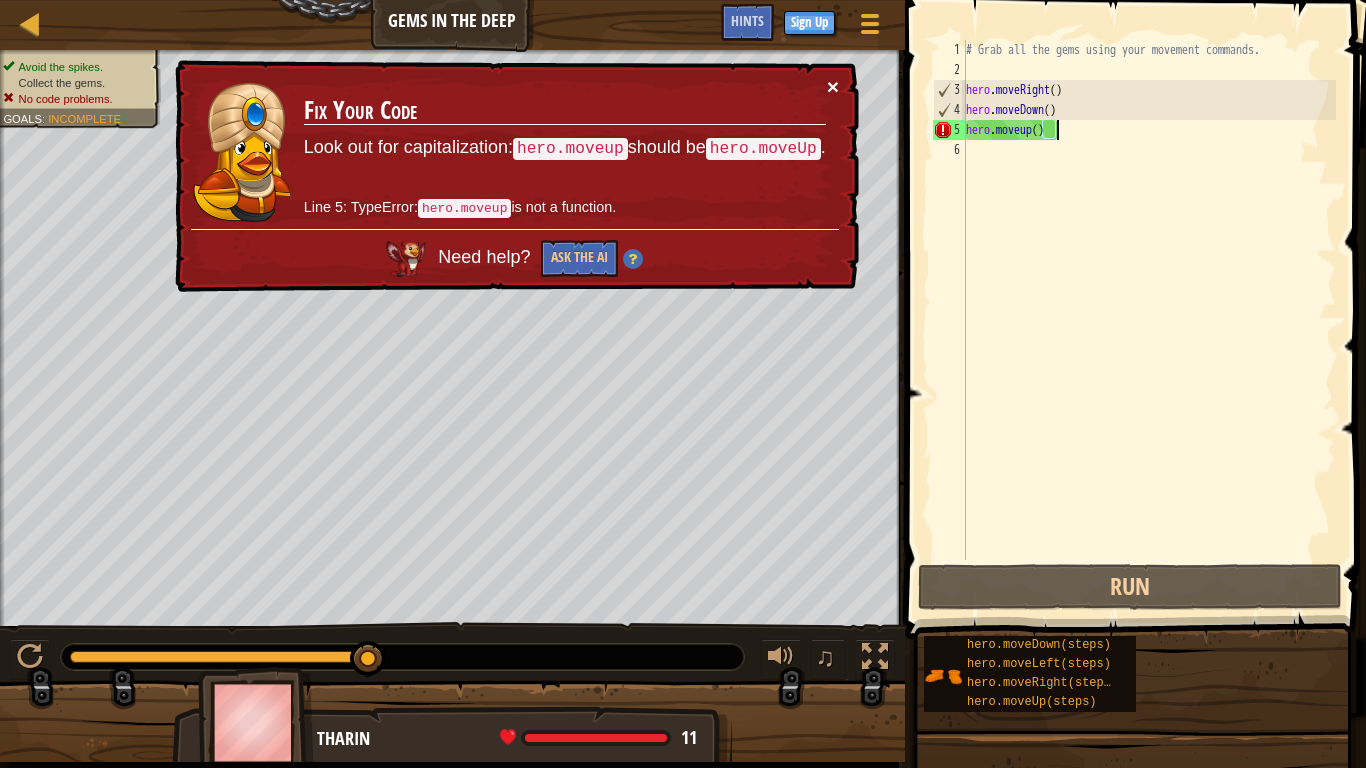 click on "×" at bounding box center [833, 86] 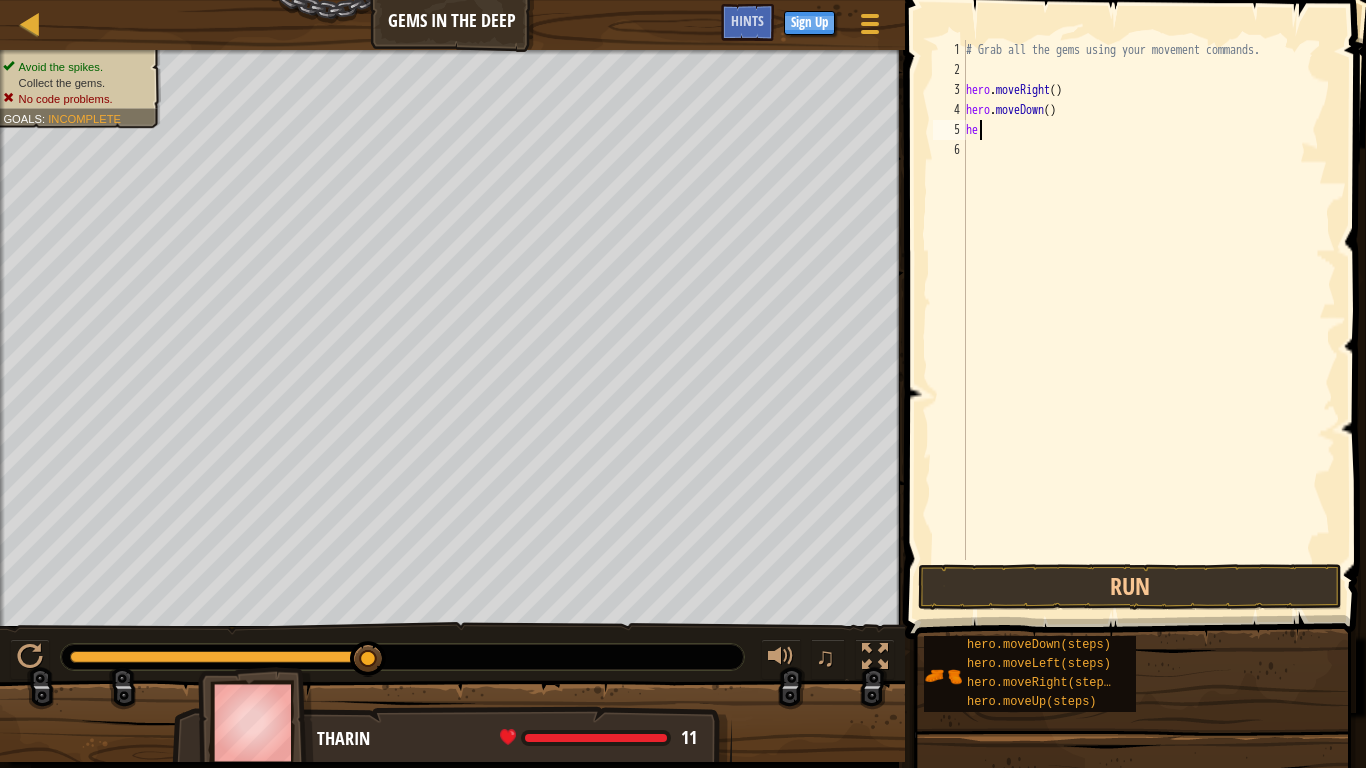scroll, scrollTop: 9, scrollLeft: 1, axis: both 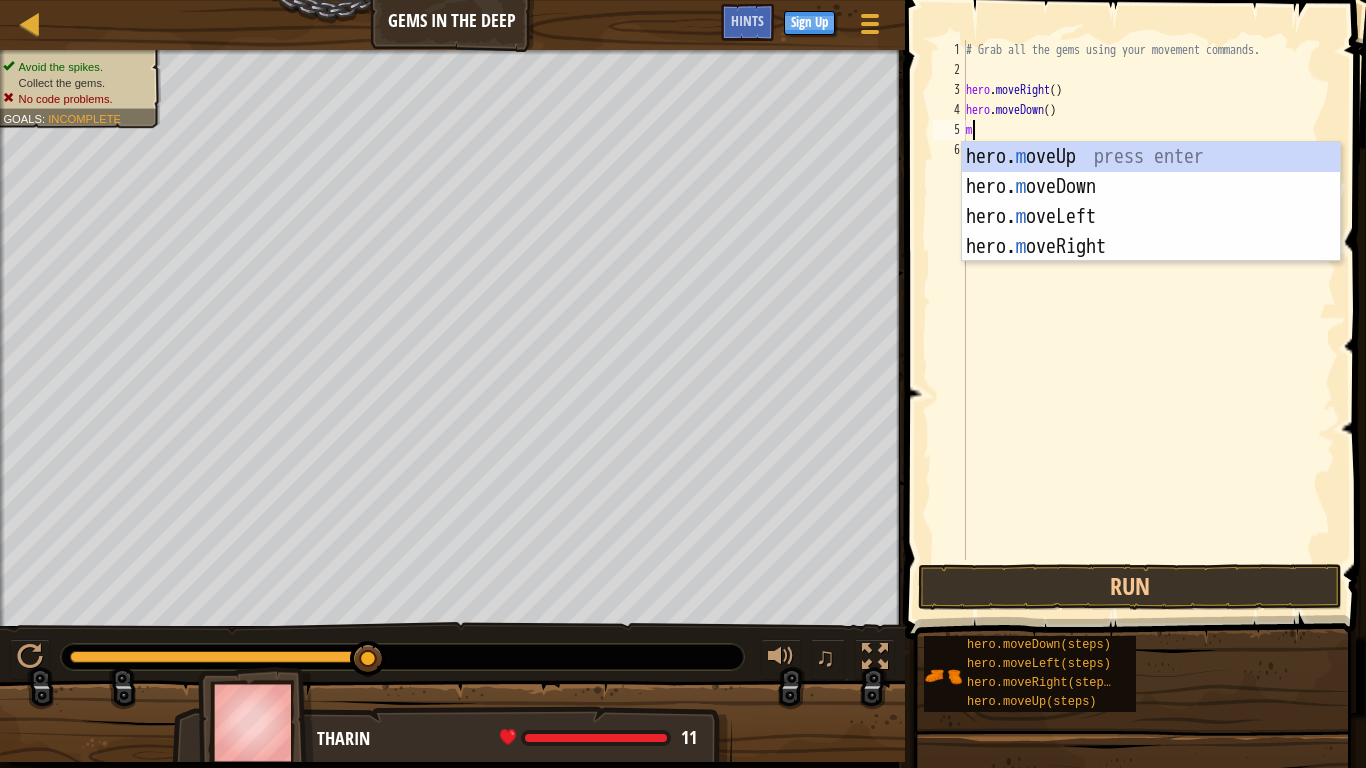 type on "mo" 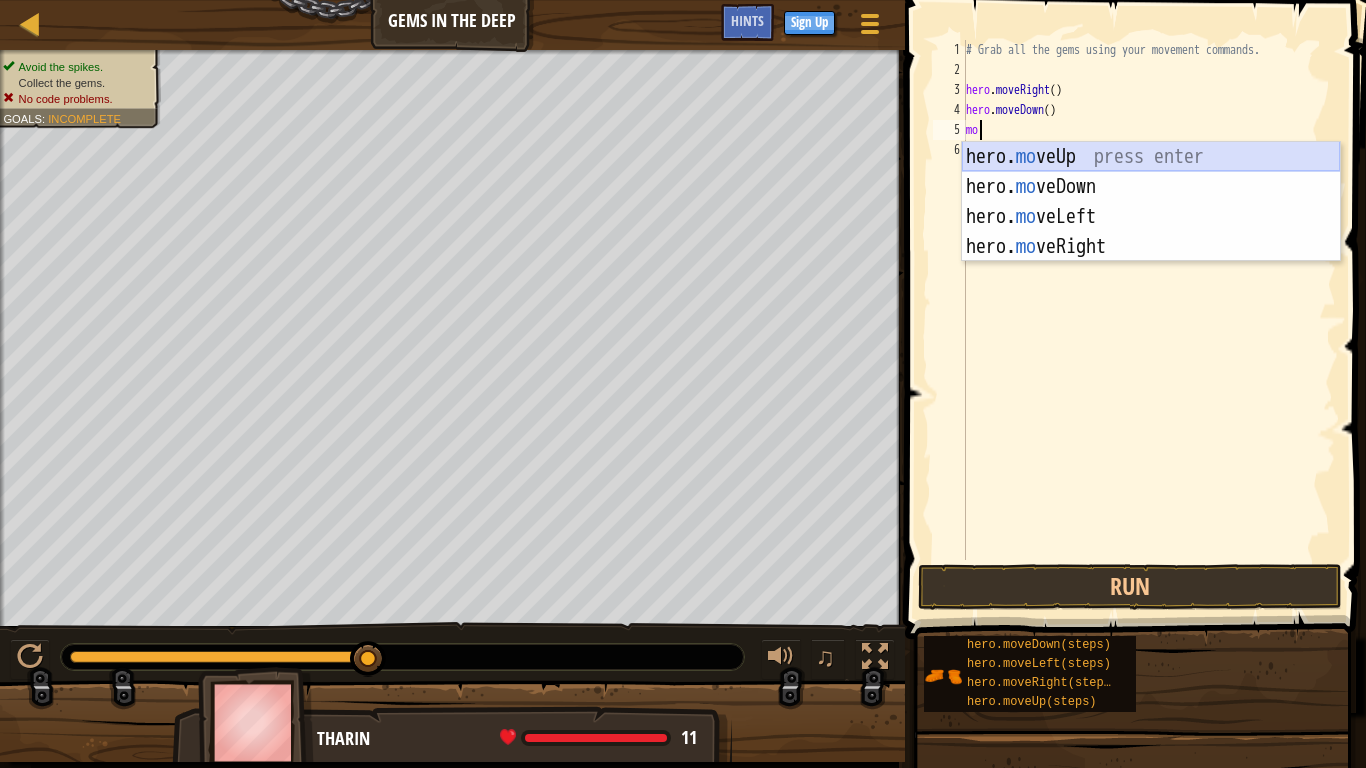 click on "hero. mo veUp press enter hero. mo veDown press enter hero. mo veLeft press enter hero. mo veRight press enter" at bounding box center [1151, 232] 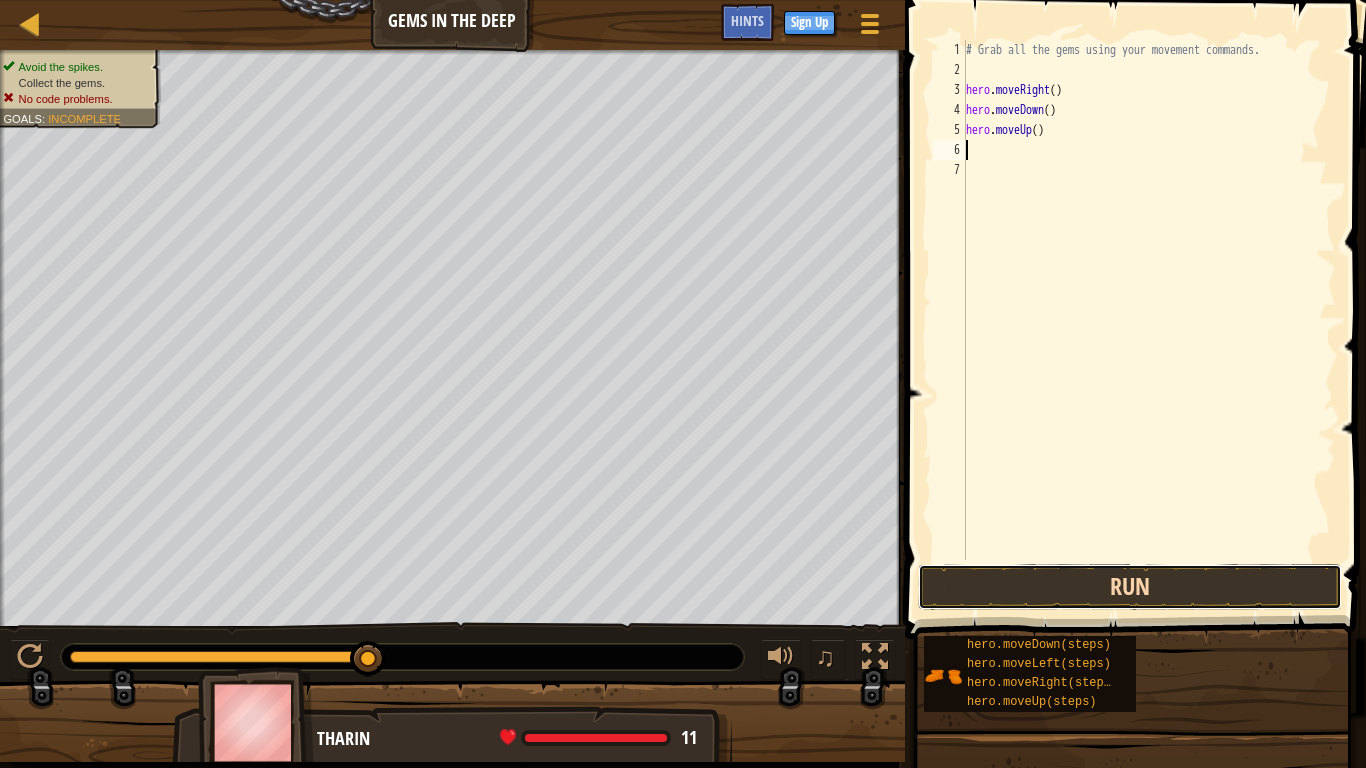 click on "Run" at bounding box center (1130, 587) 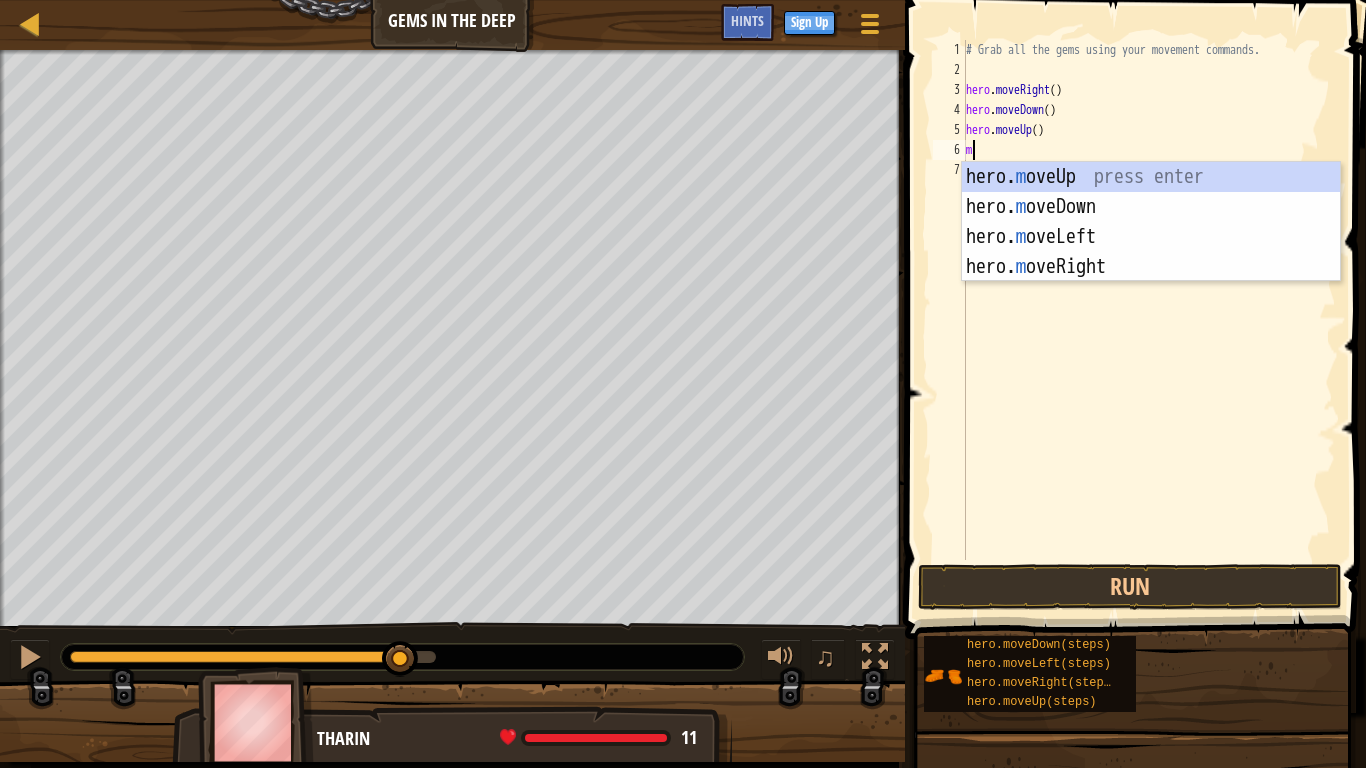 type on "mo" 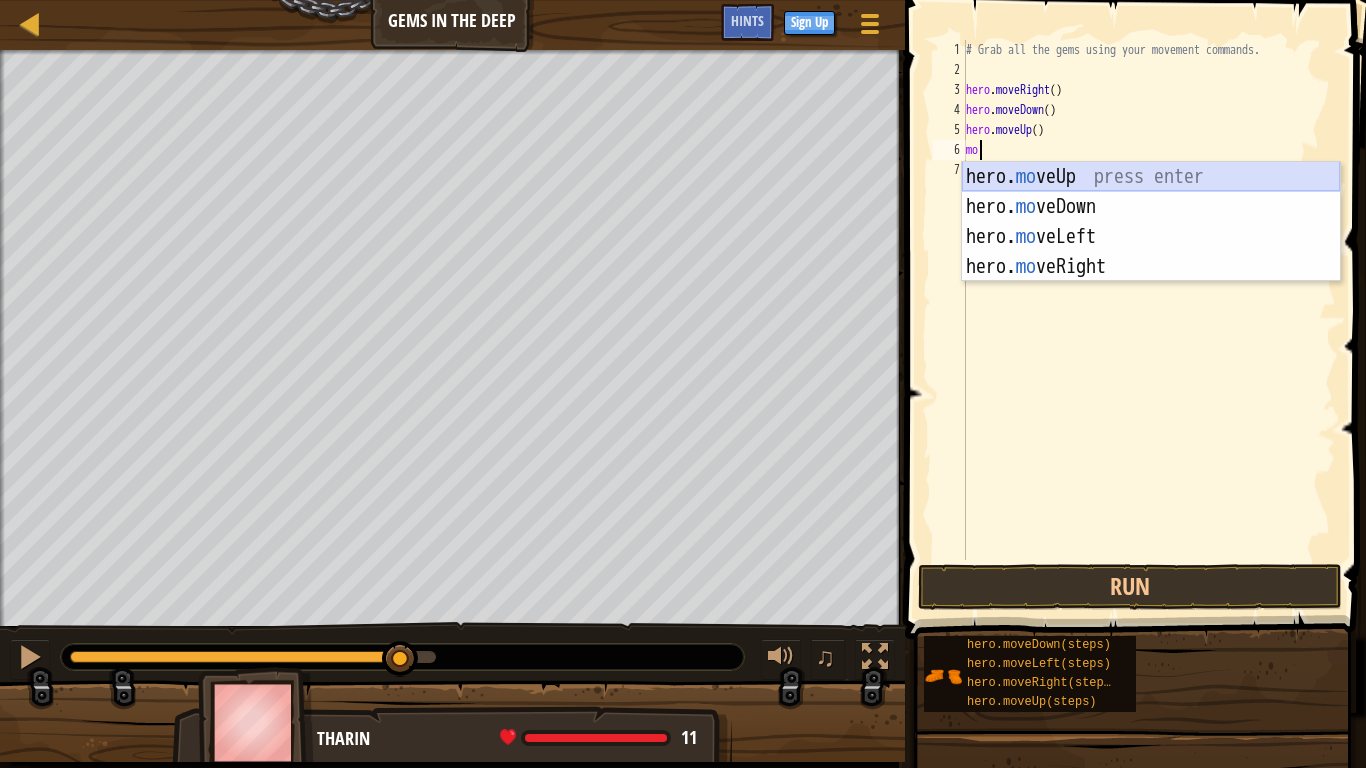 click on "hero. mo veUp press enter hero. mo veDown press enter hero. mo veLeft press enter hero. mo veRight press enter" at bounding box center (1151, 252) 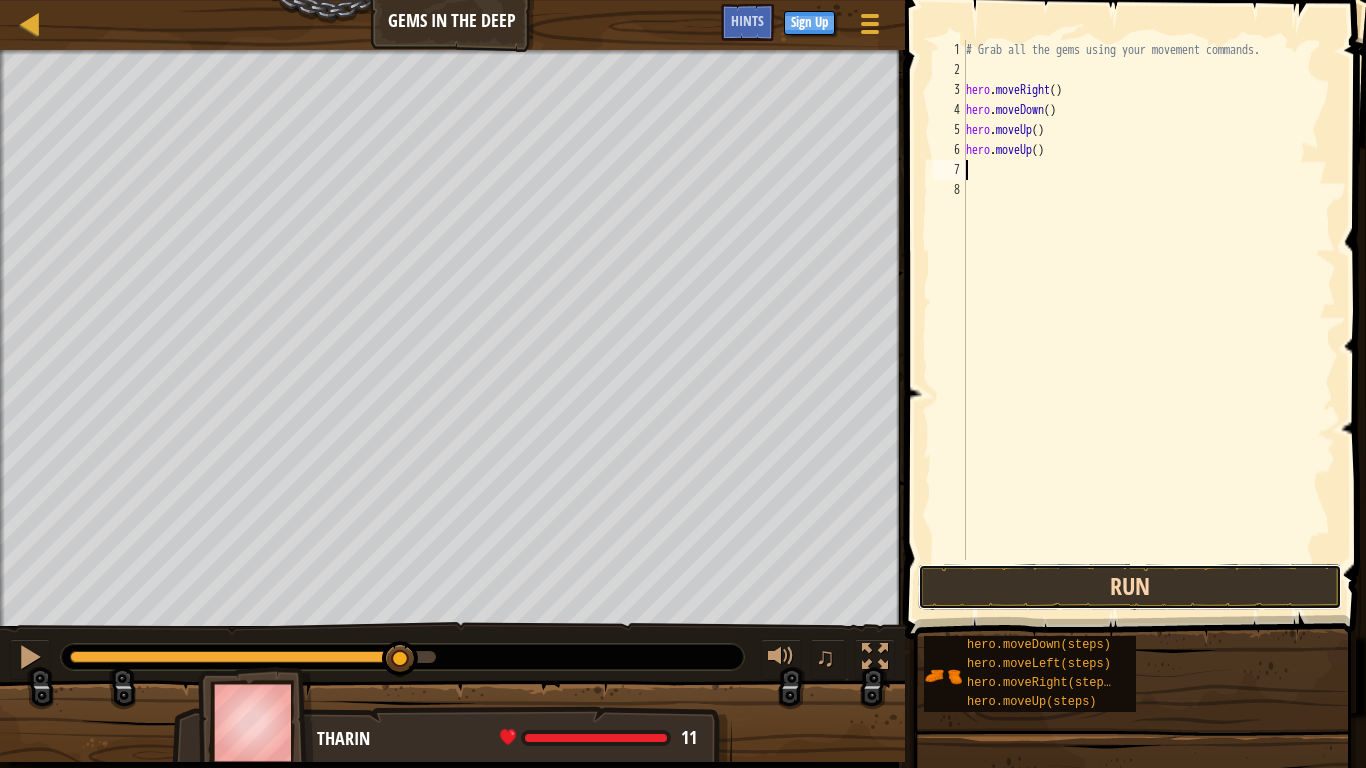 click on "Run" at bounding box center (1130, 587) 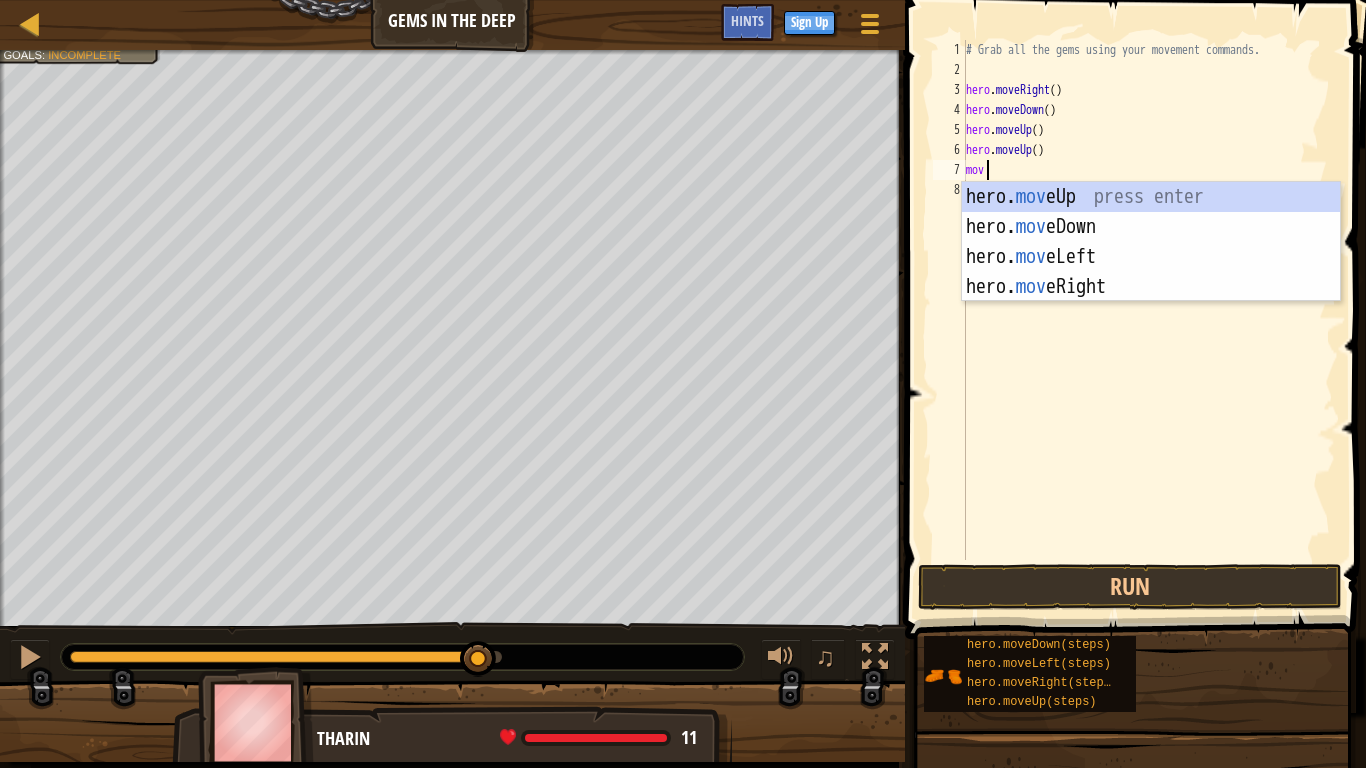 type on "move" 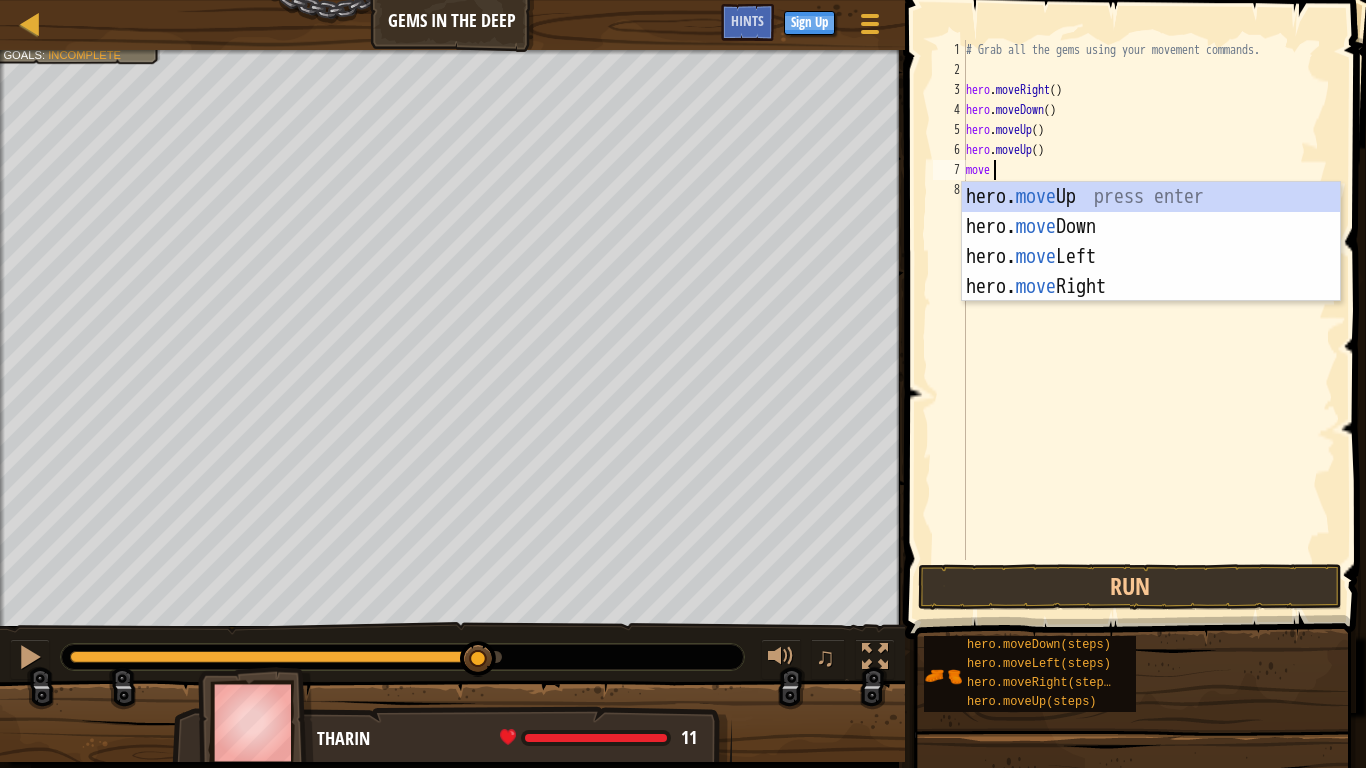 scroll, scrollTop: 9, scrollLeft: 3, axis: both 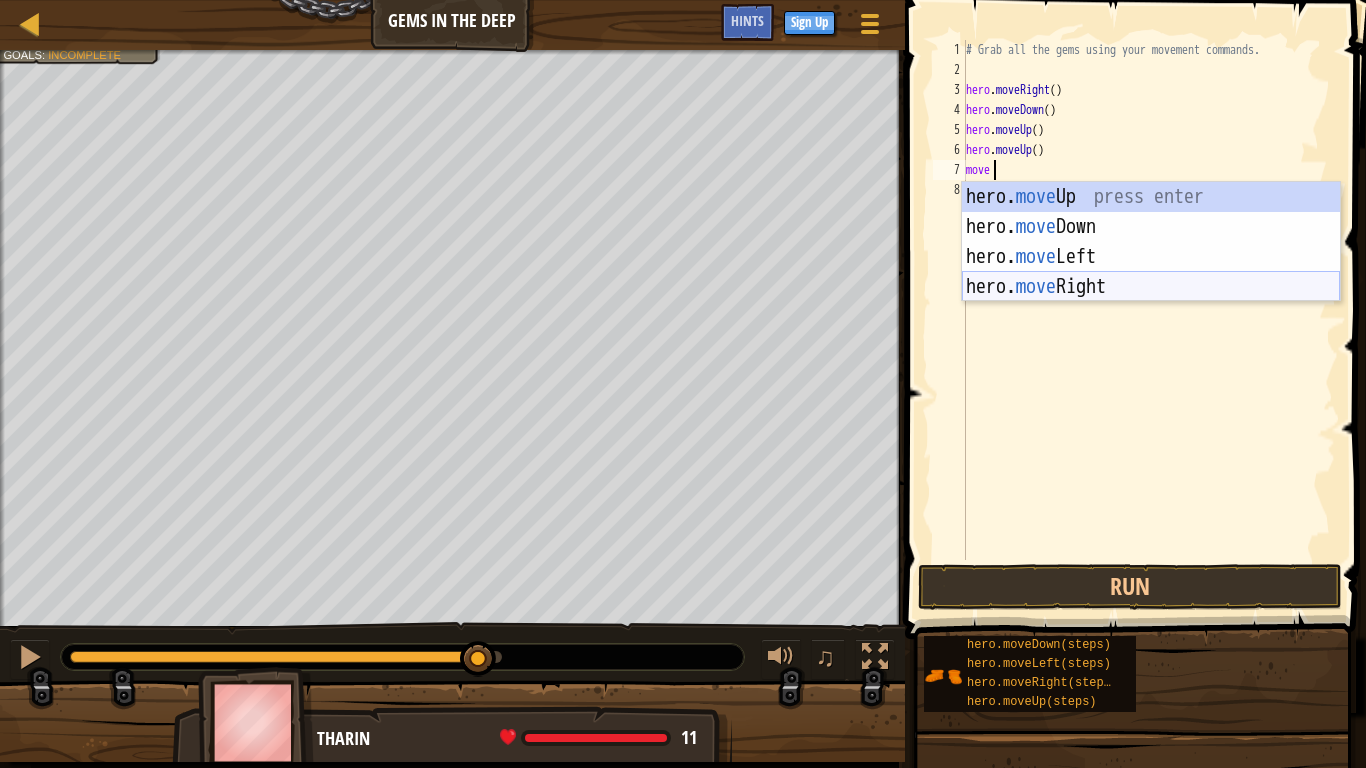 click on "hero. move Up press enter hero. move Down press enter hero. move Left press enter hero. move Right press enter" at bounding box center [1151, 272] 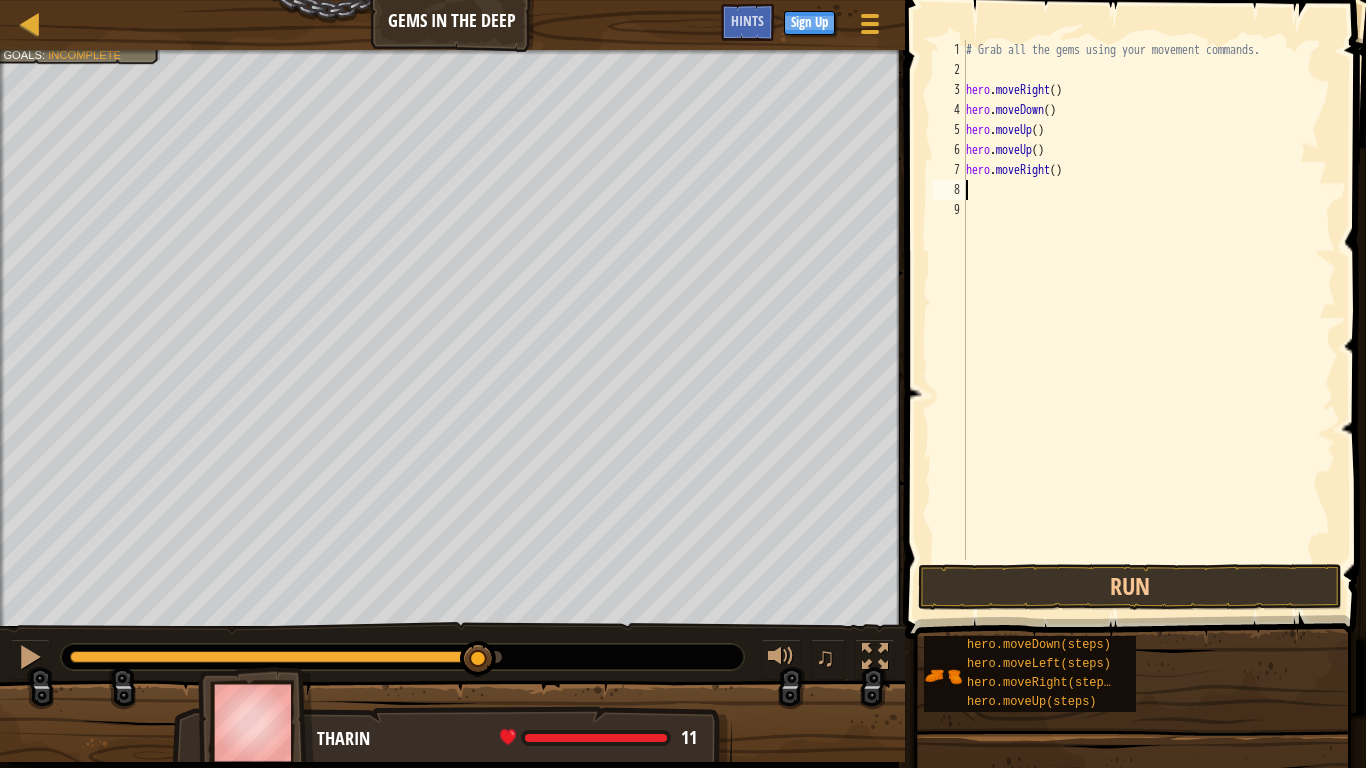 scroll, scrollTop: 9, scrollLeft: 0, axis: vertical 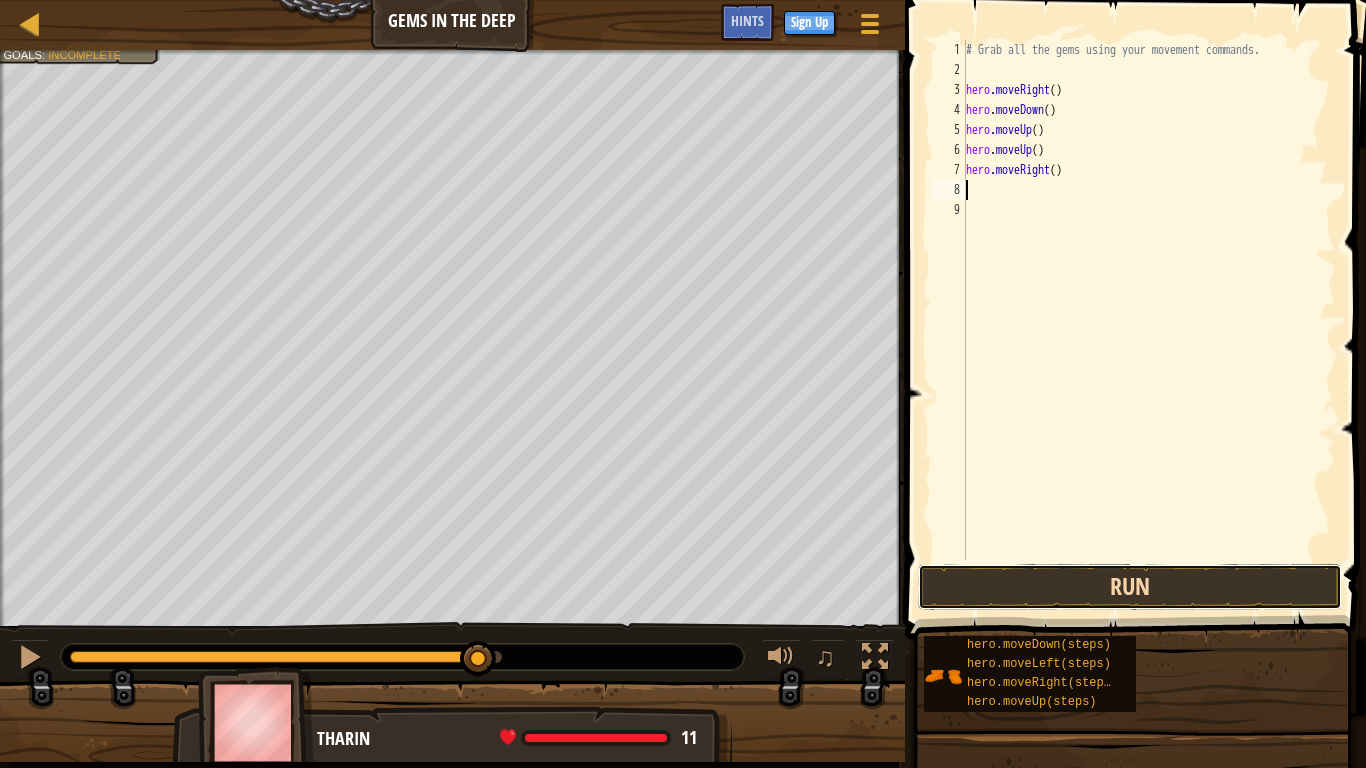 click on "Run" at bounding box center (1130, 587) 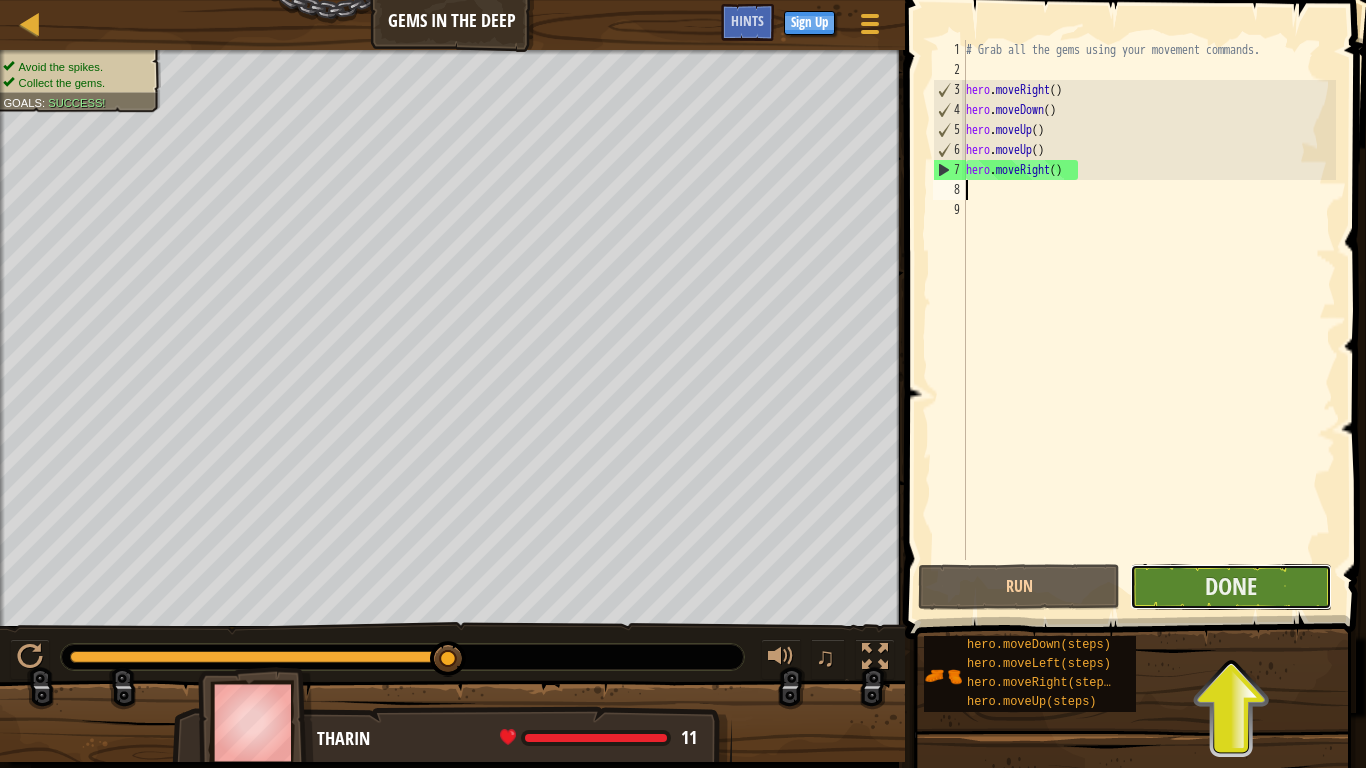 click on "Done" at bounding box center (1231, 587) 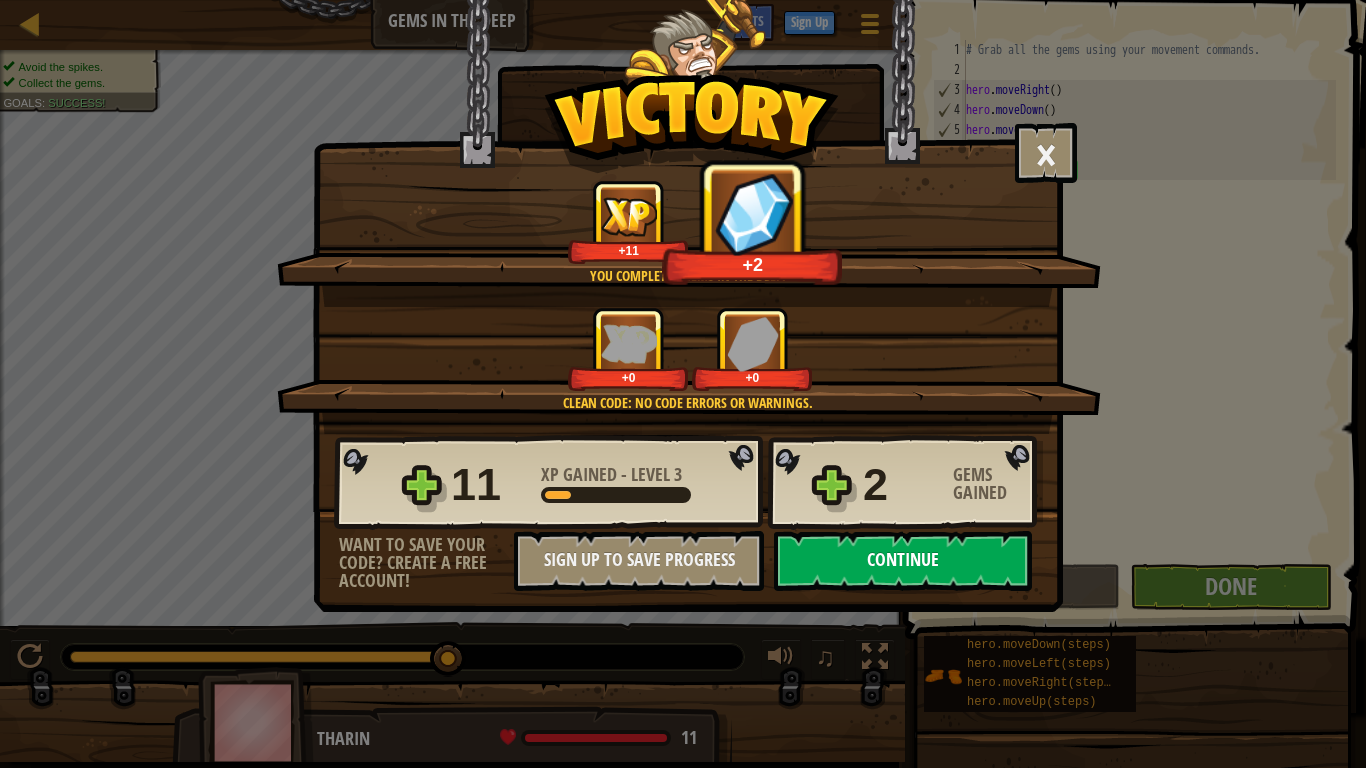 click on "Continue" at bounding box center [903, 561] 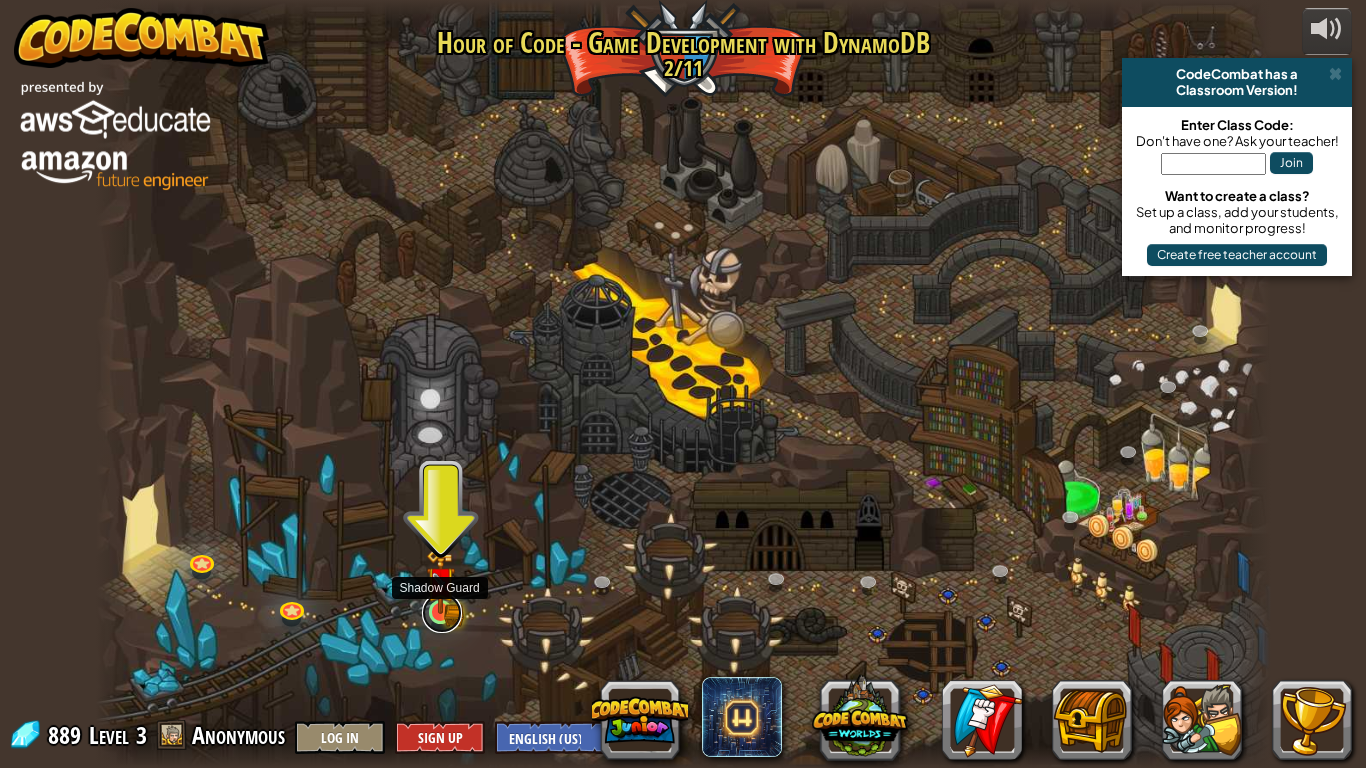 click at bounding box center (442, 613) 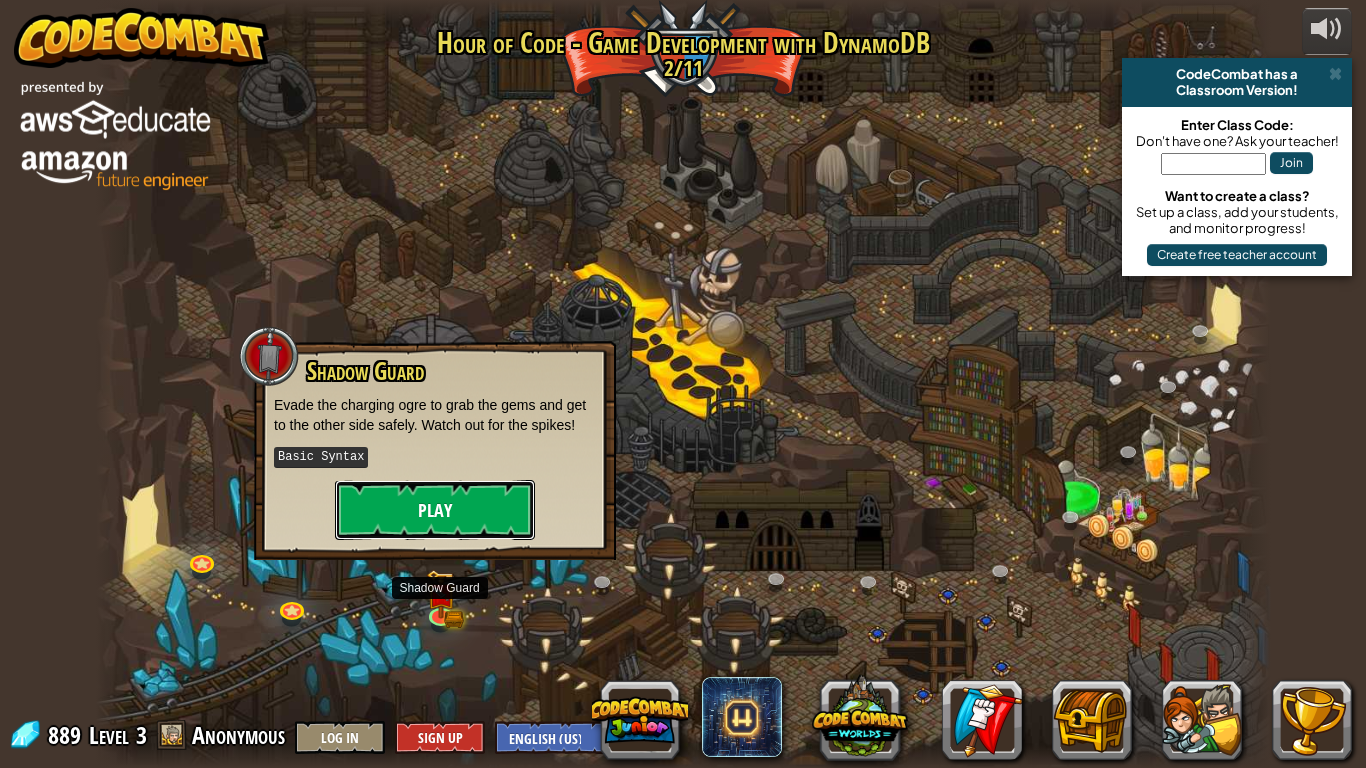 click on "Play" at bounding box center [435, 510] 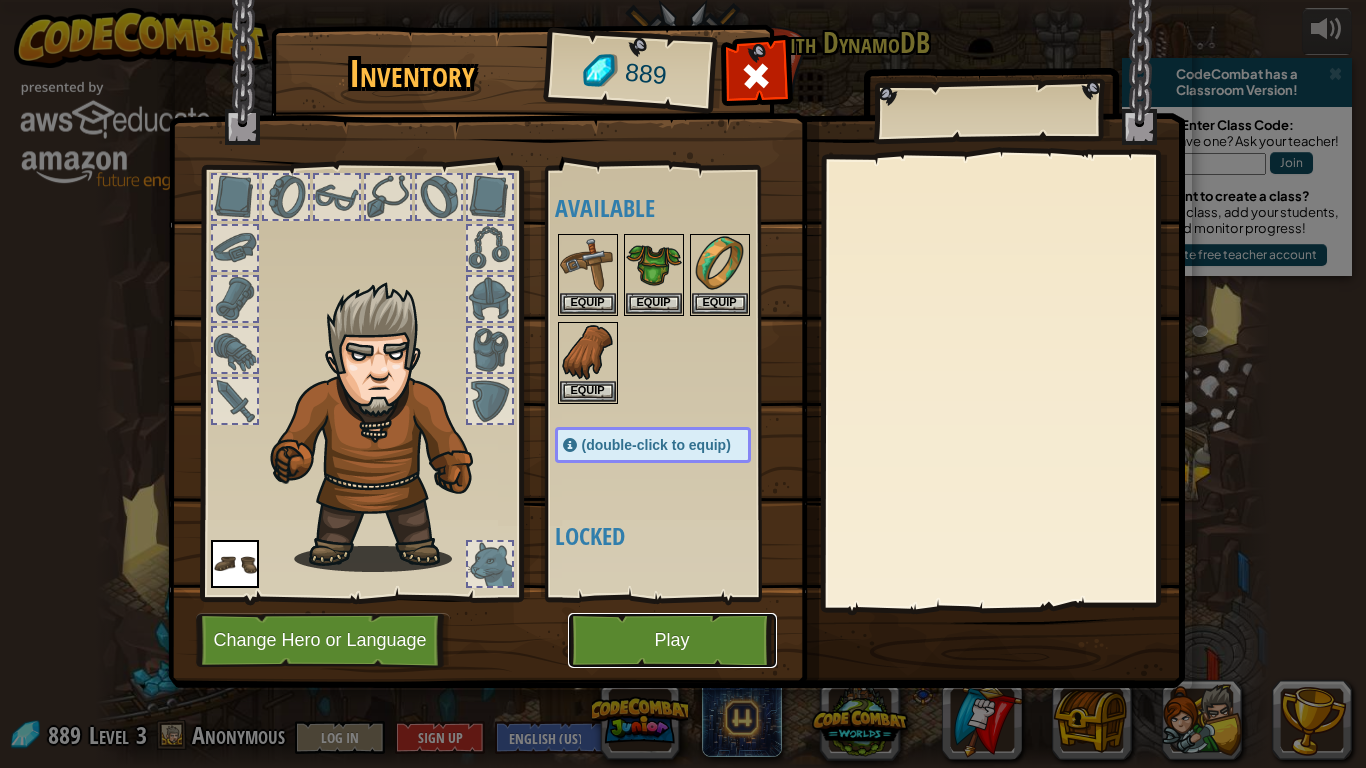 click on "Play" at bounding box center [672, 640] 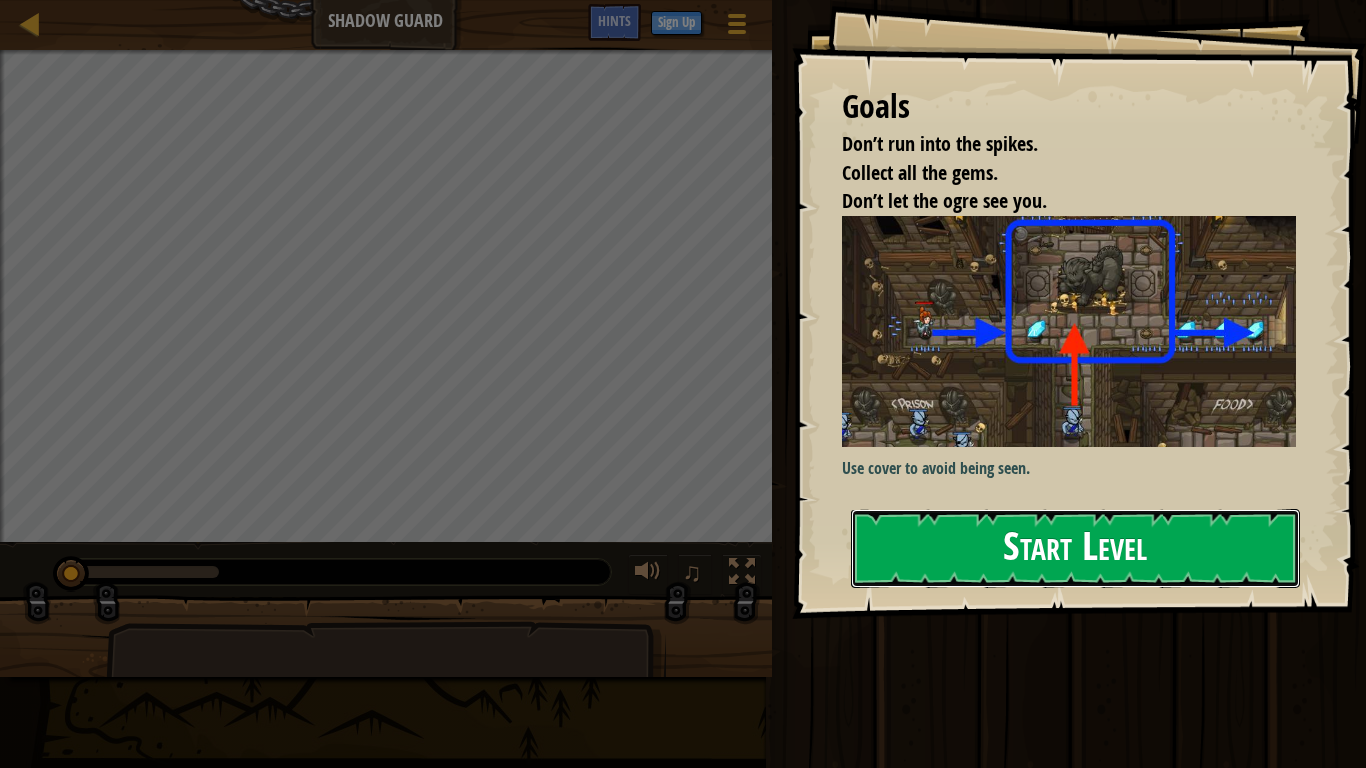 click on "Start Level" at bounding box center (1075, 548) 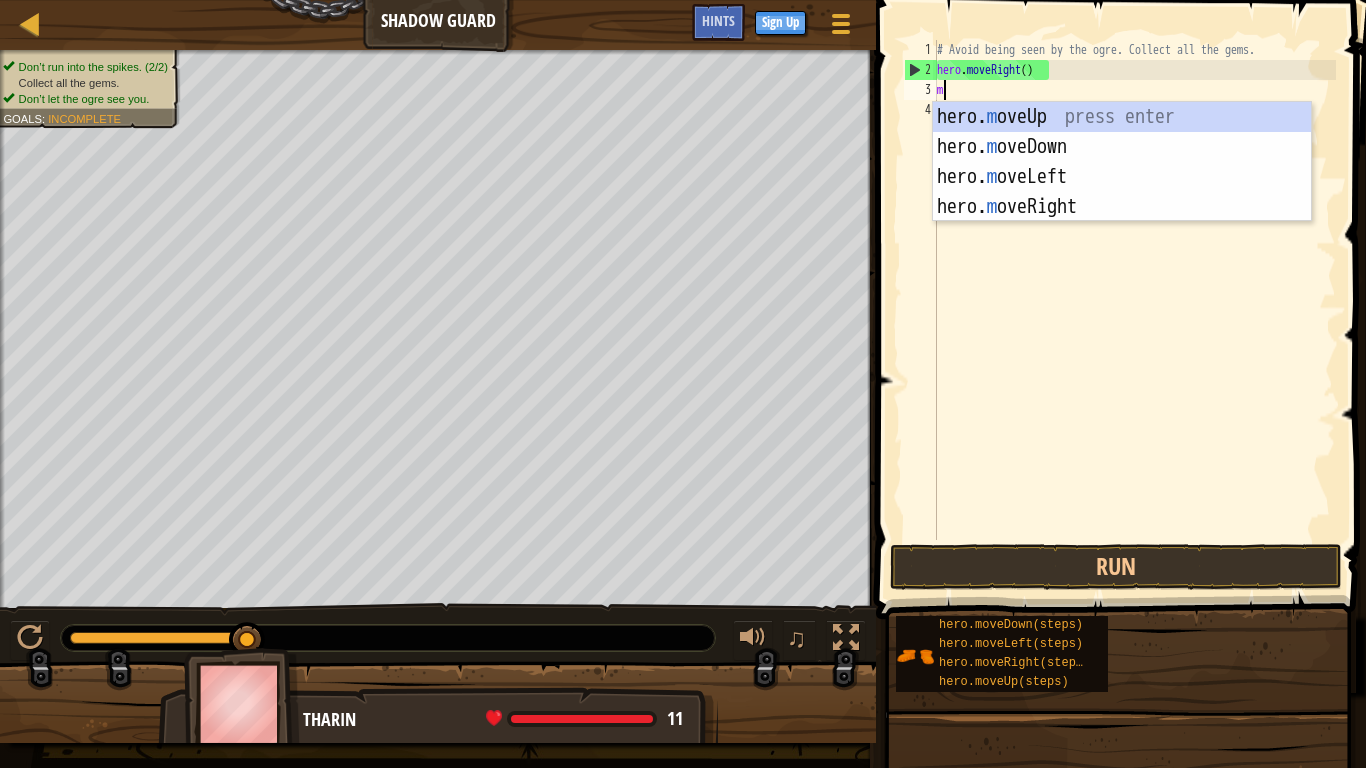 scroll, scrollTop: 9, scrollLeft: 1, axis: both 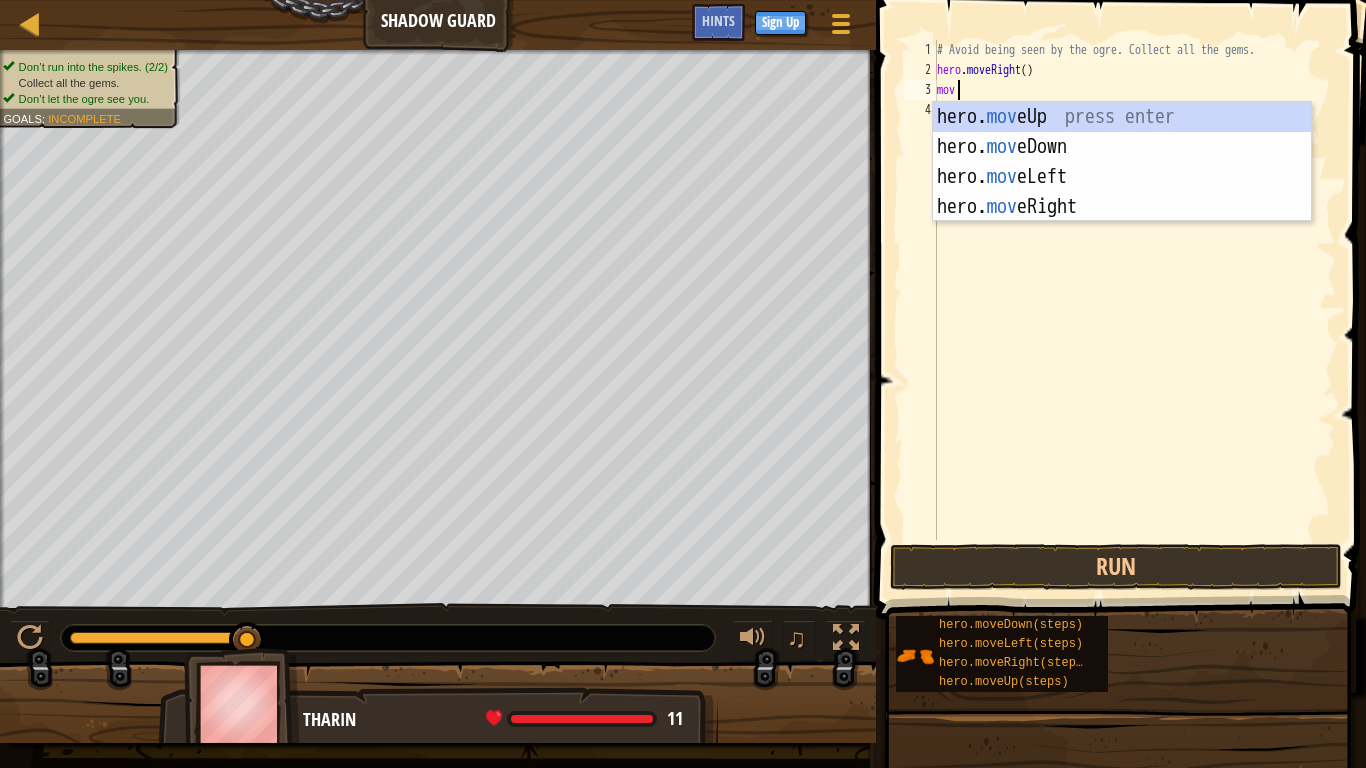 type on "move" 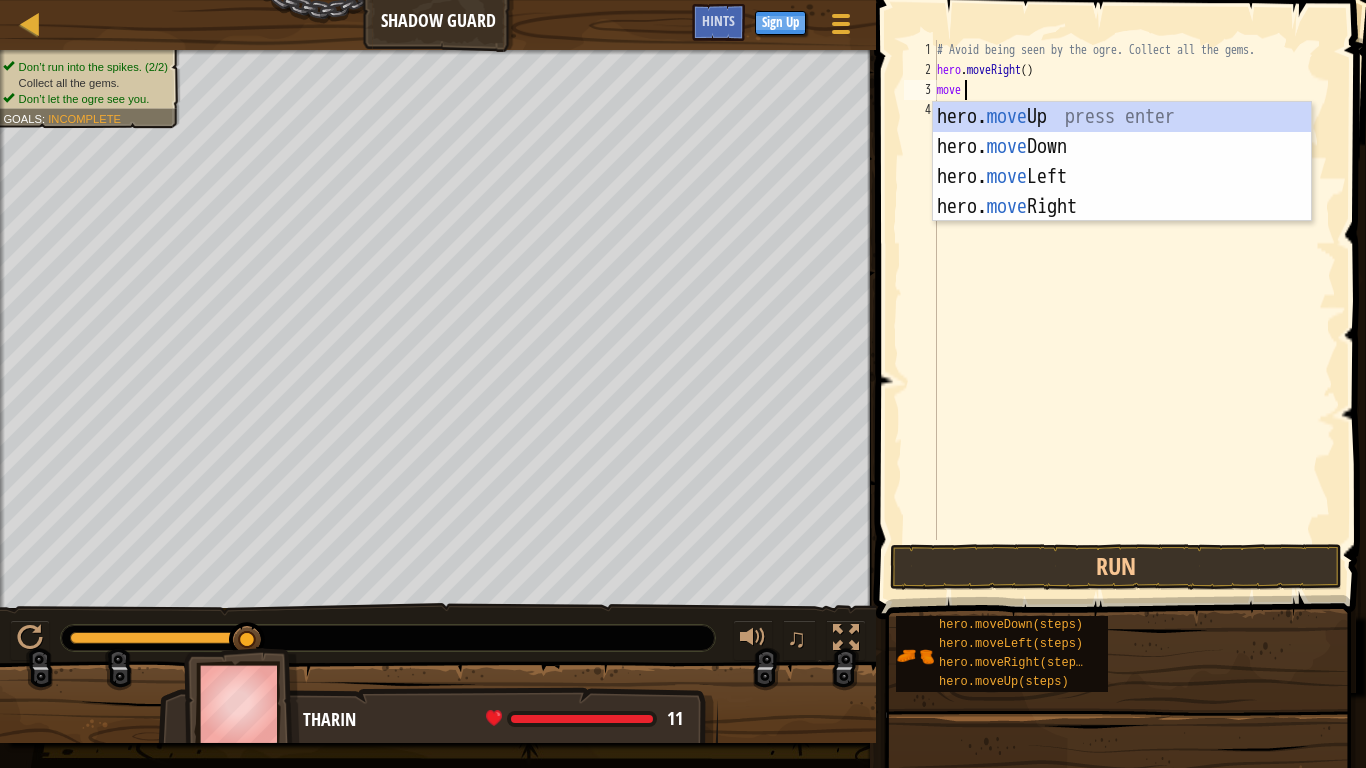 scroll, scrollTop: 9, scrollLeft: 3, axis: both 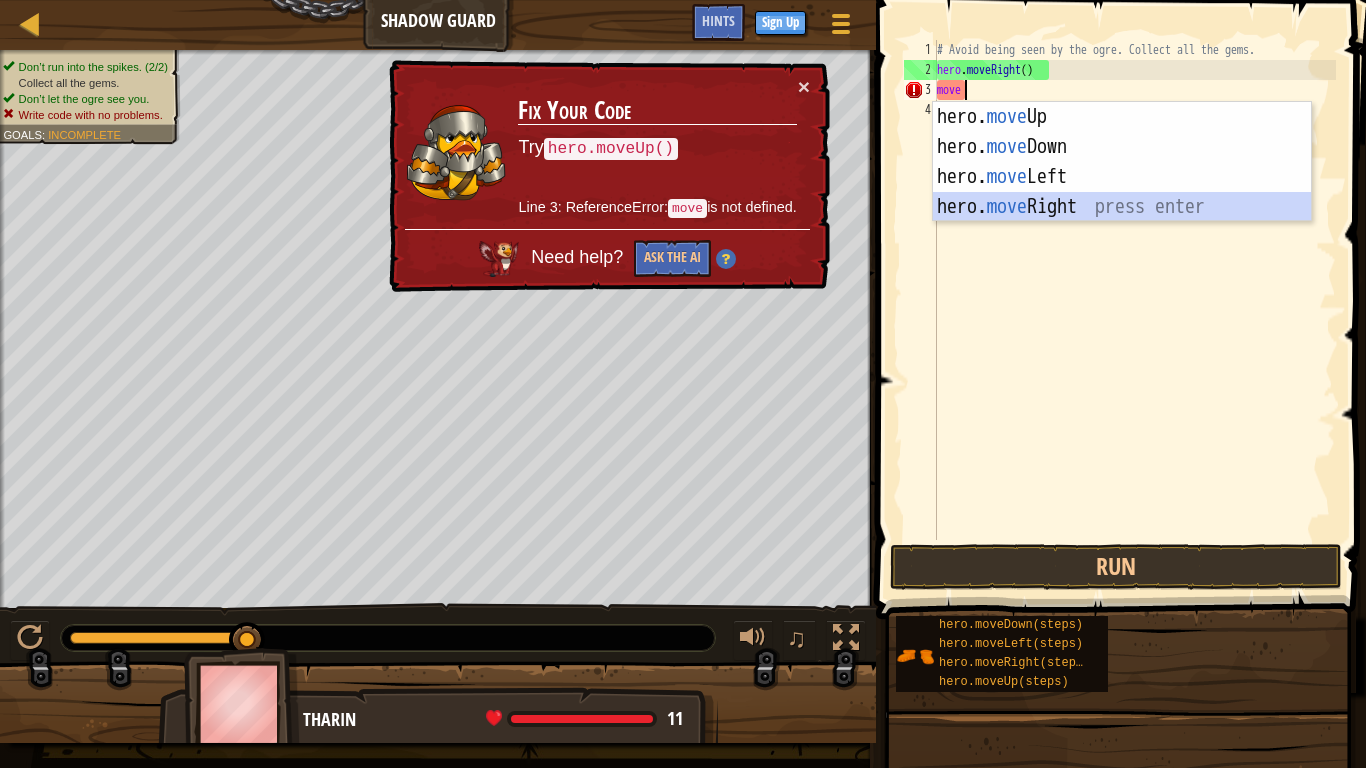 click on "hero. move Up press enter hero. move Down press enter hero. move Left press enter hero. move Right press enter" at bounding box center (1122, 192) 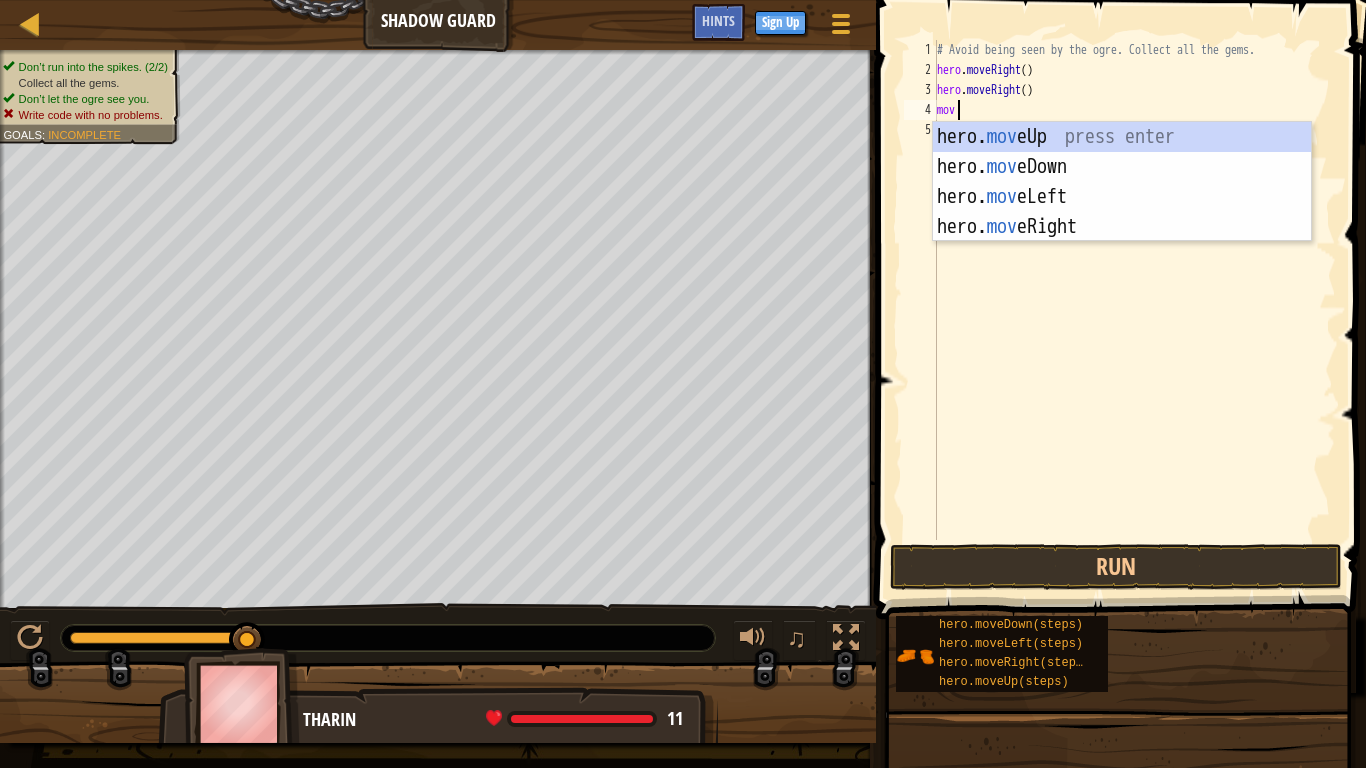 type on "move" 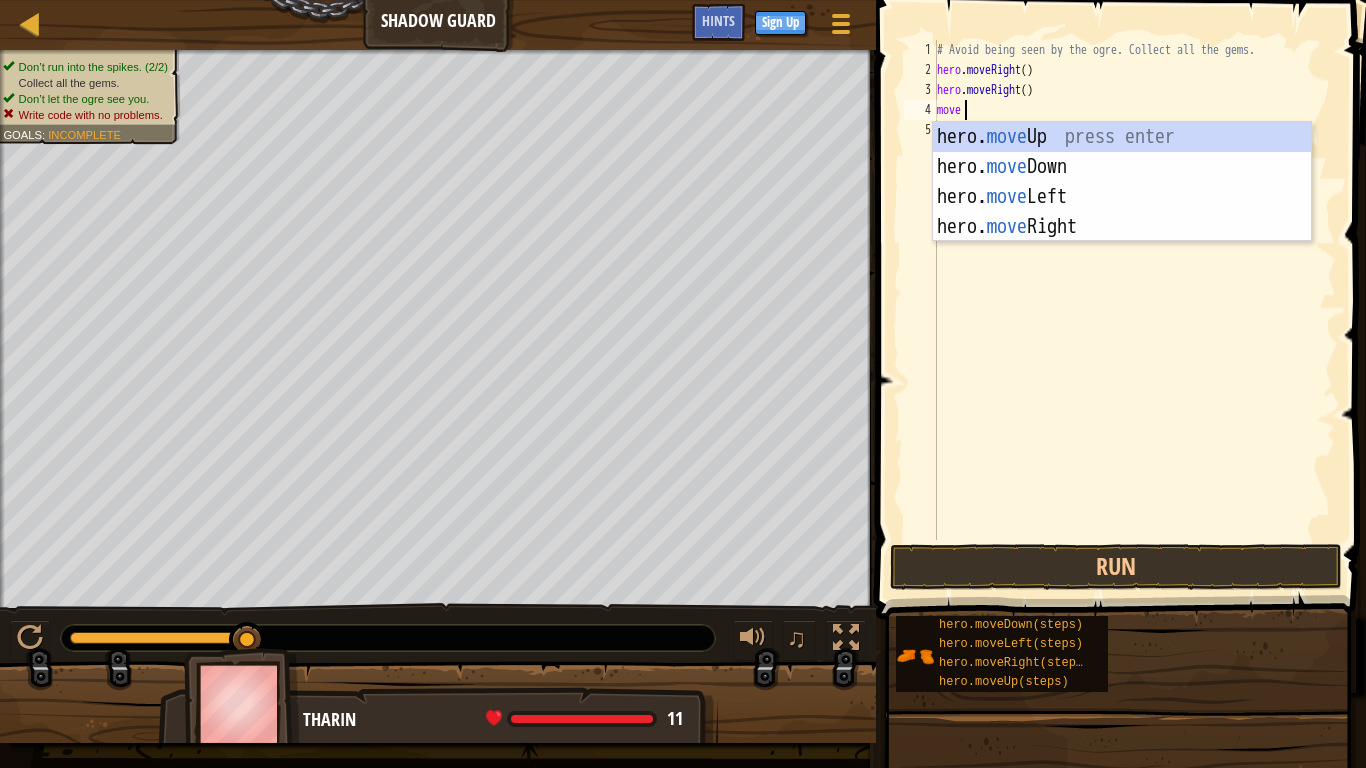 scroll, scrollTop: 9, scrollLeft: 3, axis: both 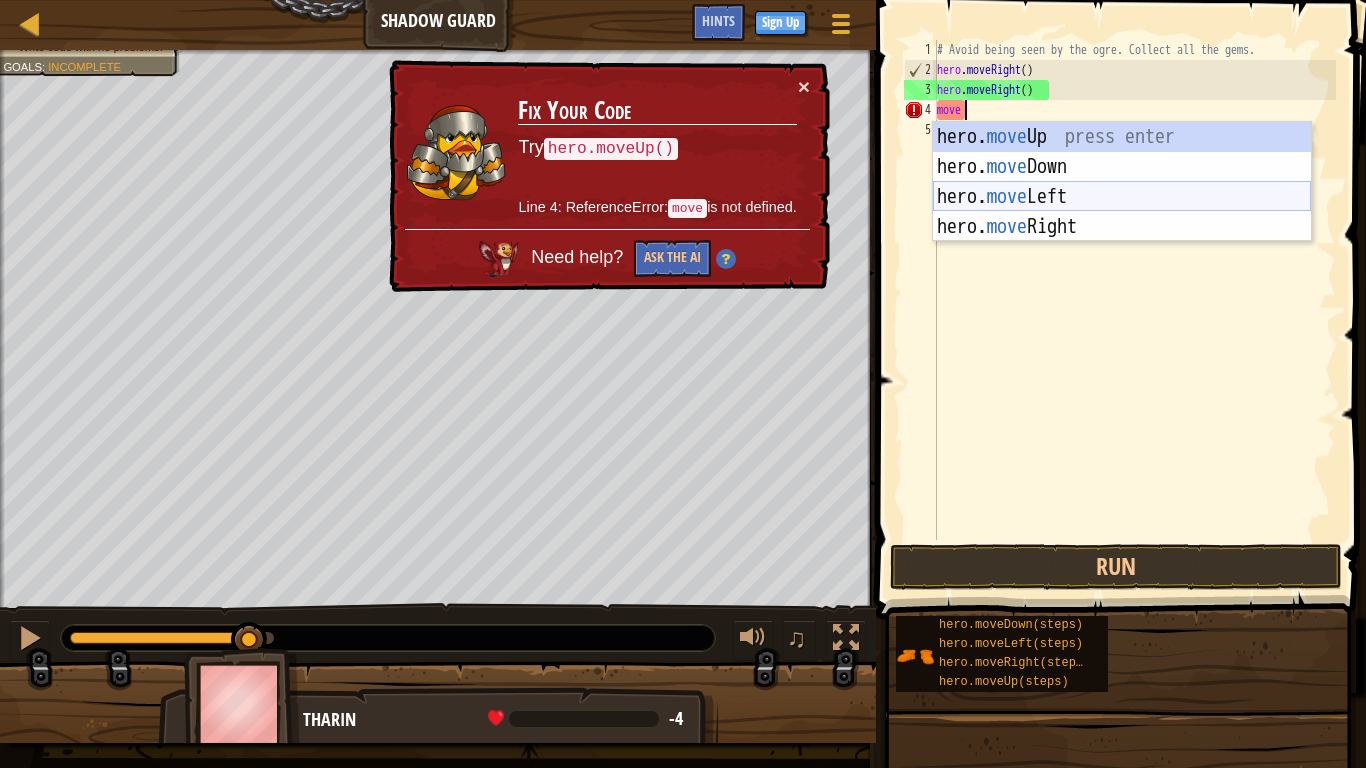 click on "hero. move Up press enter hero. move Down press enter hero. move Left press enter hero. move Right press enter" at bounding box center (1122, 212) 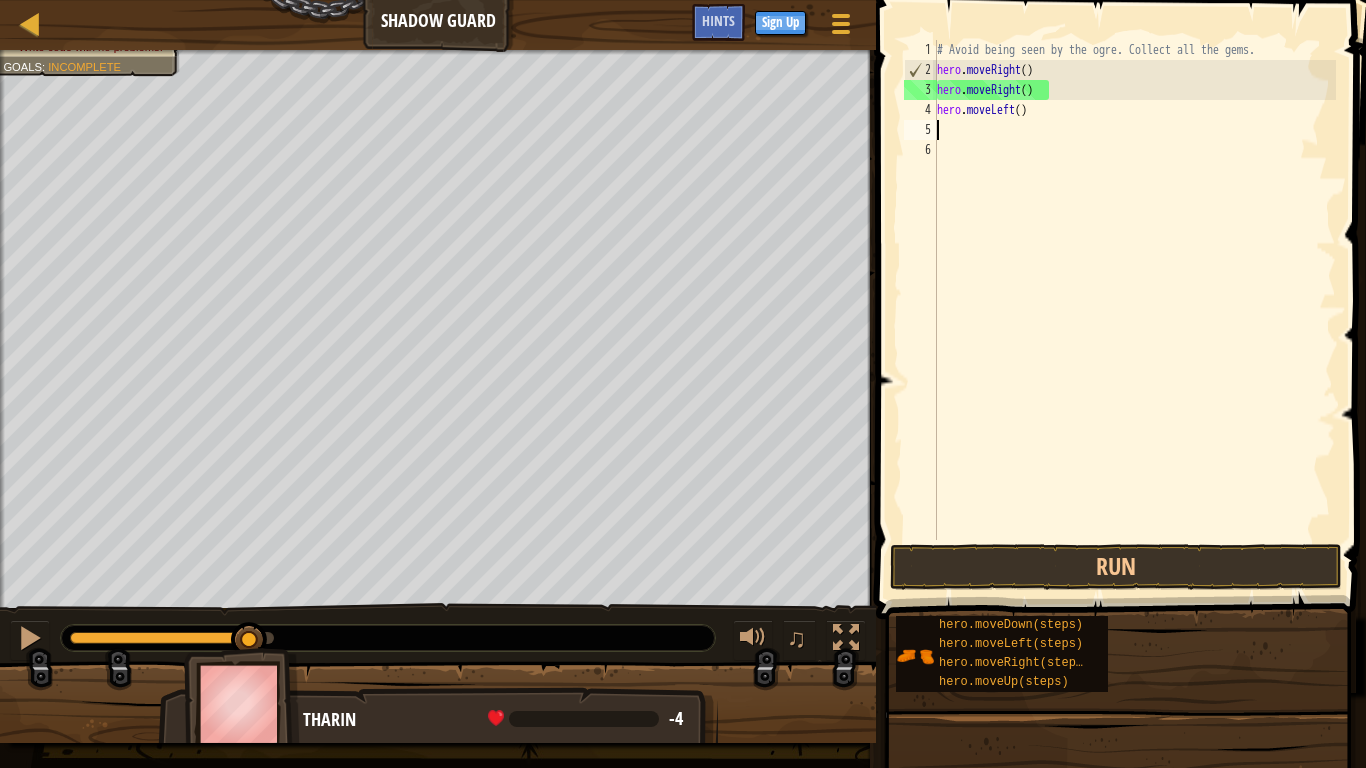 scroll, scrollTop: 9, scrollLeft: 0, axis: vertical 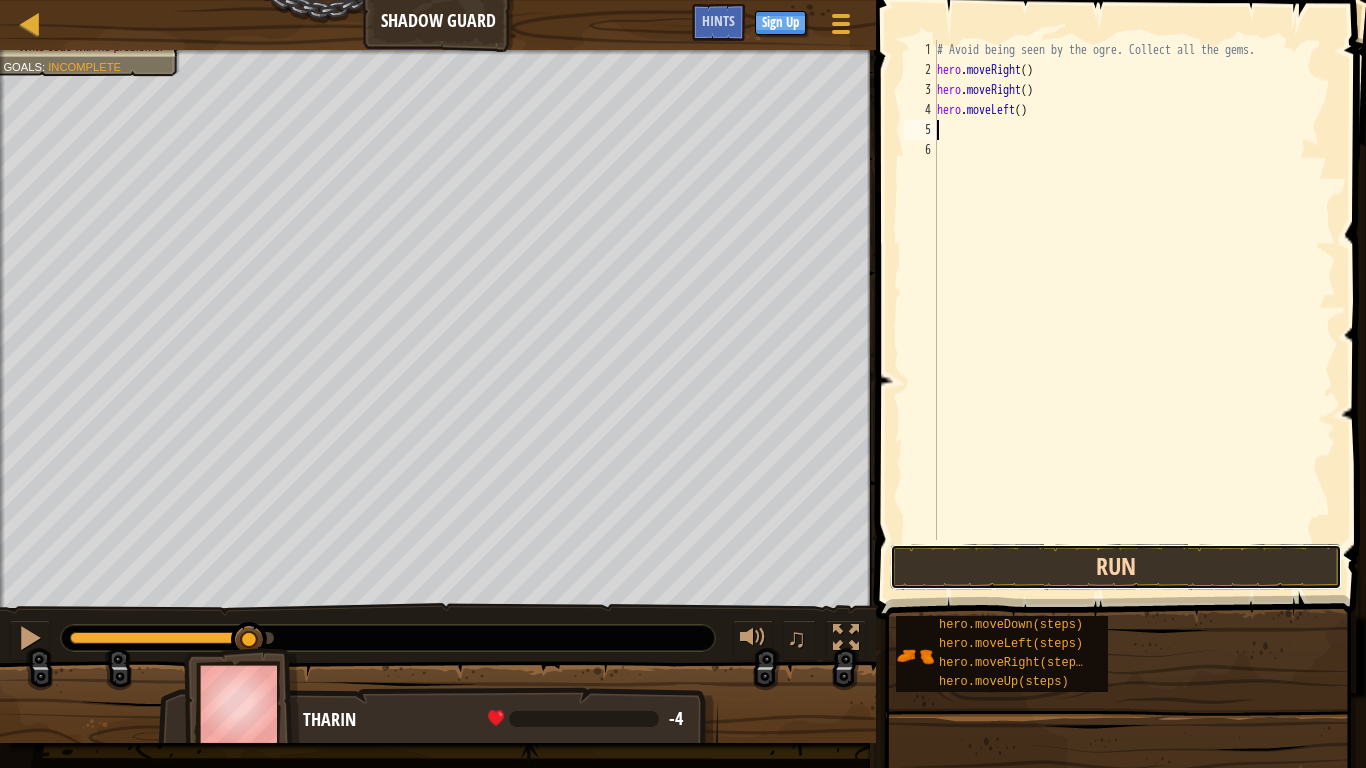 click on "Run" at bounding box center [1116, 567] 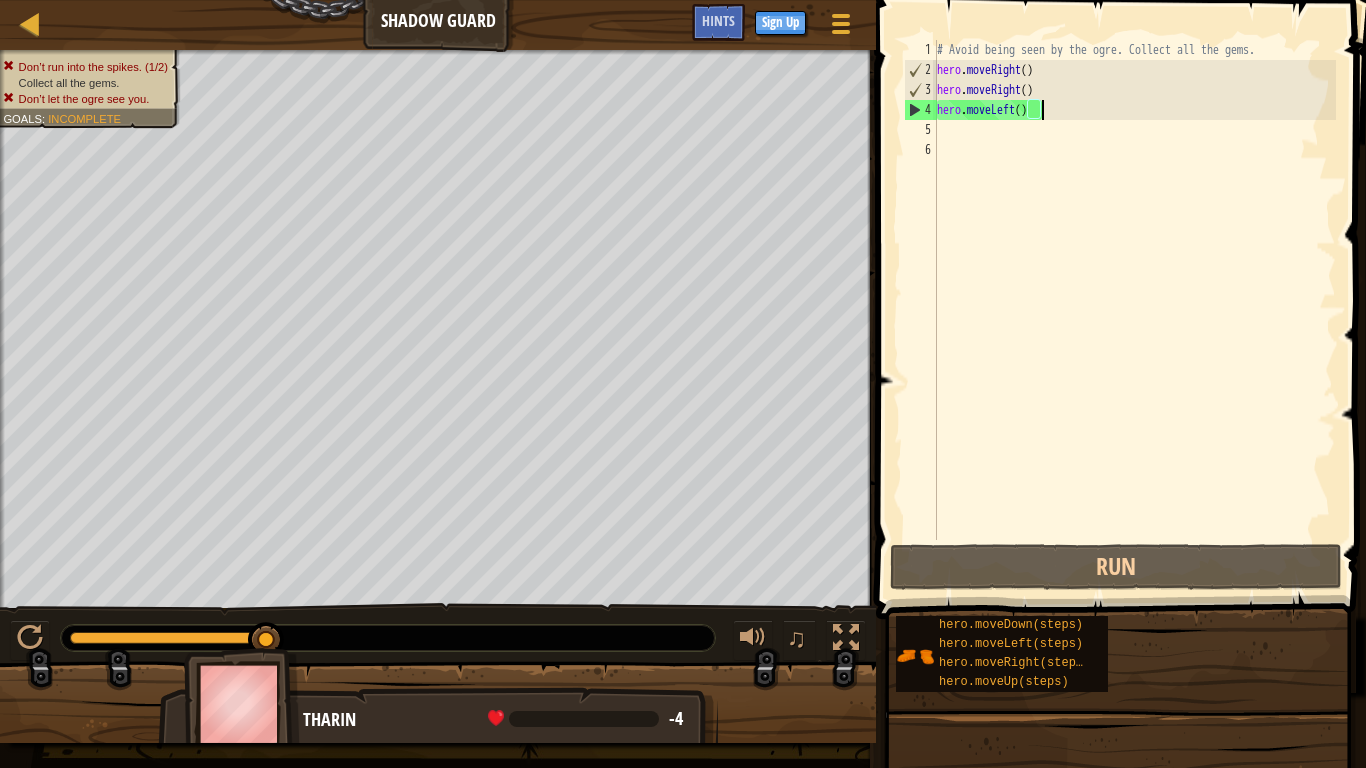 click on "# Avoid being seen by the ogre. Collect all the gems. hero . moveRight ( ) hero . moveRight ( ) hero . moveLeft ( )" at bounding box center (1134, 310) 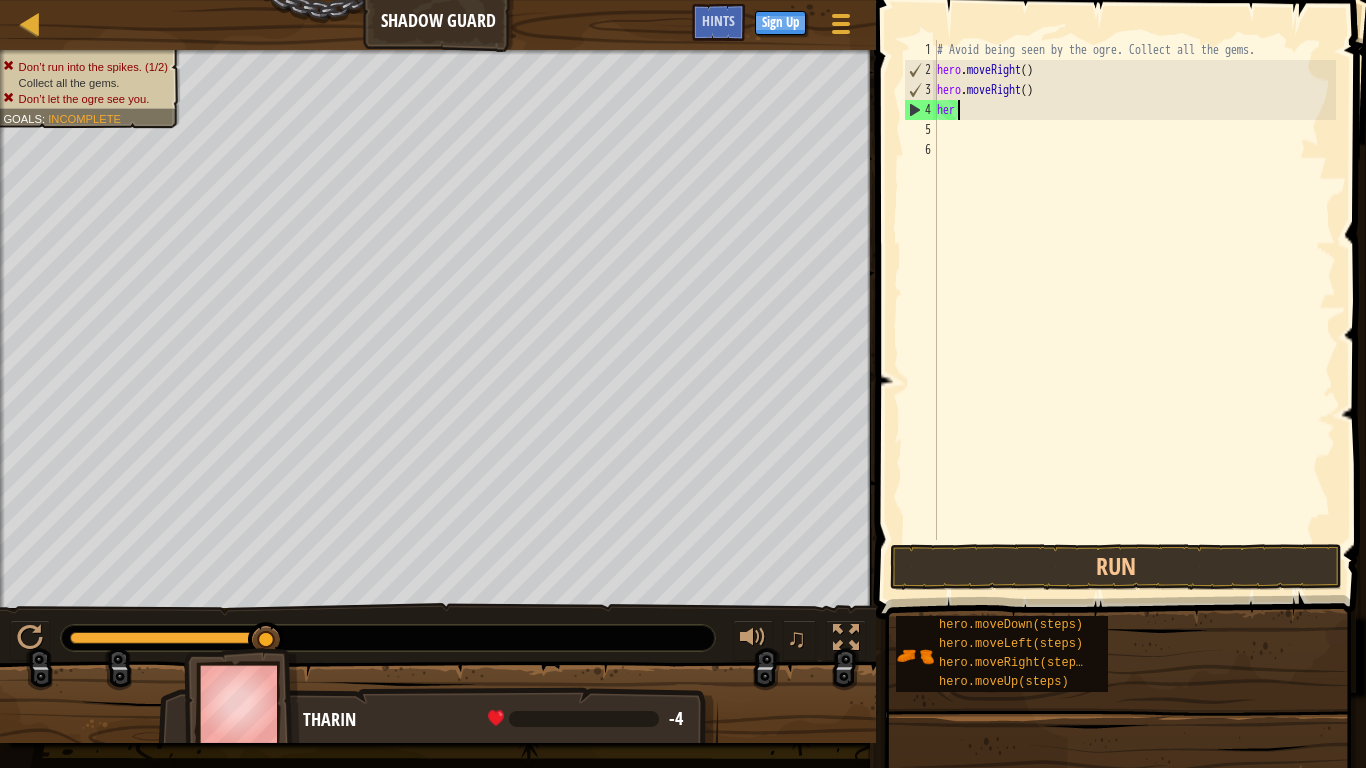 type on "h" 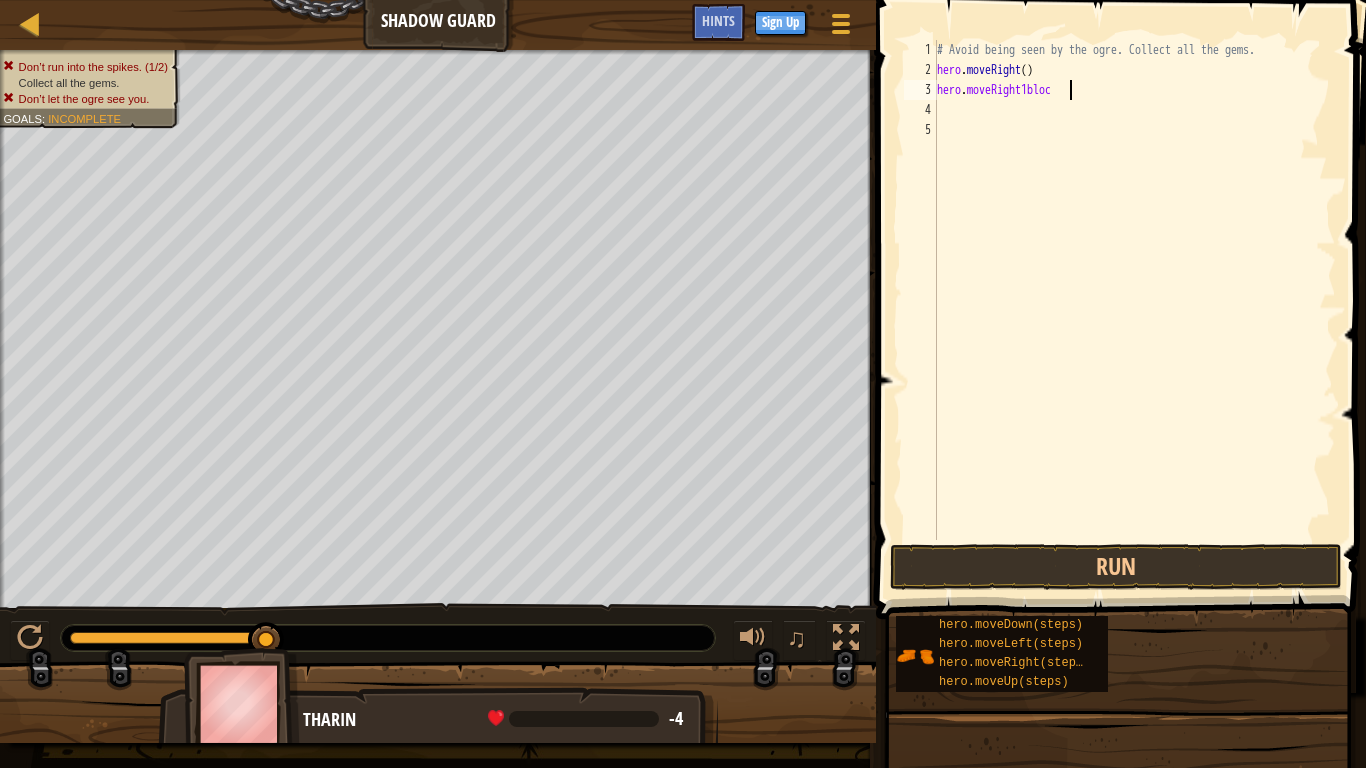scroll, scrollTop: 9, scrollLeft: 19, axis: both 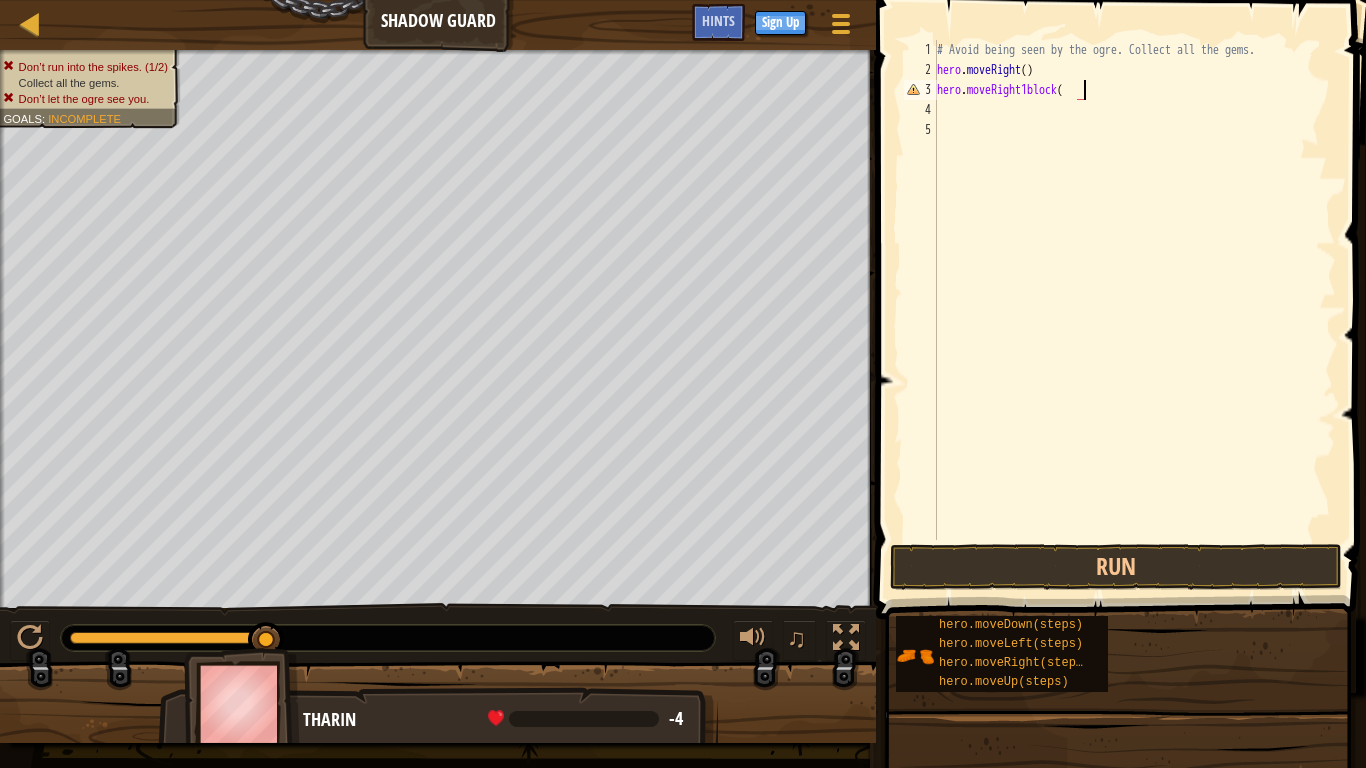 type on "hero.moveRight1block()" 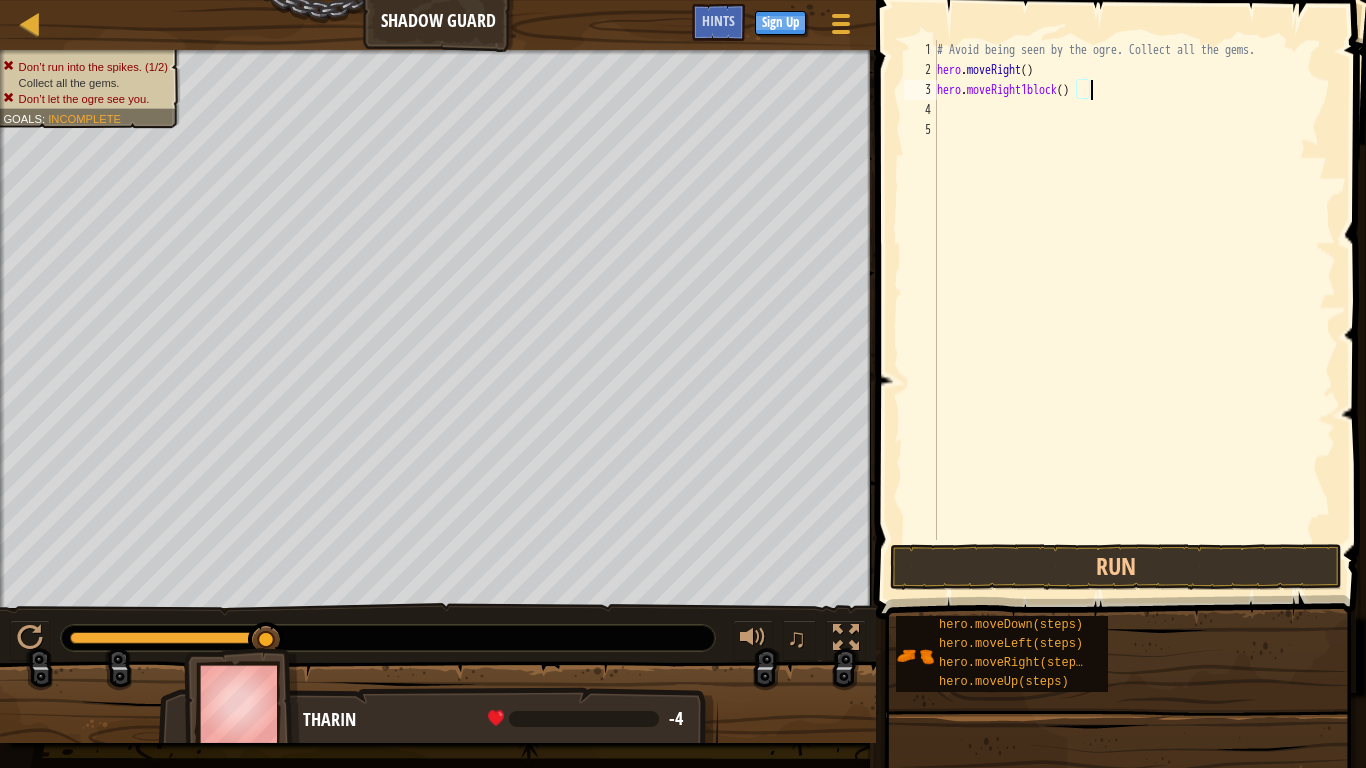 scroll, scrollTop: 9, scrollLeft: 0, axis: vertical 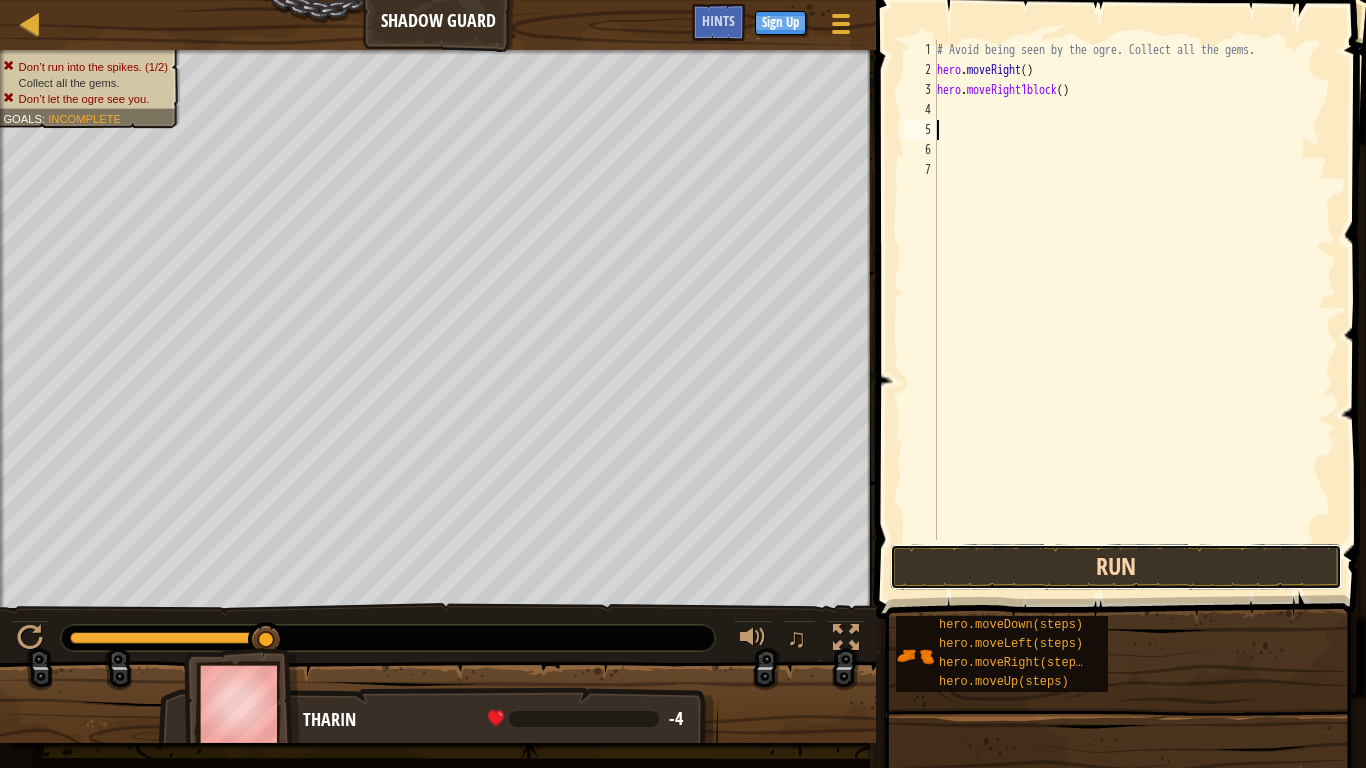 click on "Run" at bounding box center [1116, 567] 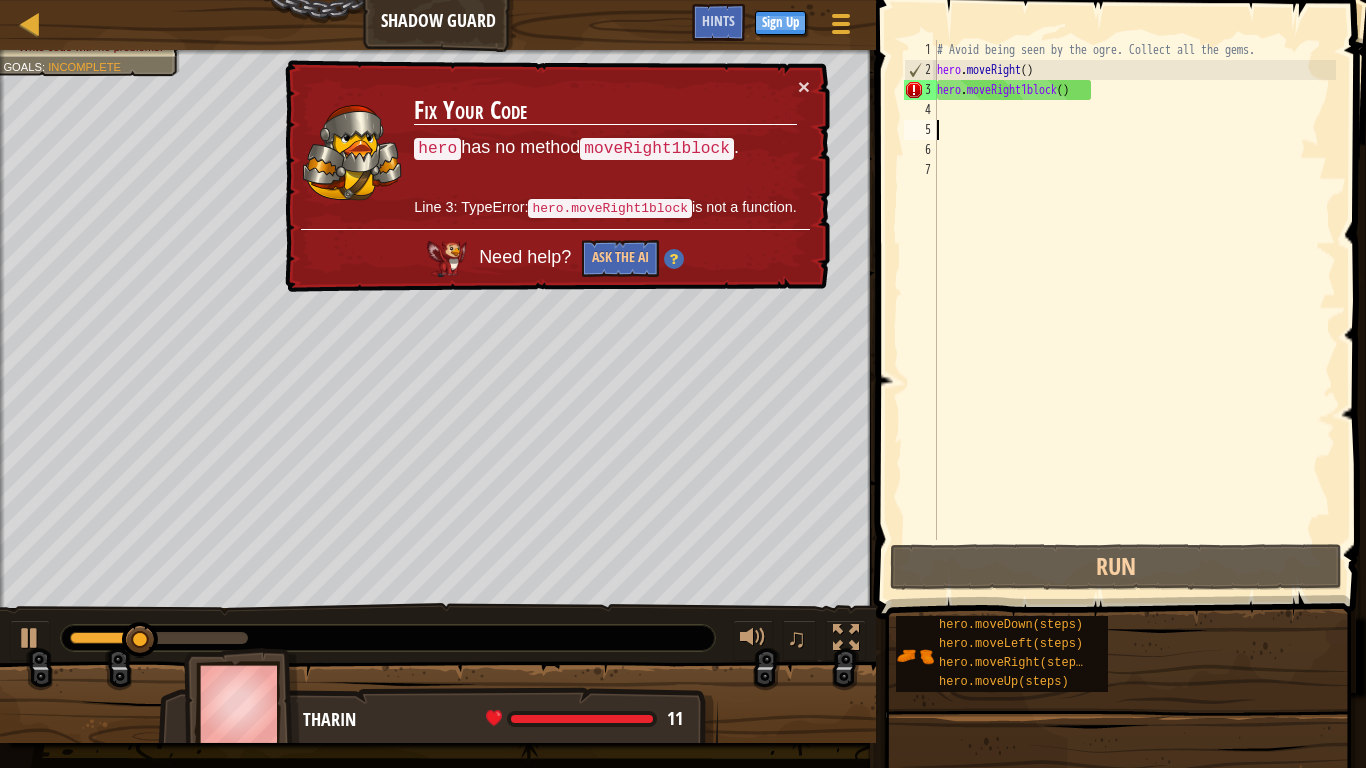 click on "Fix Your Code hero  has no method  moveRight1block .
Line 3: TypeError:  hero.moveRight1block  is not a function." at bounding box center [605, 152] 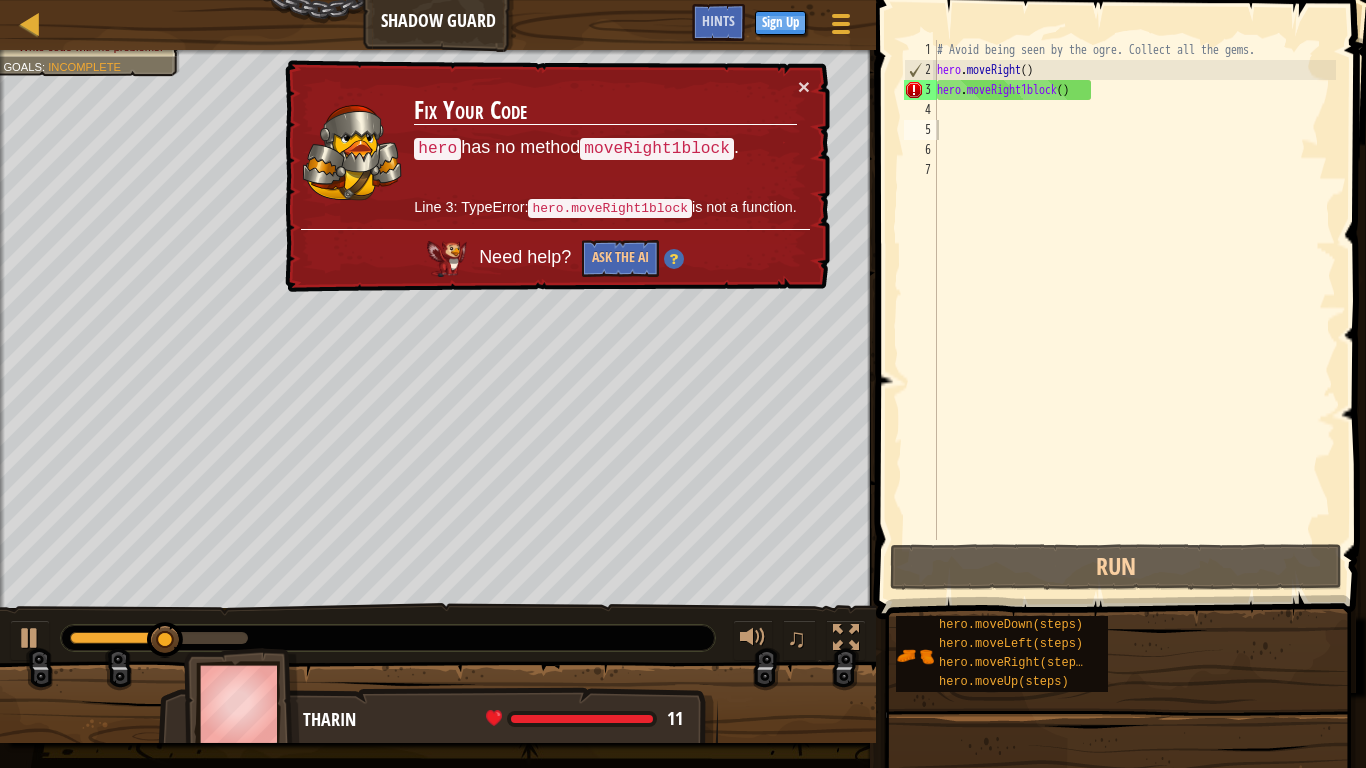 click on "Fix Your Code hero  has no method  moveRight1block .
Line 3: TypeError:  hero.moveRight1block  is not a function." at bounding box center [605, 152] 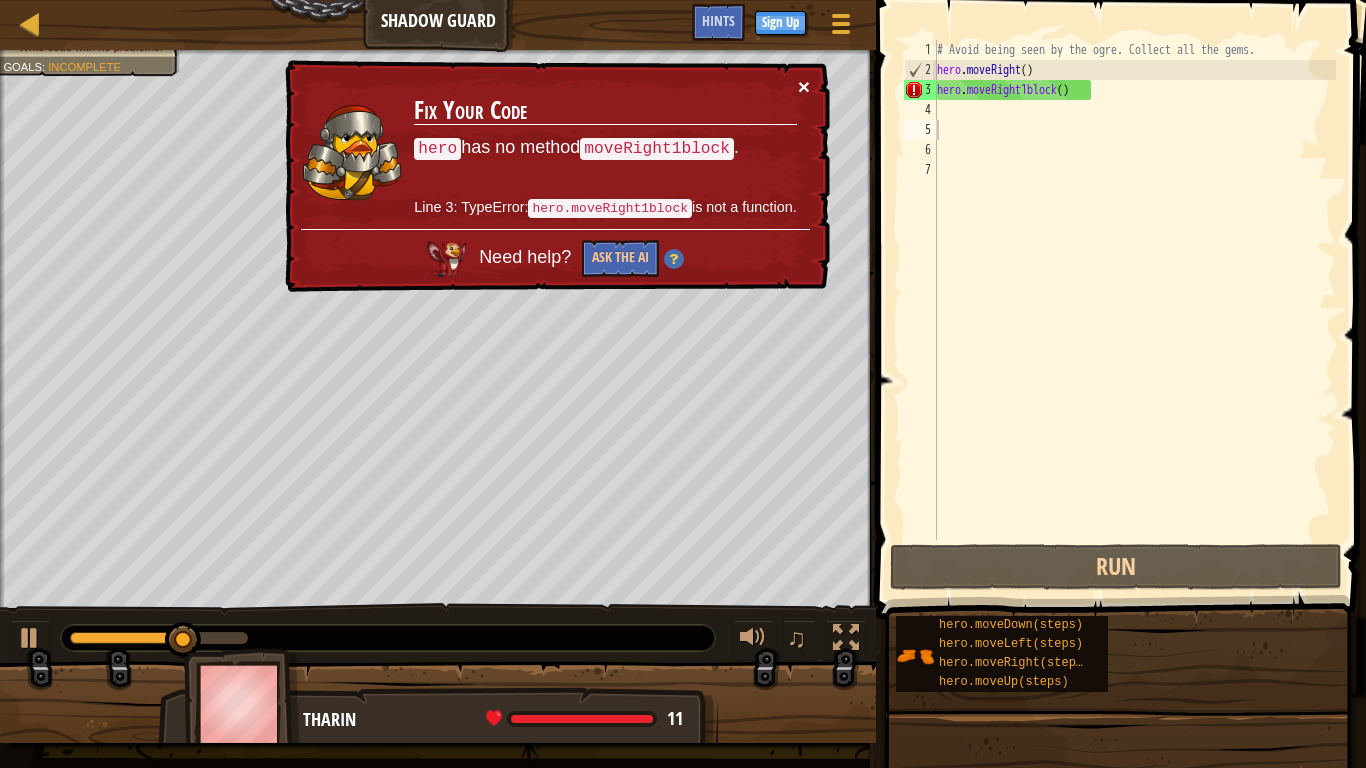click on "×" at bounding box center [804, 86] 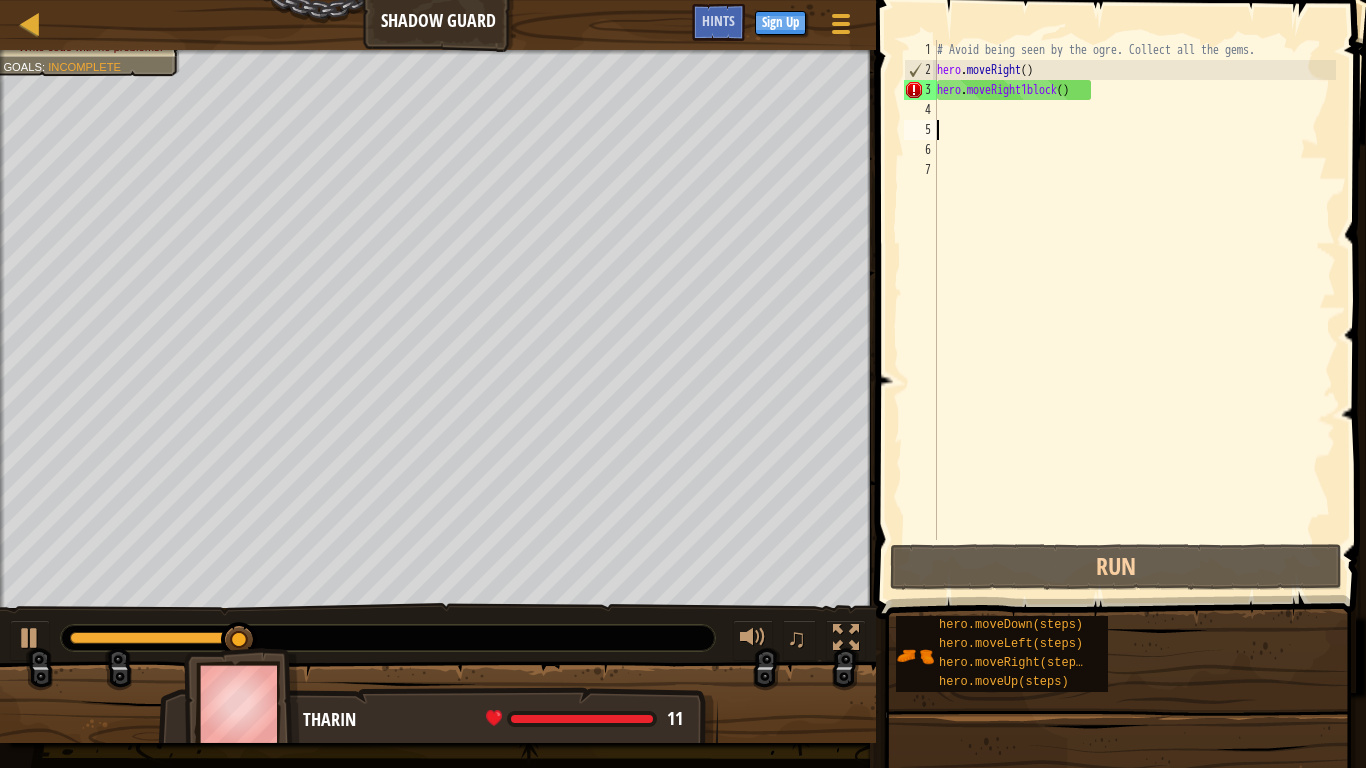 click on "# Avoid being seen by the ogre. Collect all the gems. hero . moveRight ( ) hero . moveRight1block ( )" at bounding box center [1134, 310] 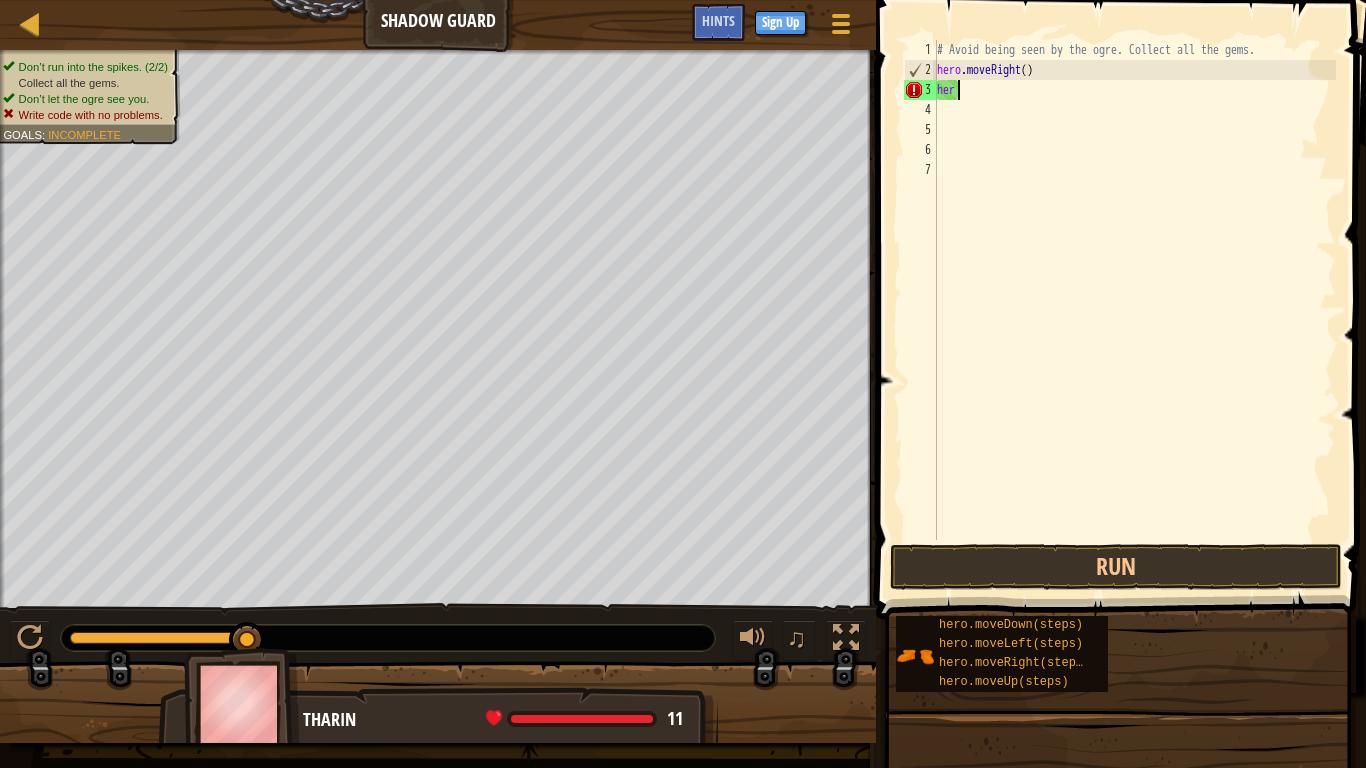 type on "h" 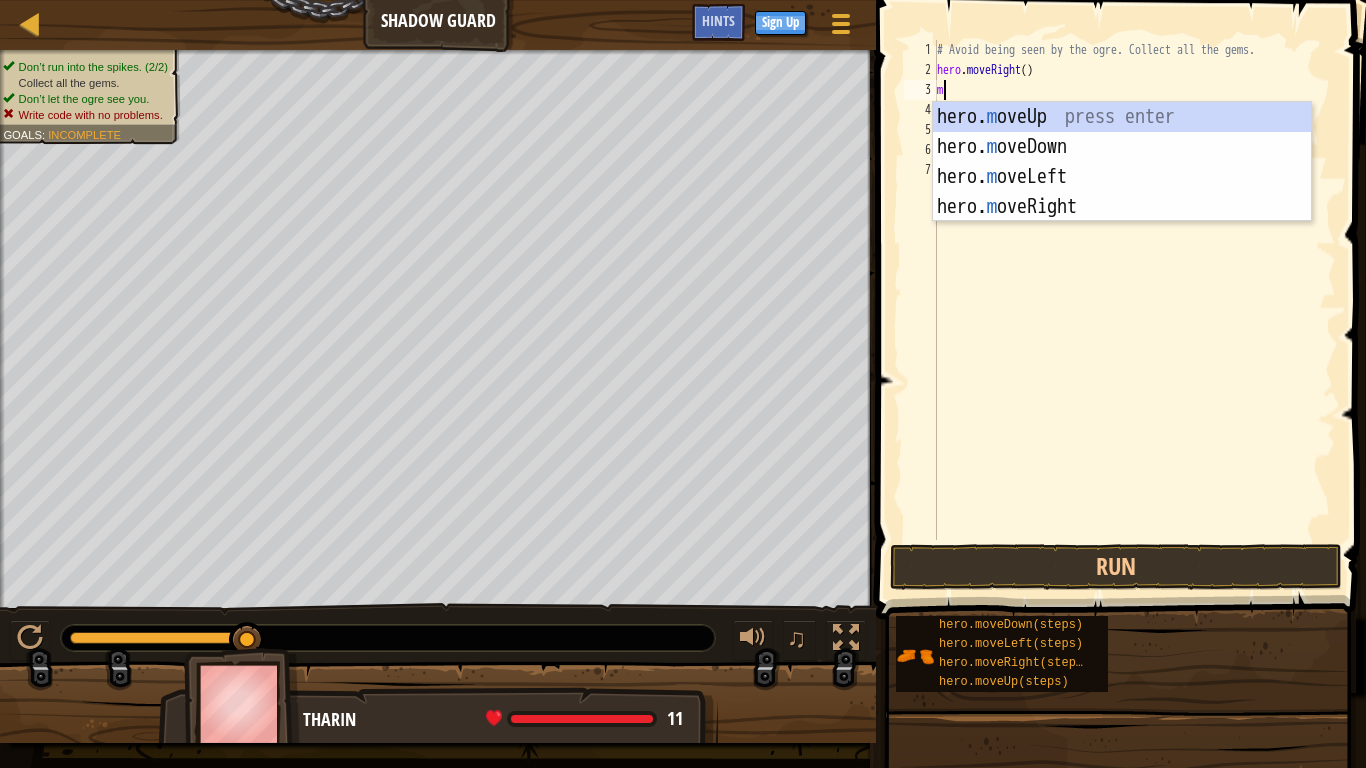 type on "mo" 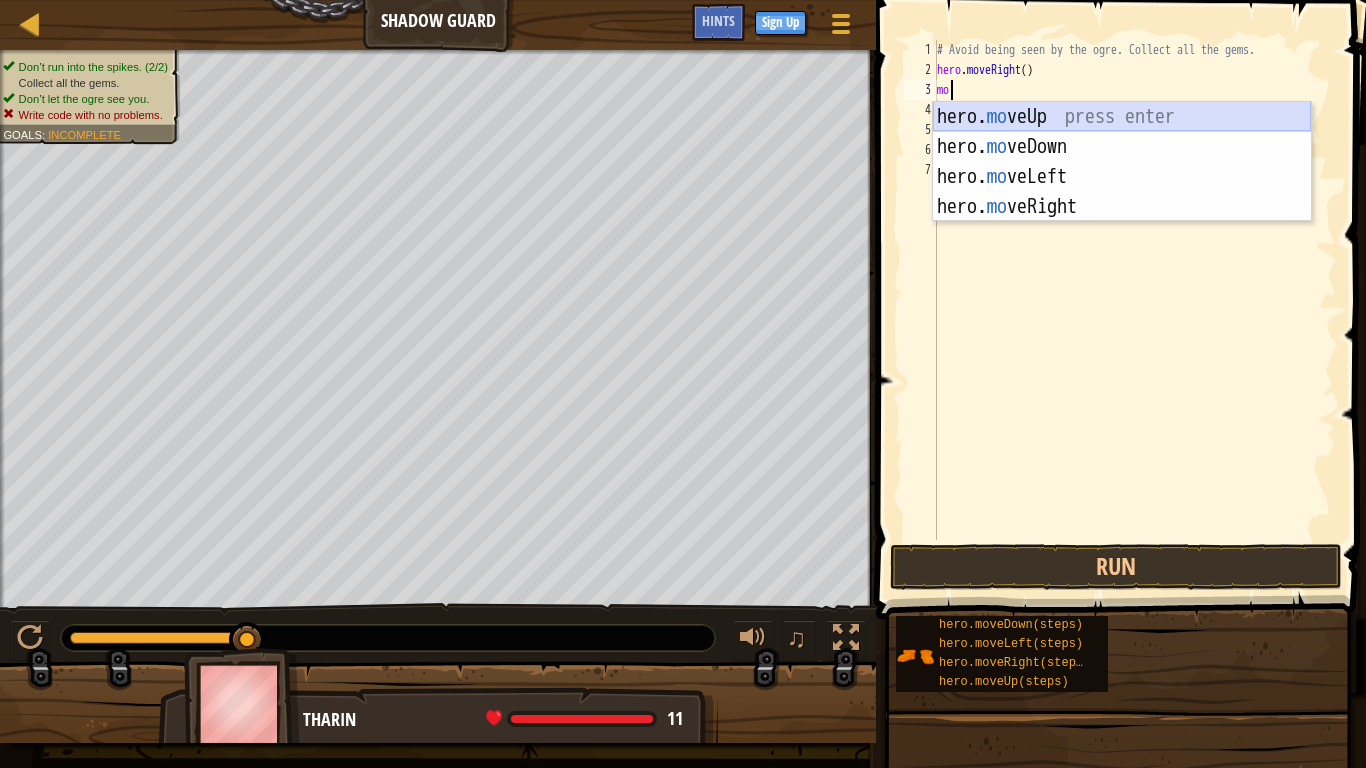 click on "hero. mo veUp press enter hero. mo veDown press enter hero. mo veLeft press enter hero. mo veRight press enter" at bounding box center (1122, 192) 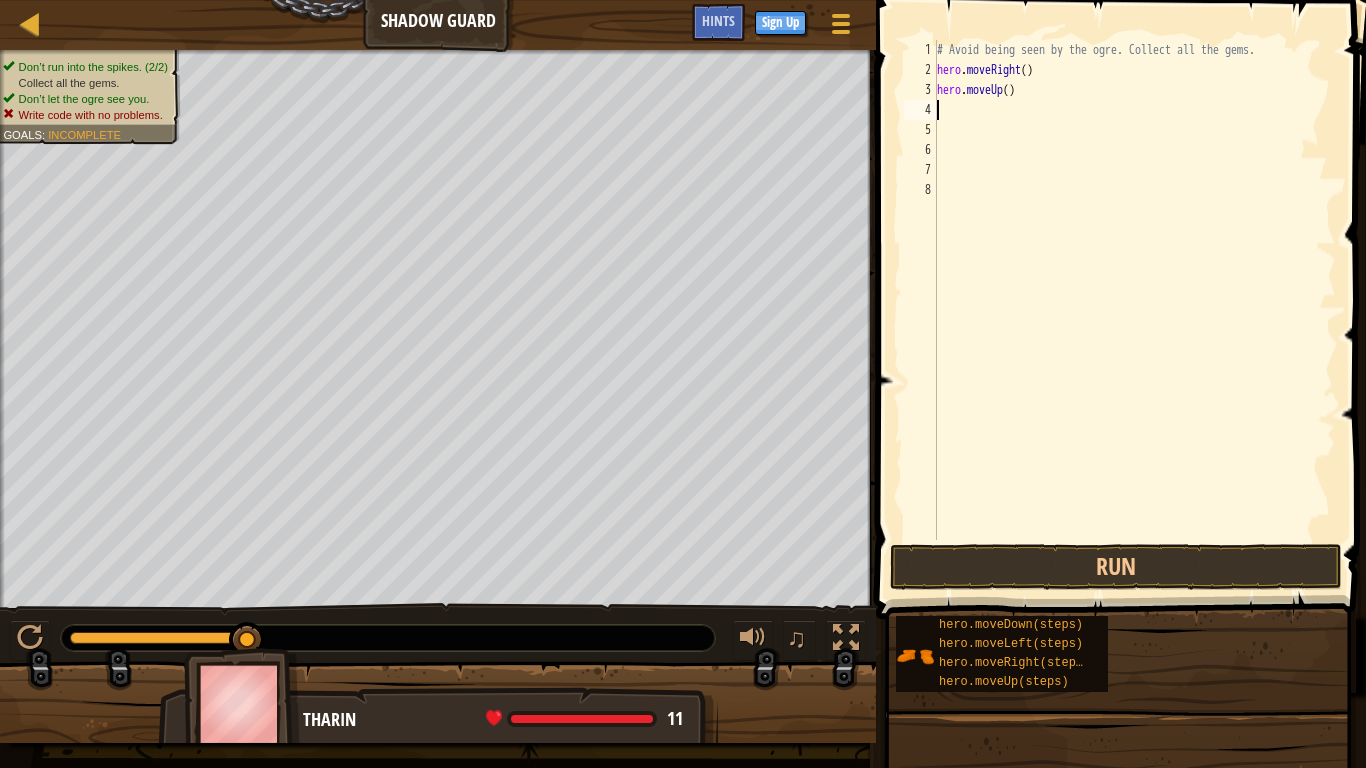 scroll, scrollTop: 9, scrollLeft: 0, axis: vertical 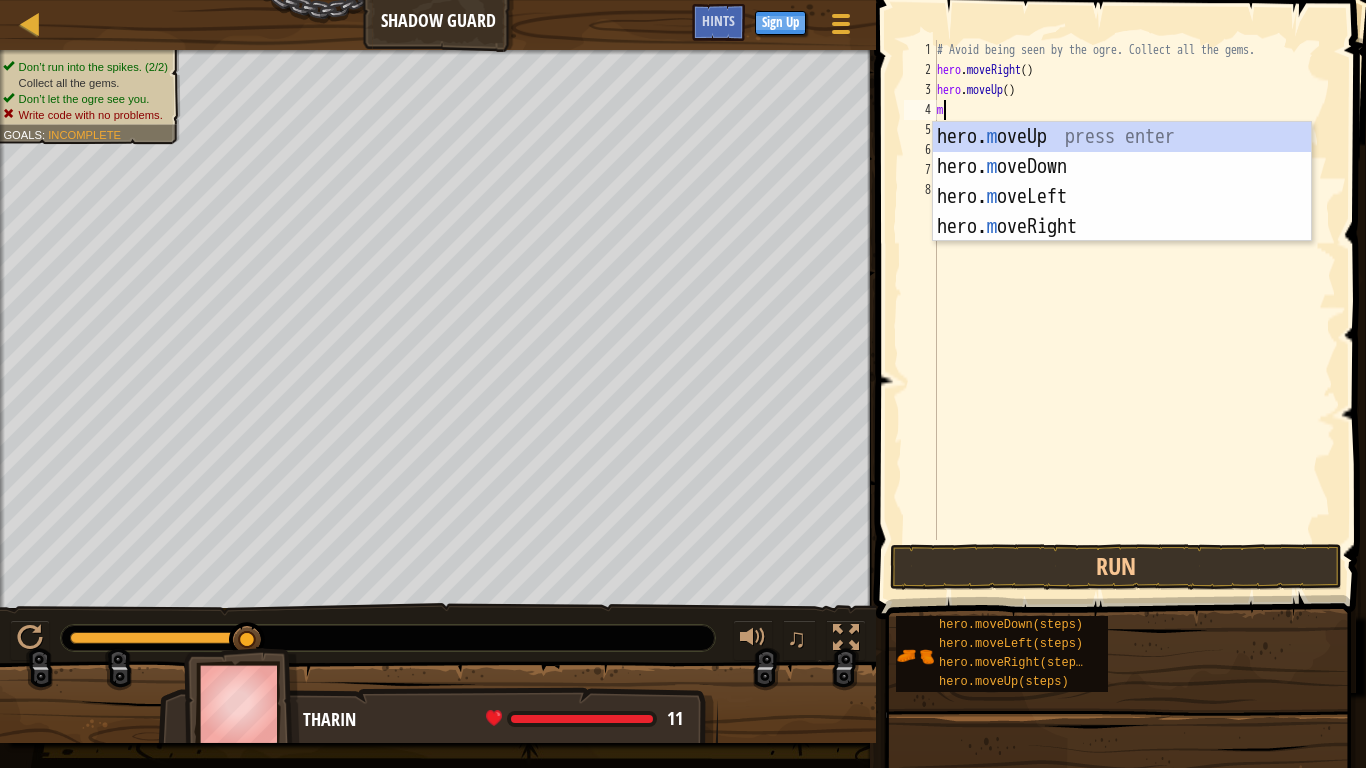 type on "mo" 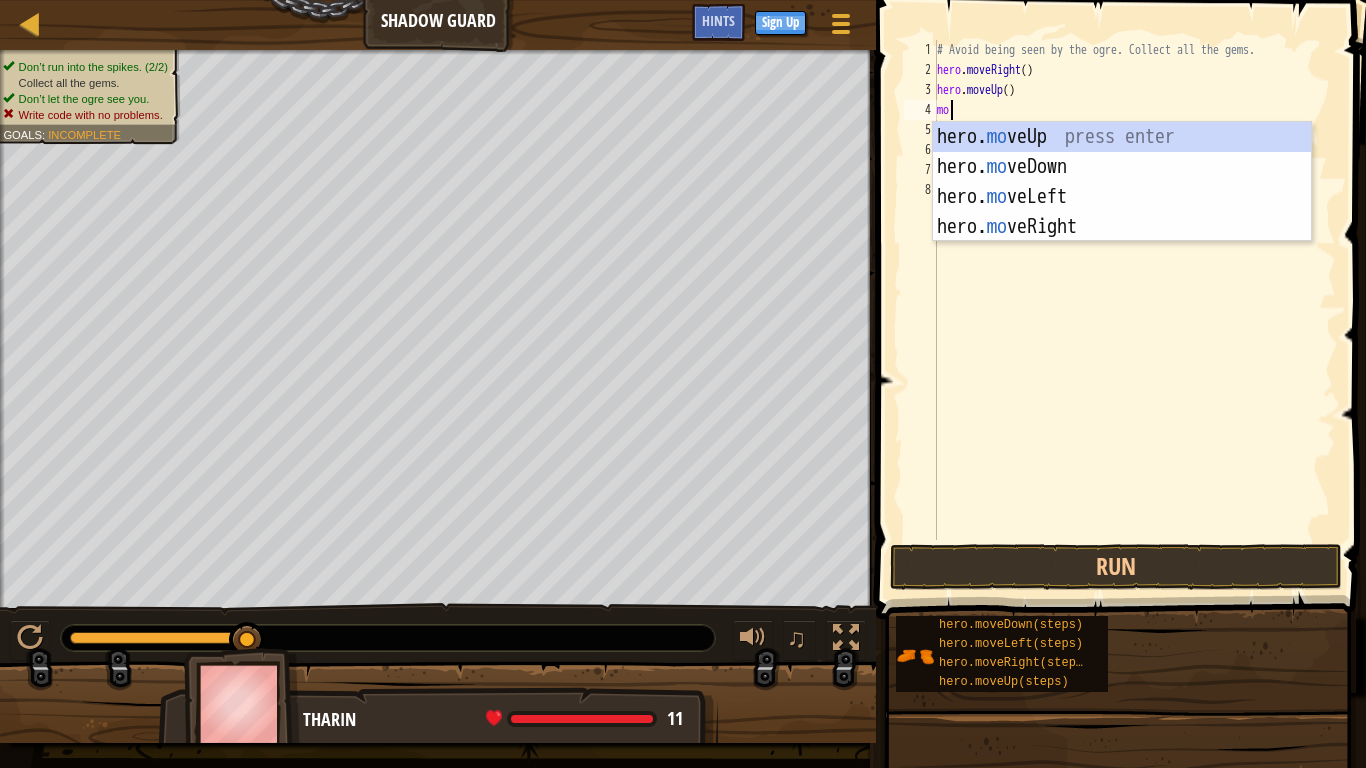 scroll, scrollTop: 9, scrollLeft: 1, axis: both 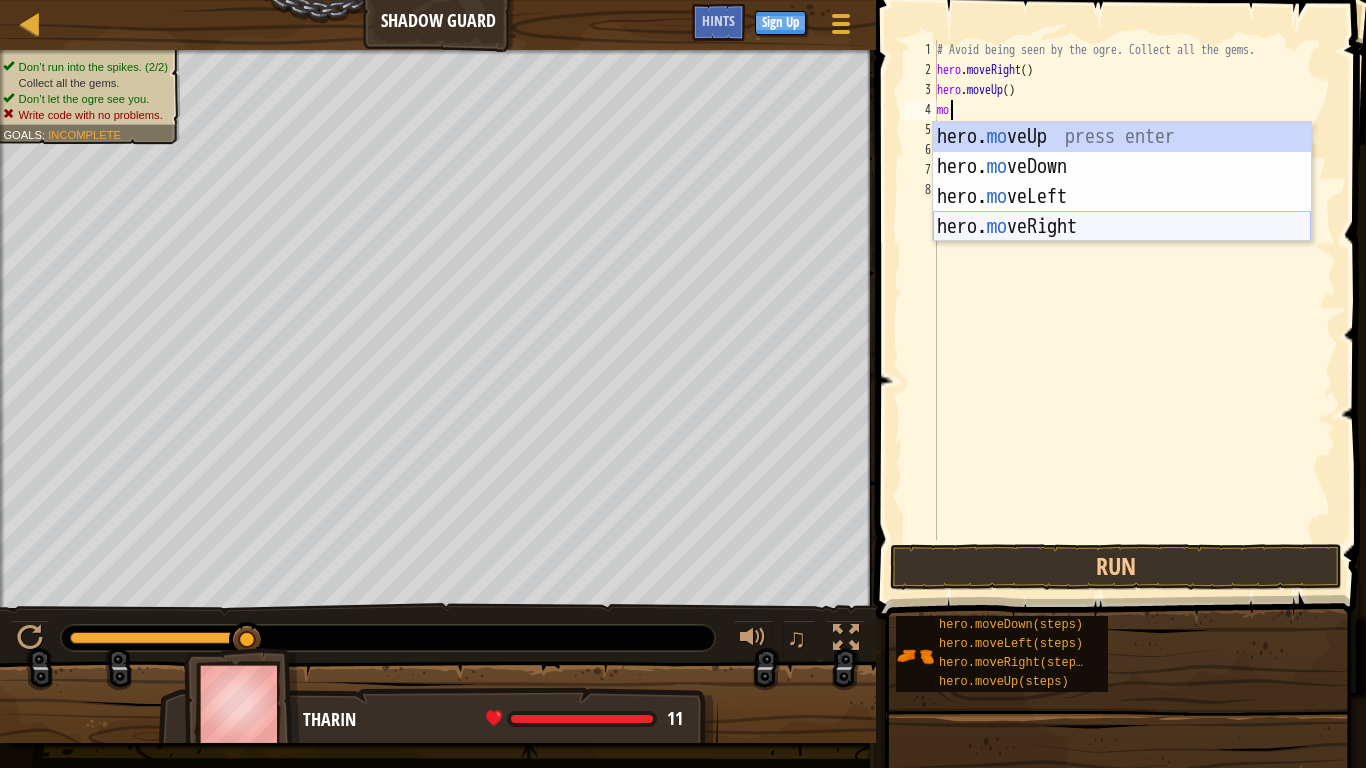 click on "hero. mo veUp press enter hero. mo veDown press enter hero. mo veLeft press enter hero. mo veRight press enter" at bounding box center (1122, 212) 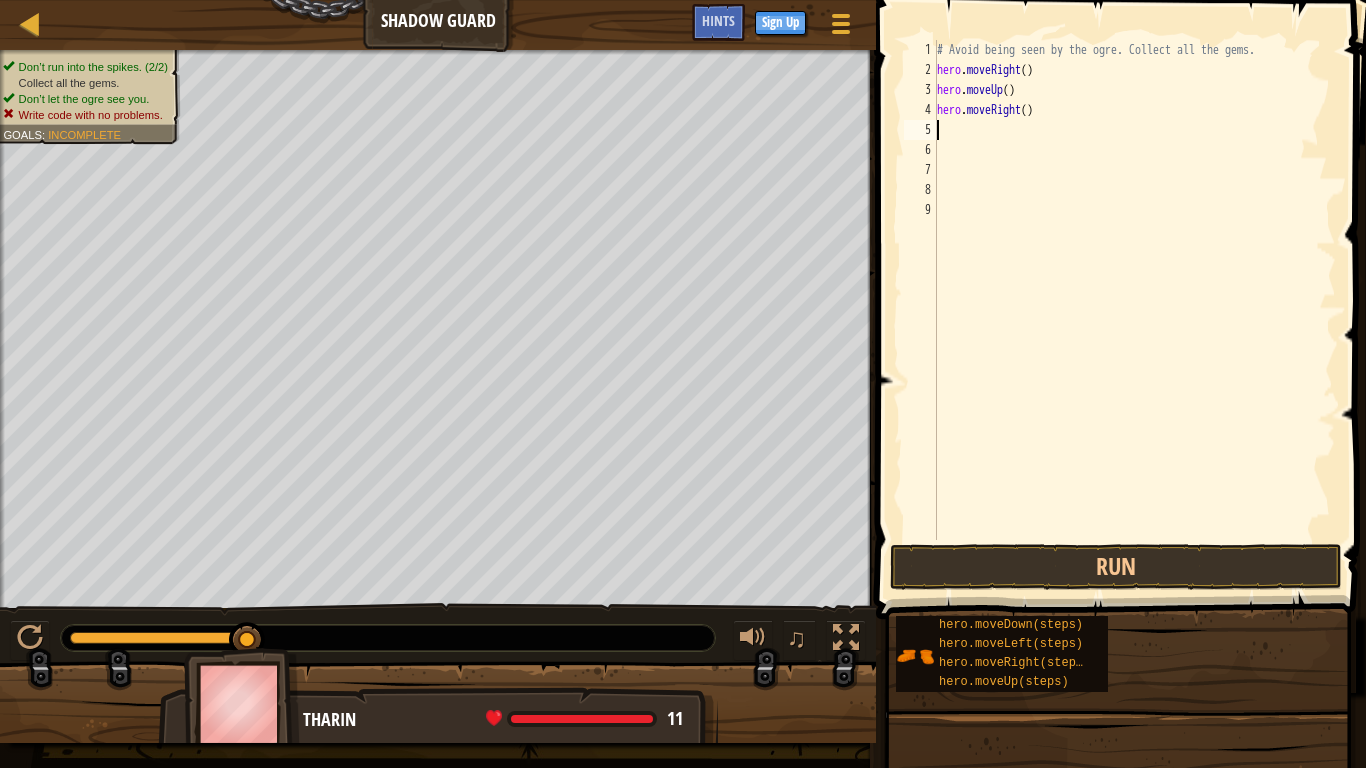 scroll, scrollTop: 9, scrollLeft: 0, axis: vertical 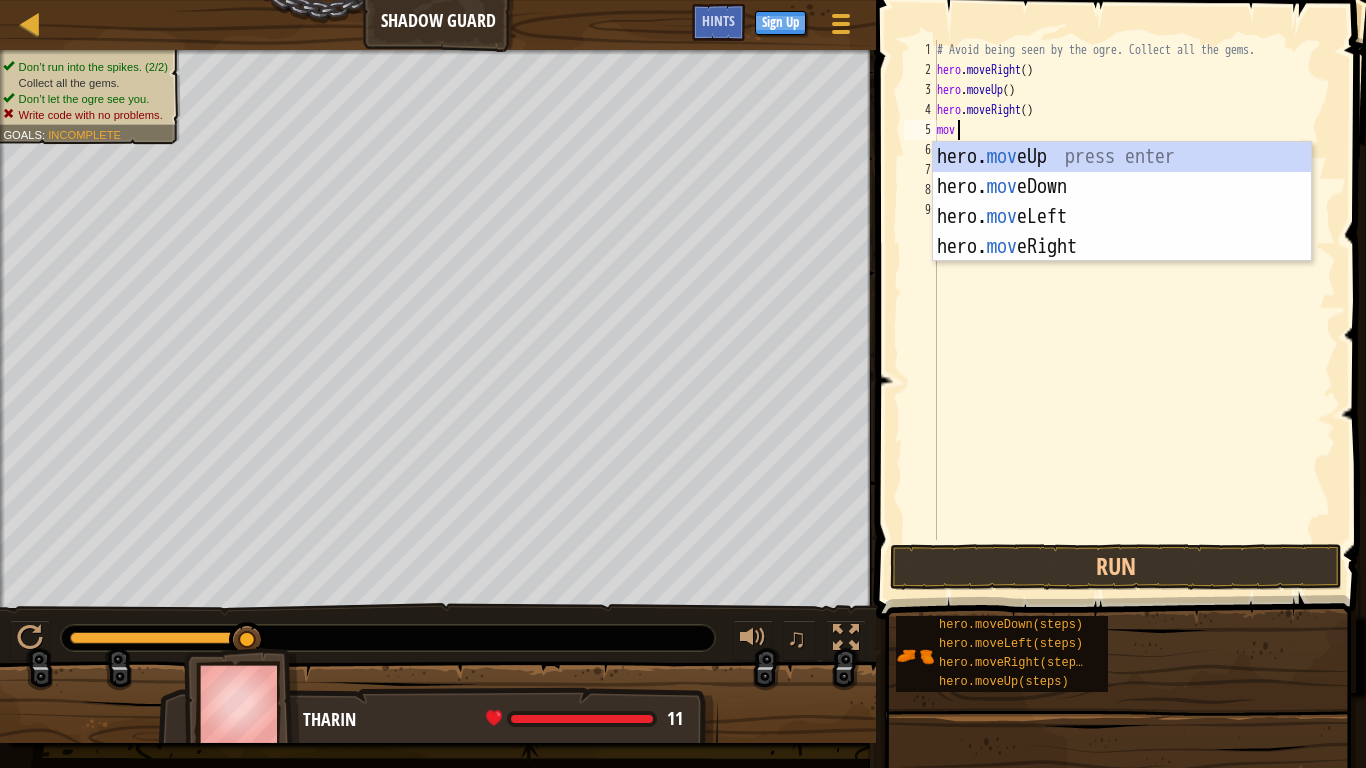 type on "move" 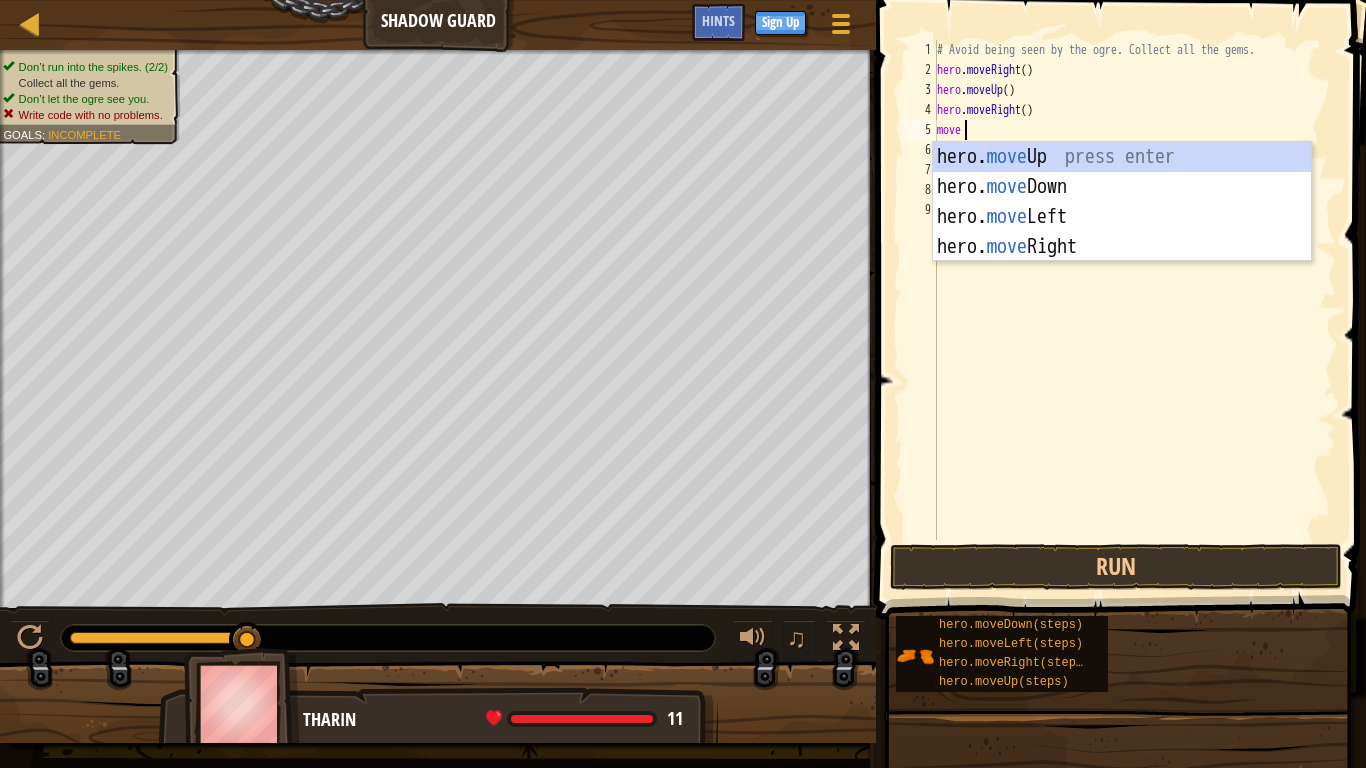 scroll, scrollTop: 9, scrollLeft: 3, axis: both 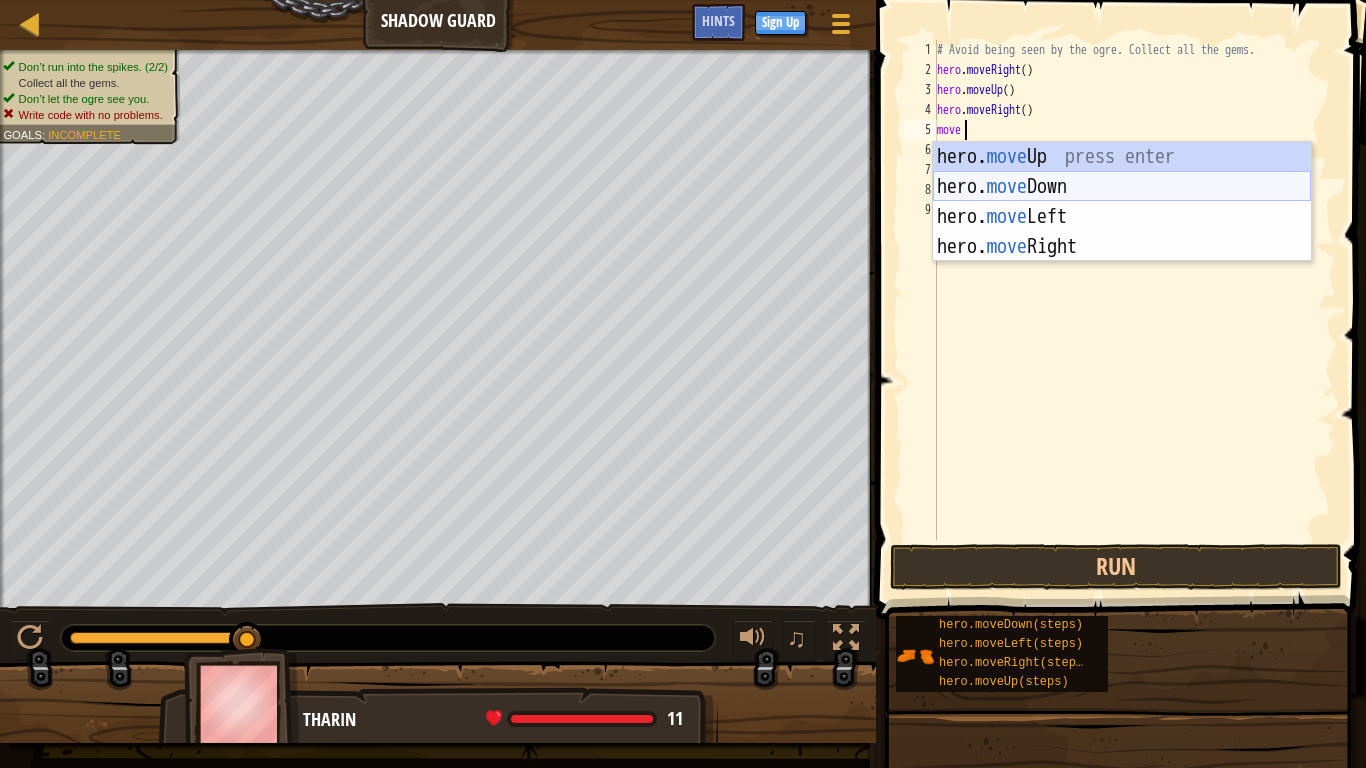 click on "hero. move Up press enter hero. move Down press enter hero. move Left press enter hero. move Right press enter" at bounding box center (1122, 232) 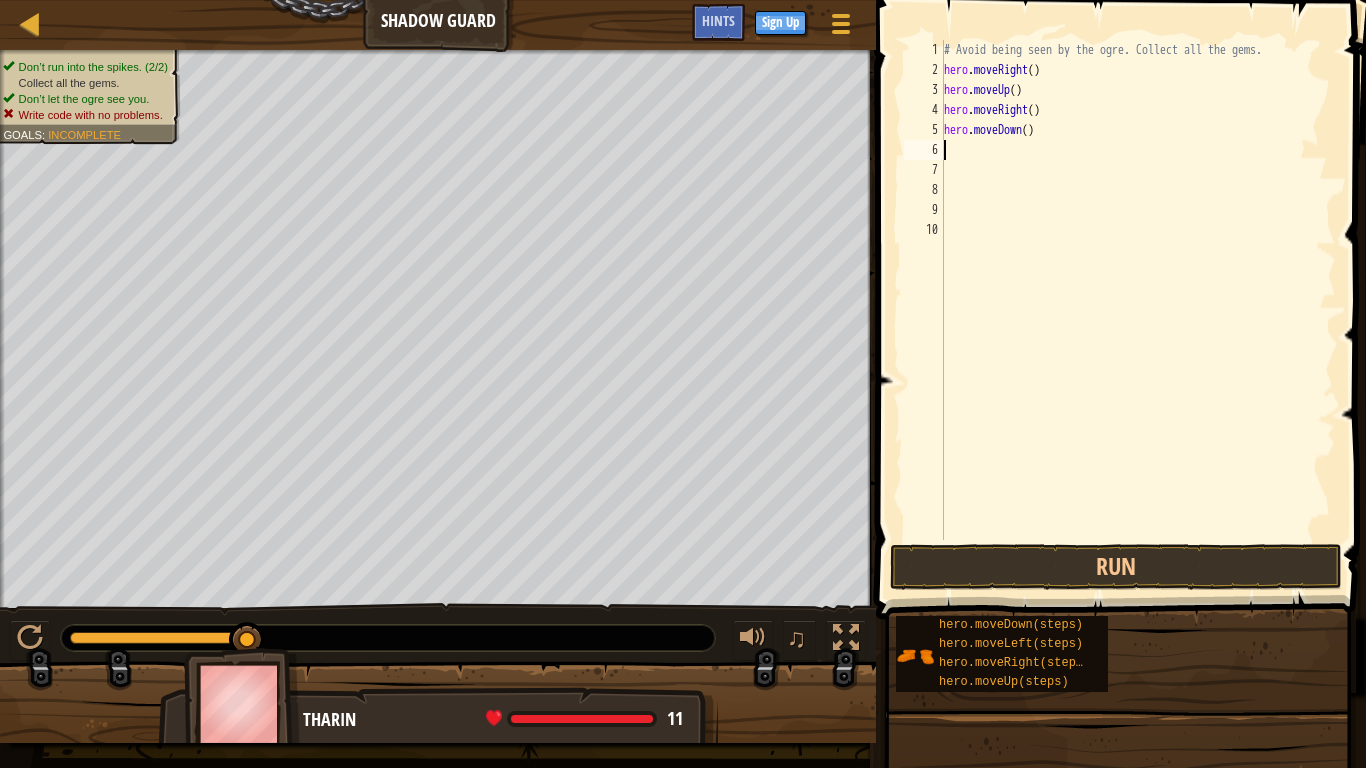 scroll, scrollTop: 9, scrollLeft: 0, axis: vertical 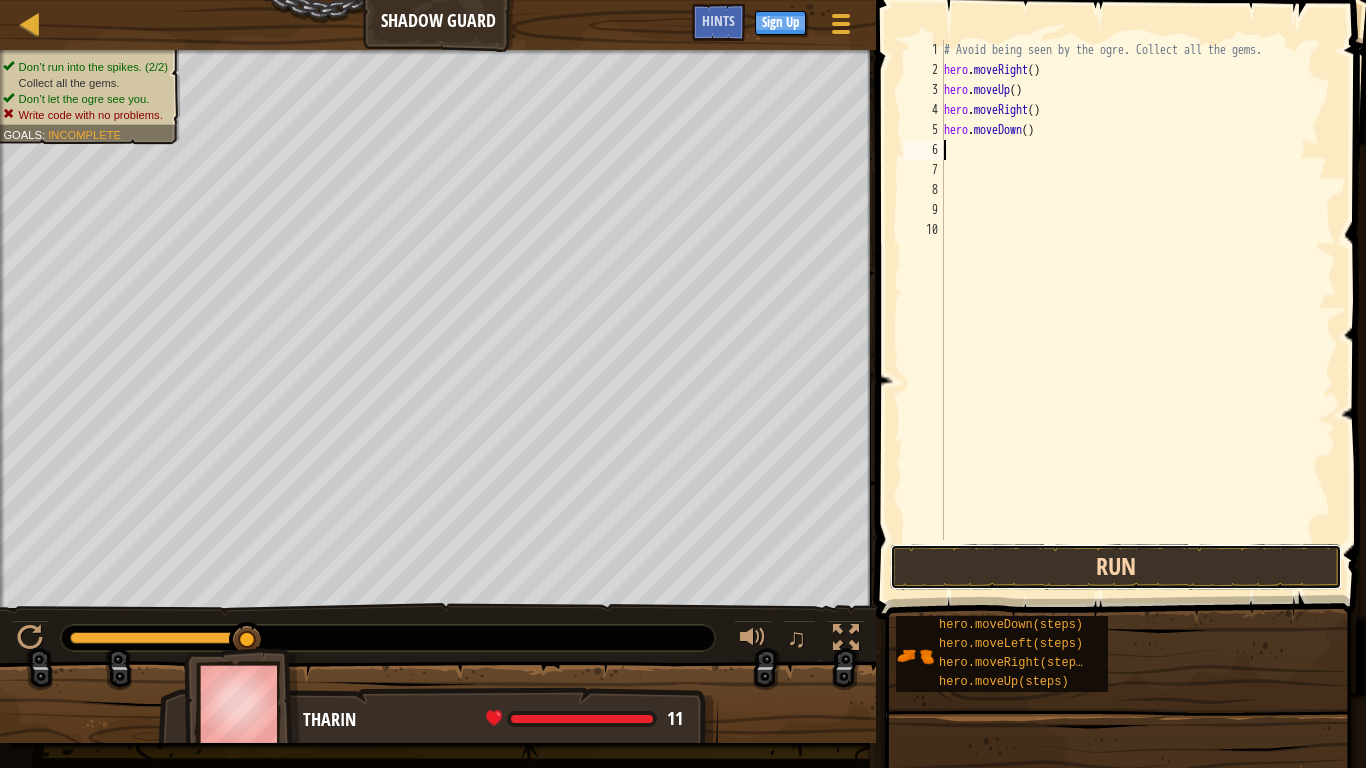 click on "Run" at bounding box center [1116, 567] 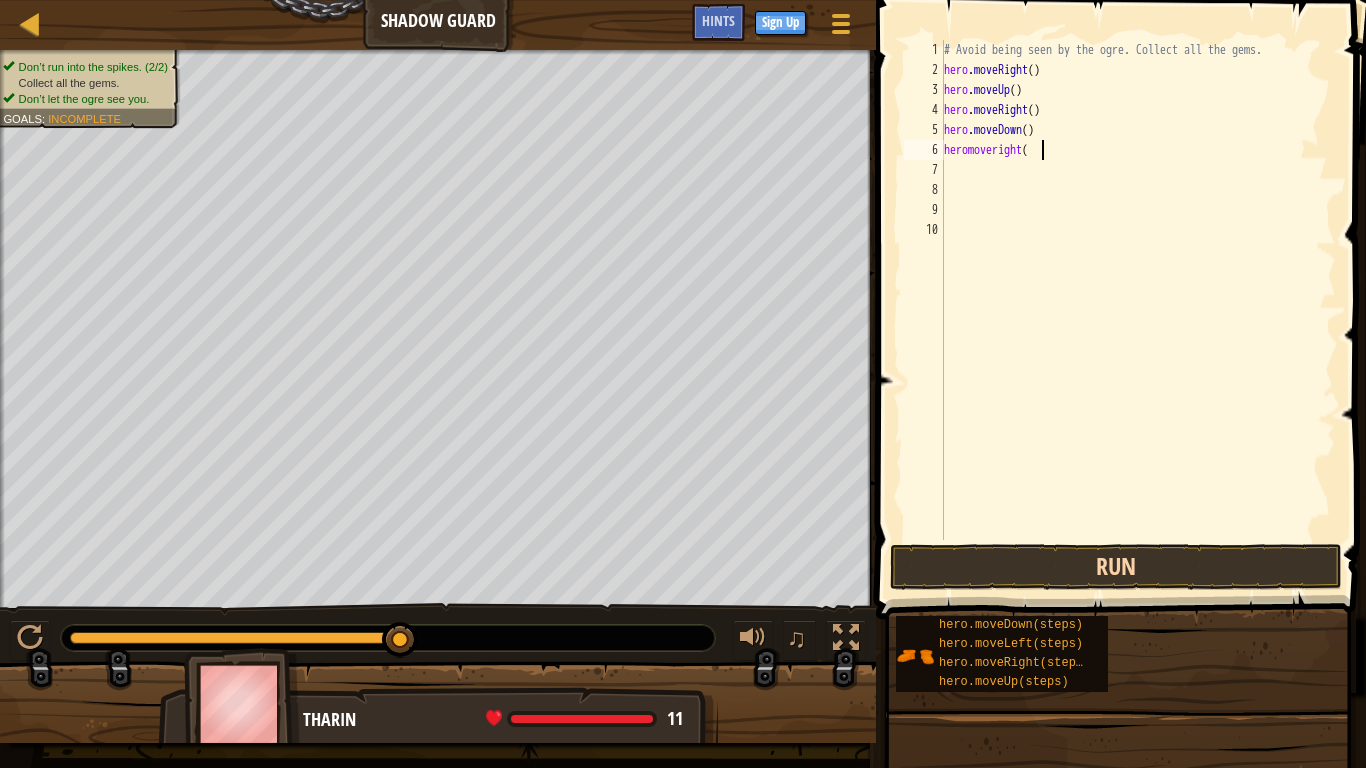 scroll, scrollTop: 9, scrollLeft: 14, axis: both 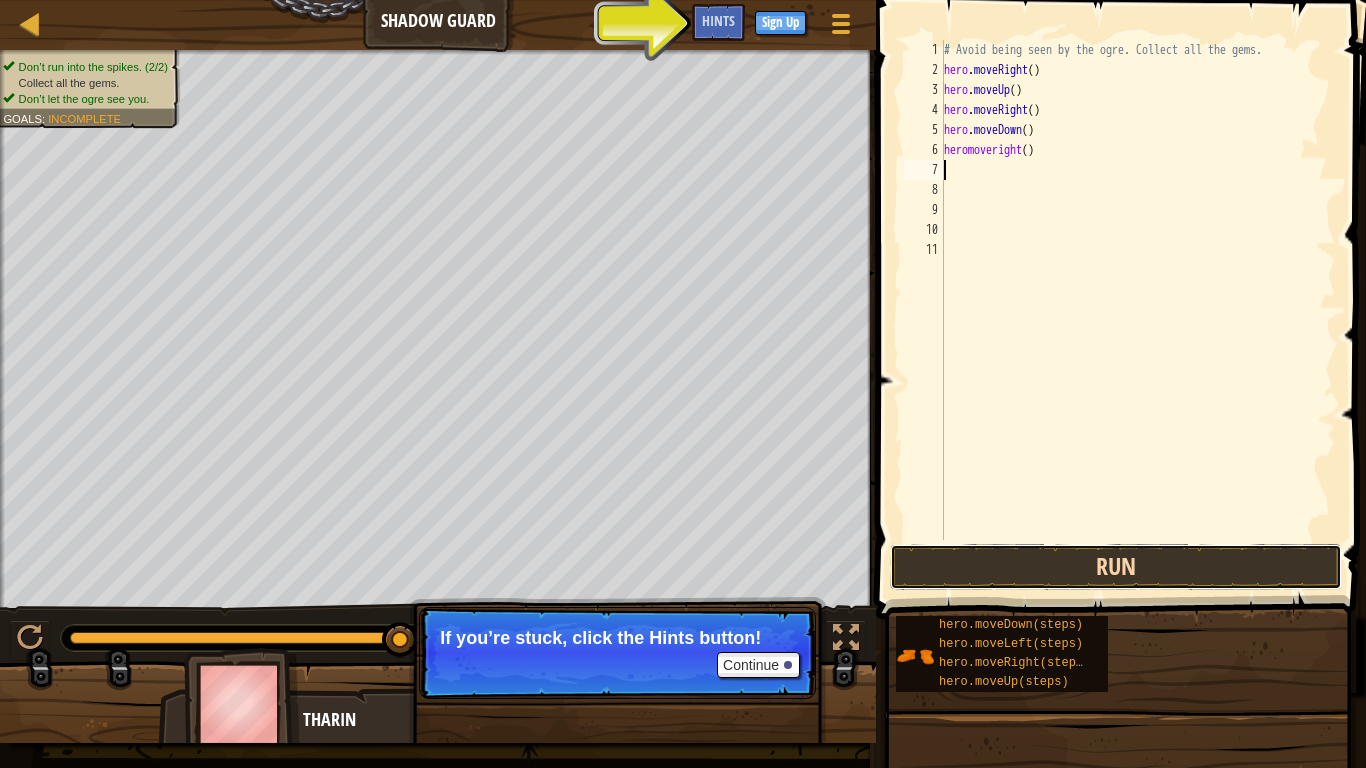 click on "Run" at bounding box center (1116, 567) 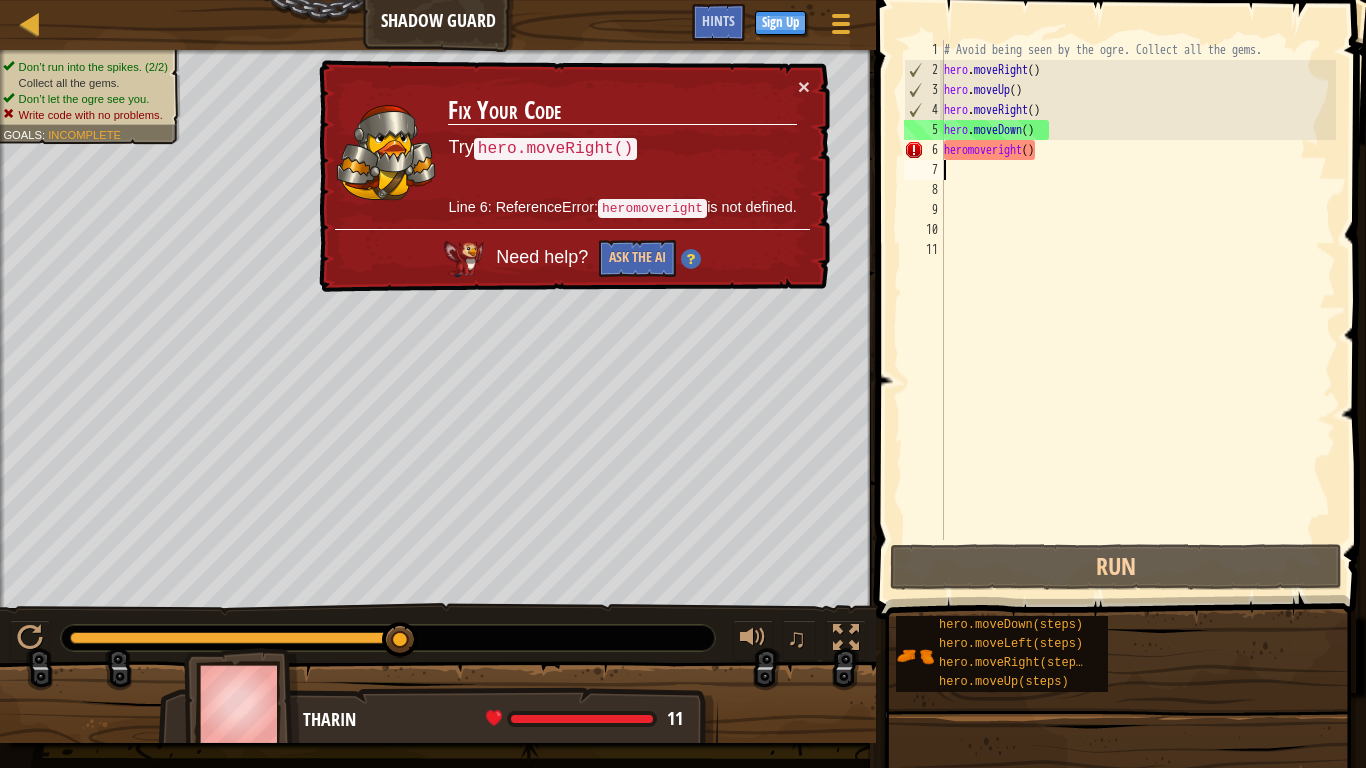 click on "Fix Your Code Try  hero.moveRight()
Line 6: ReferenceError:  heromoveright  is not defined." at bounding box center [622, 152] 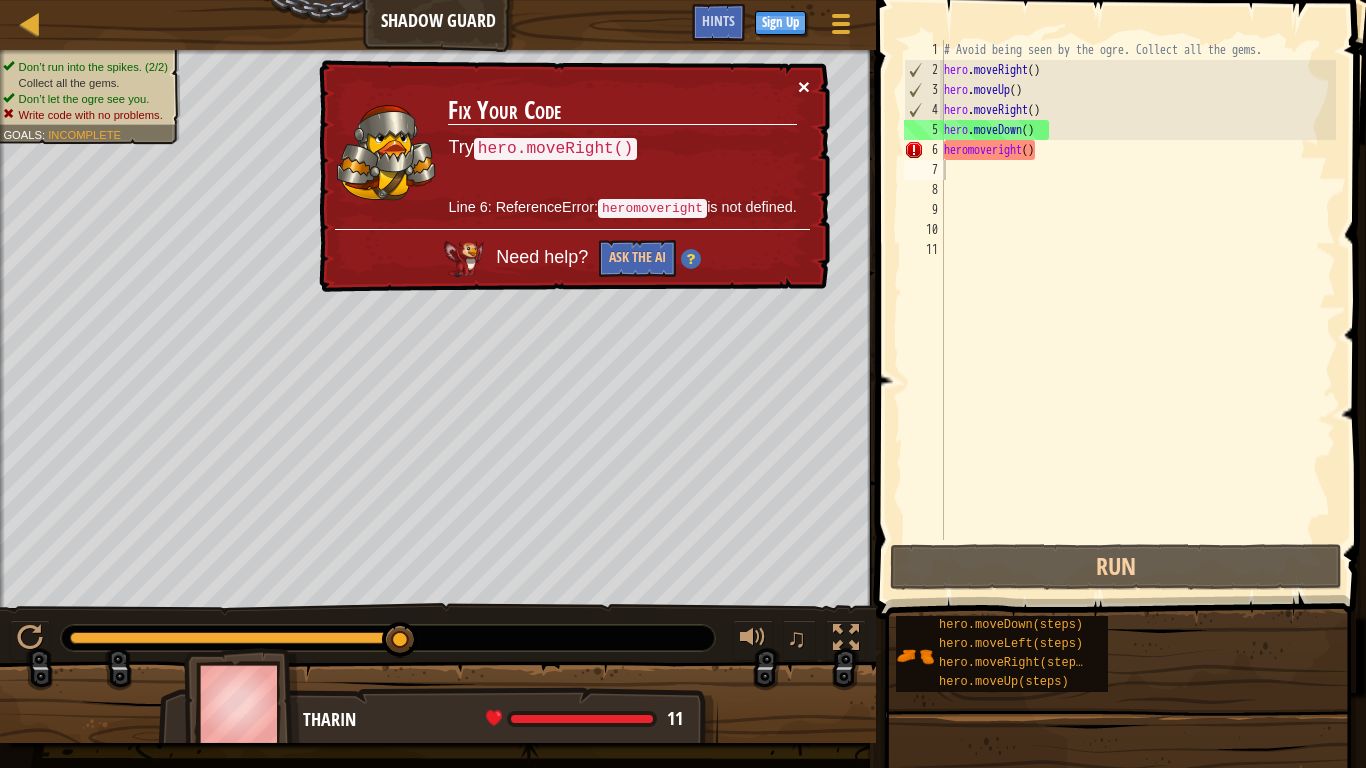click on "×" at bounding box center (804, 86) 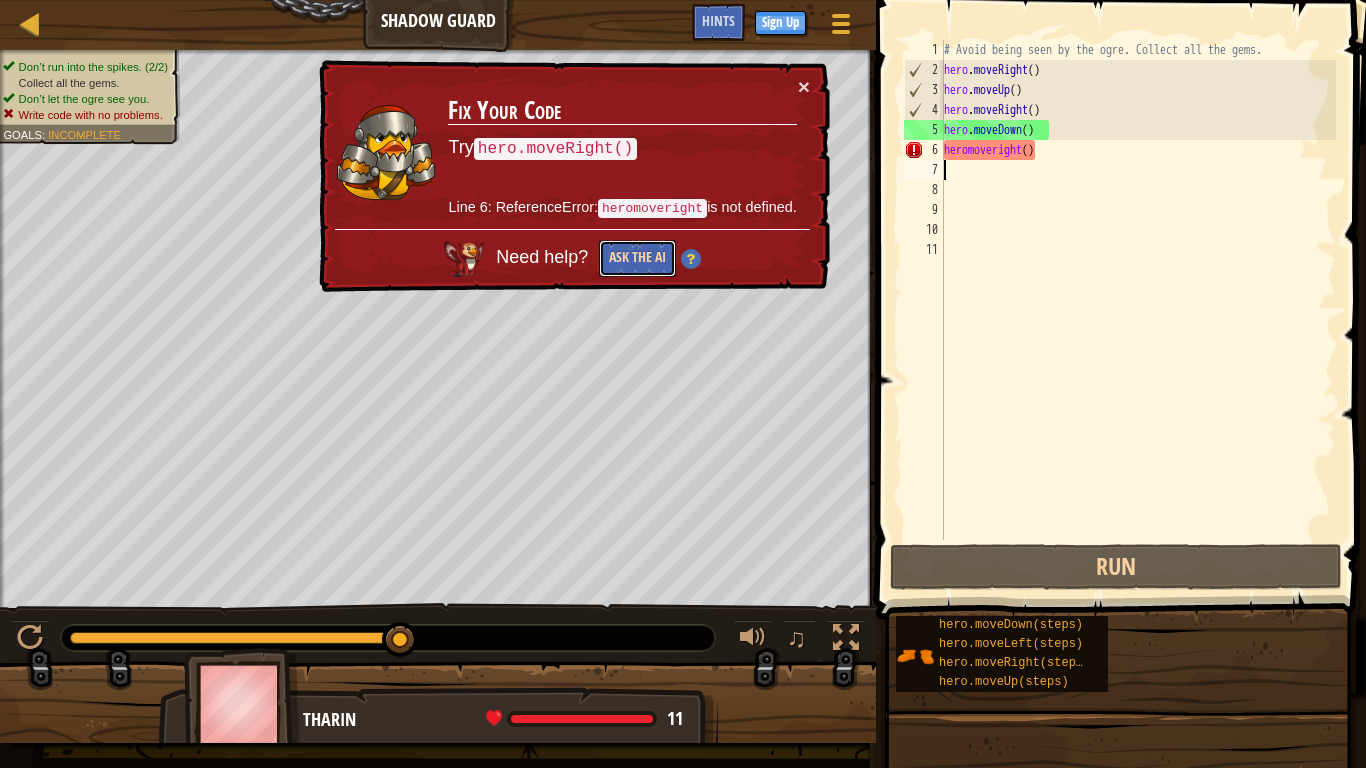 click on "Ask the AI" at bounding box center (637, 258) 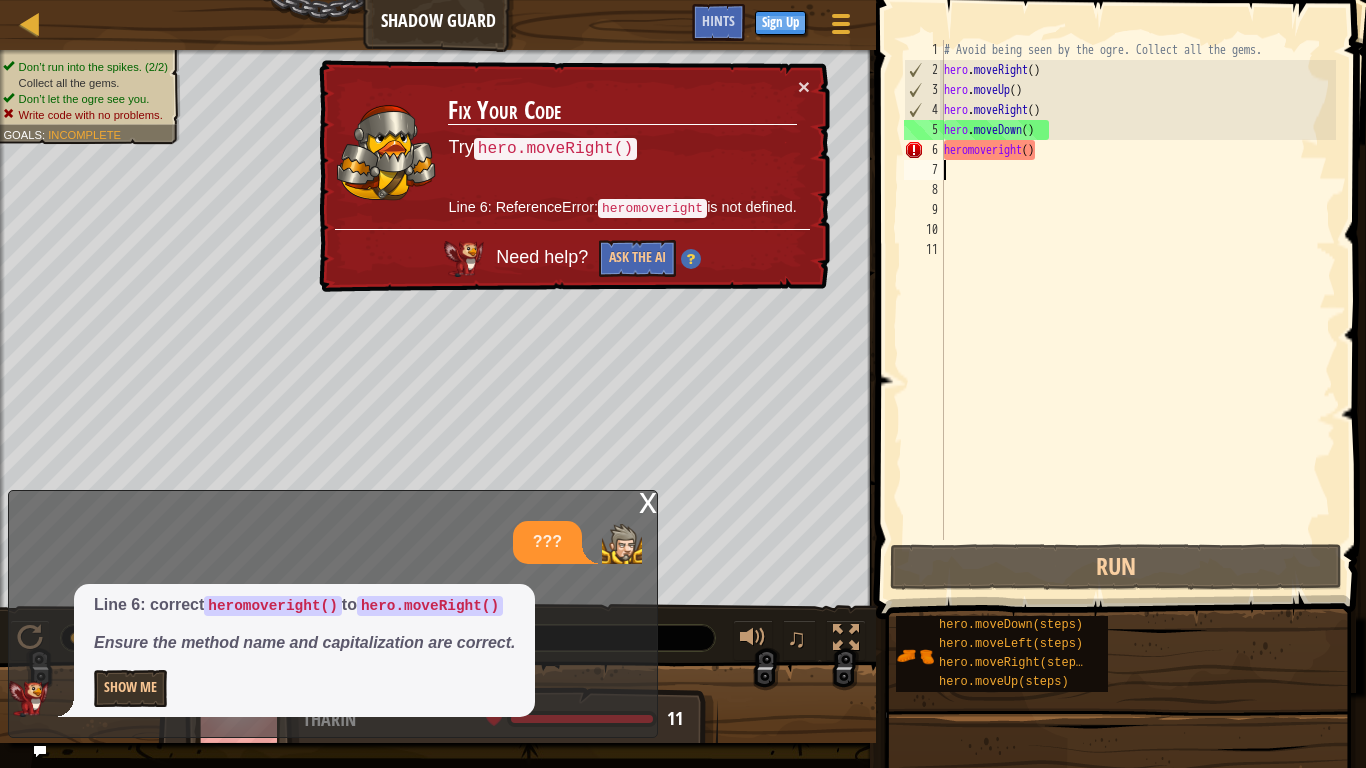 click on "# Avoid being seen by the ogre. Collect all the gems. hero . moveRight ( ) hero . moveUp ( ) hero . moveRight ( ) hero . moveDown ( ) heromoveright ( )" at bounding box center [1138, 310] 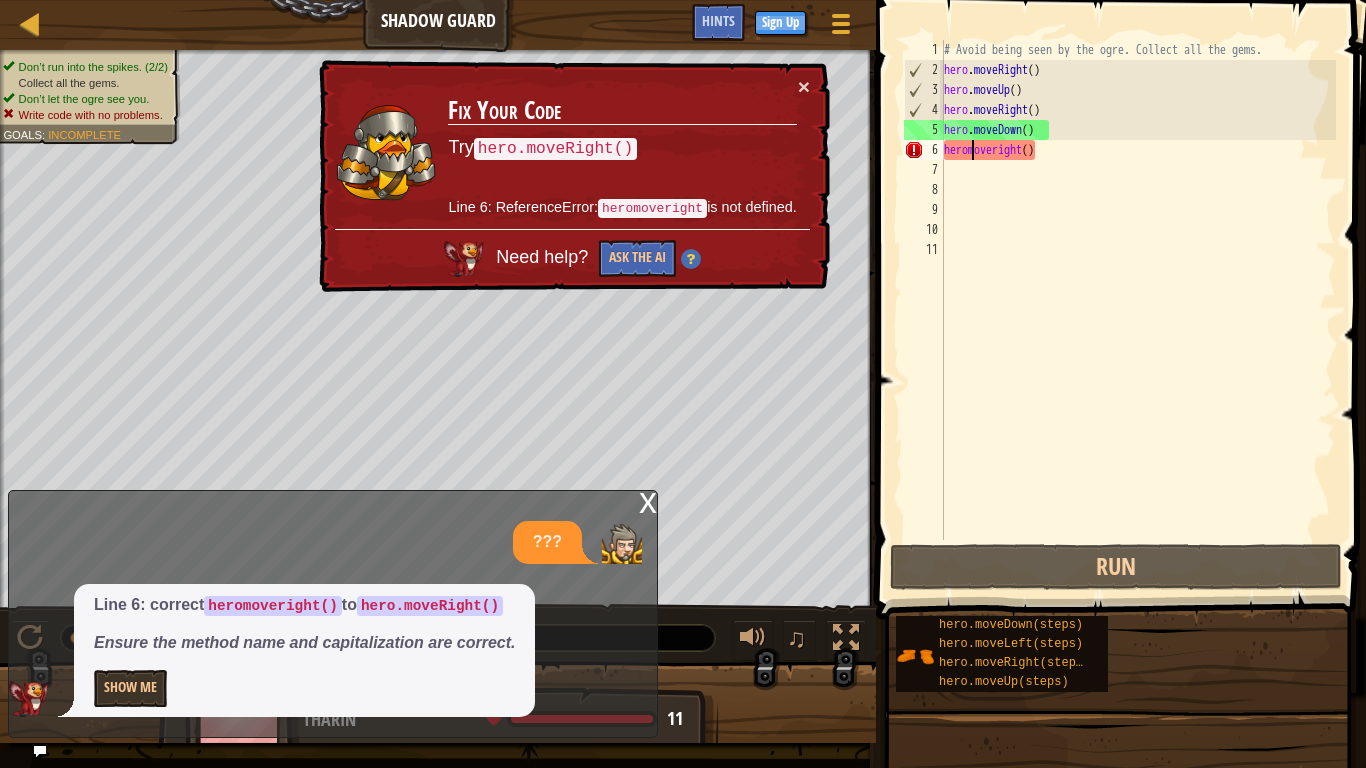 scroll, scrollTop: 9, scrollLeft: 6, axis: both 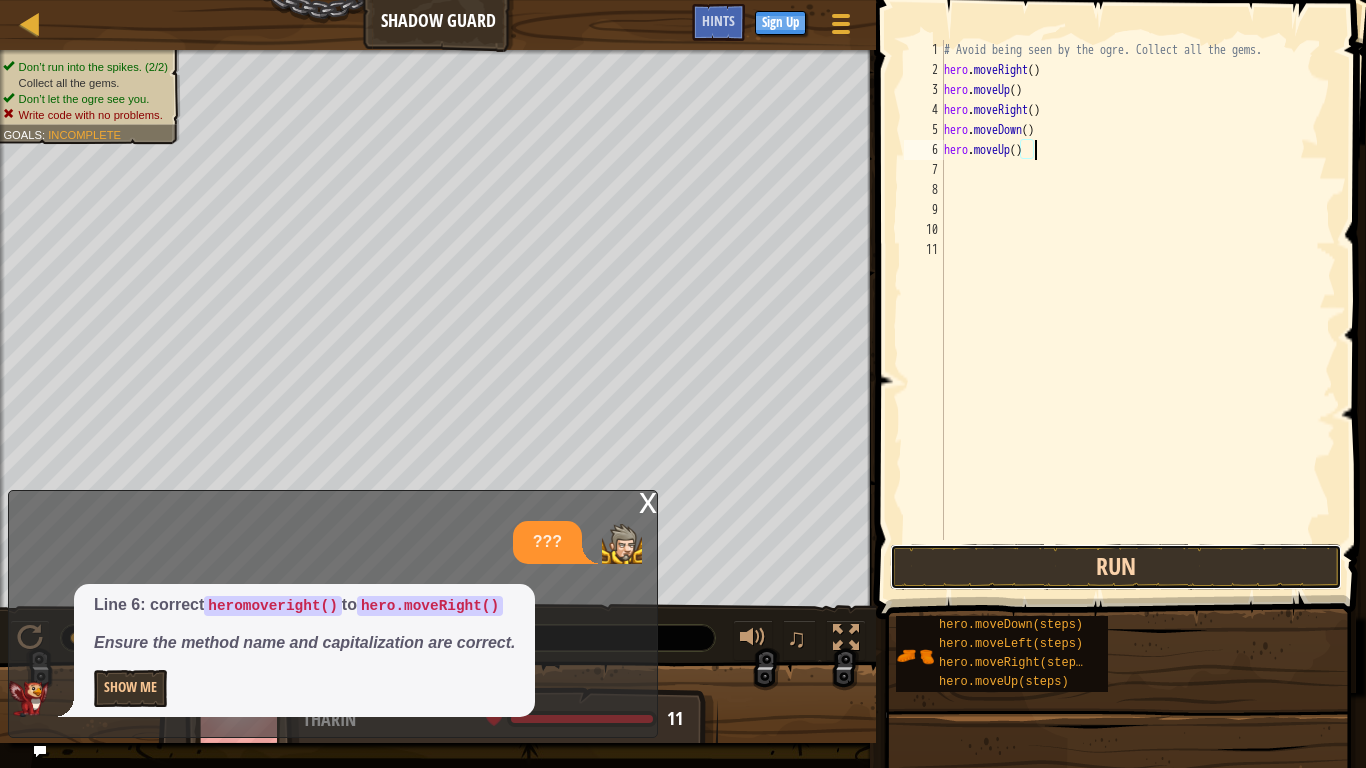 click on "Run" at bounding box center [1116, 567] 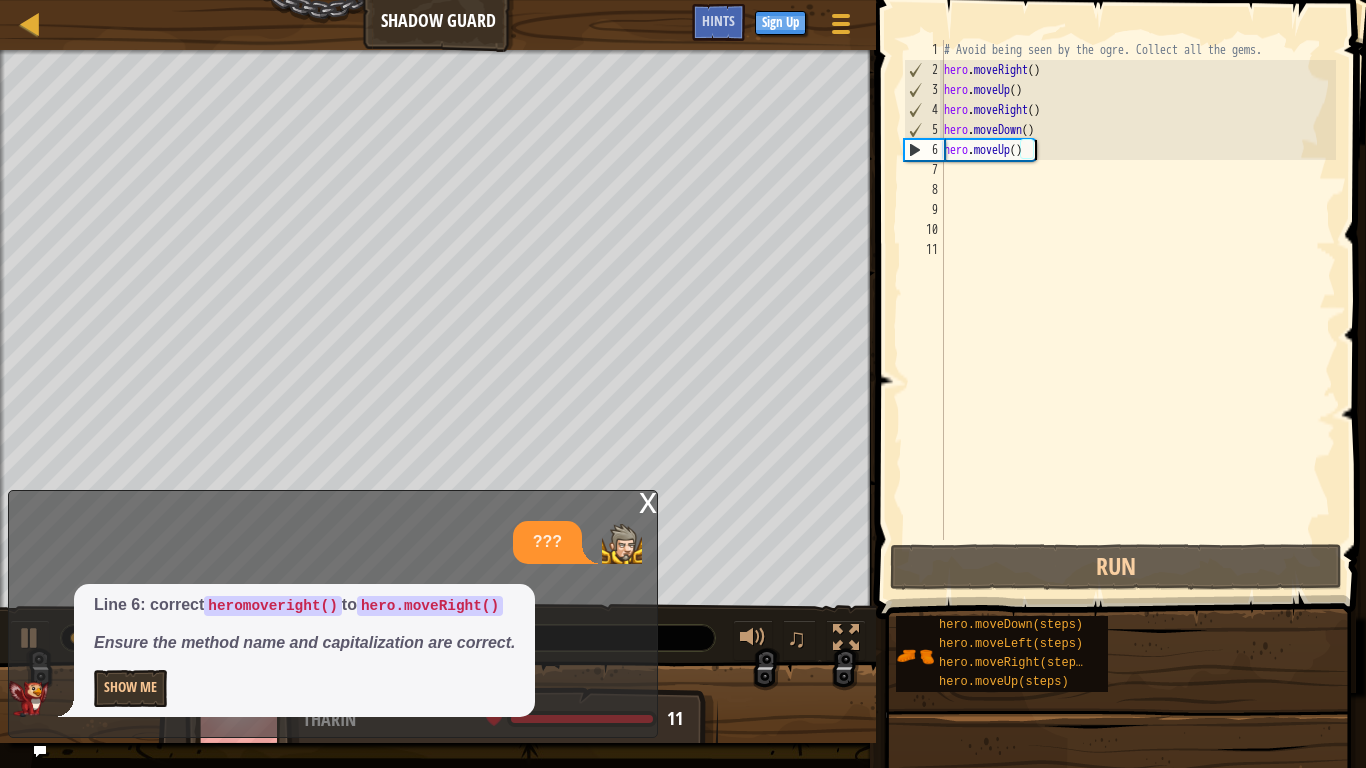 click on "# Avoid being seen by the ogre. Collect all the gems. hero . moveRight ( ) hero . moveUp ( ) hero . moveRight ( ) hero . moveDown ( ) hero . moveUp ( )" at bounding box center [1138, 310] 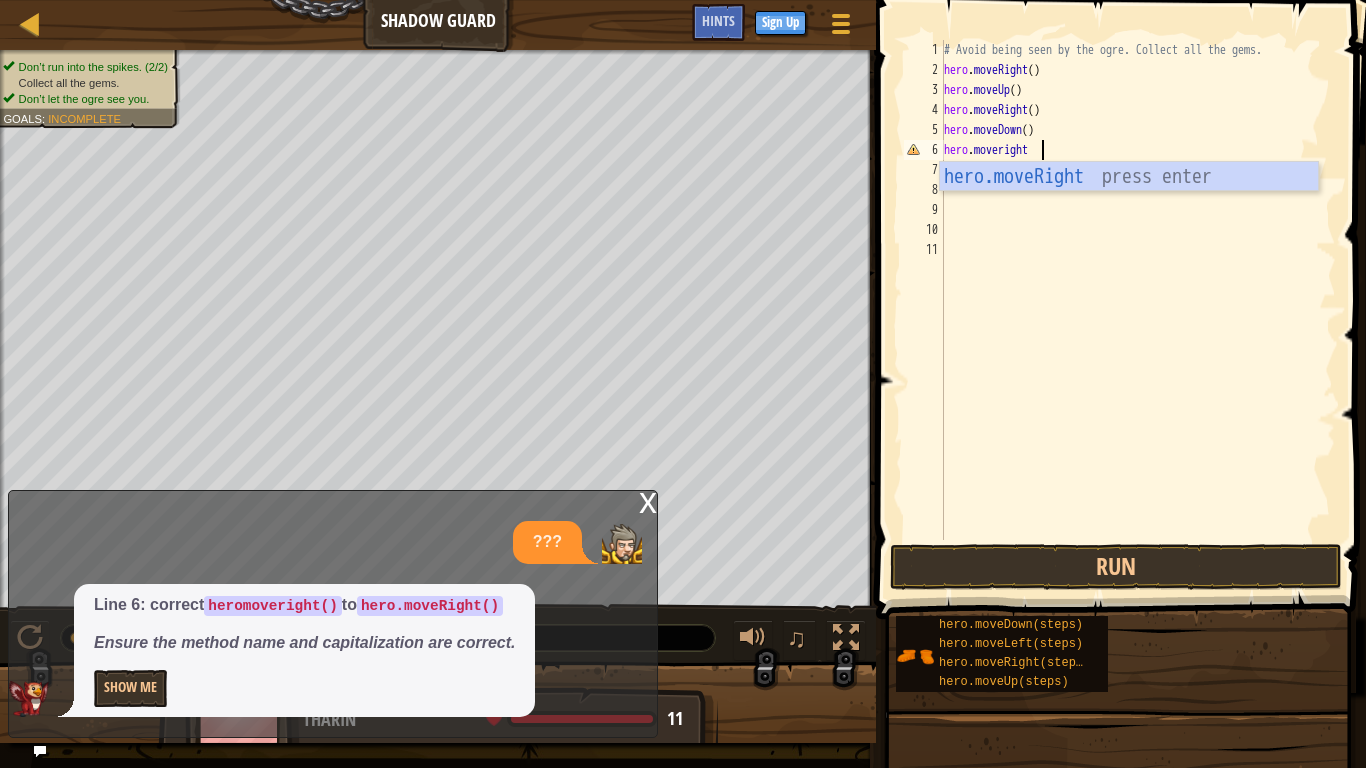 scroll, scrollTop: 9, scrollLeft: 13, axis: both 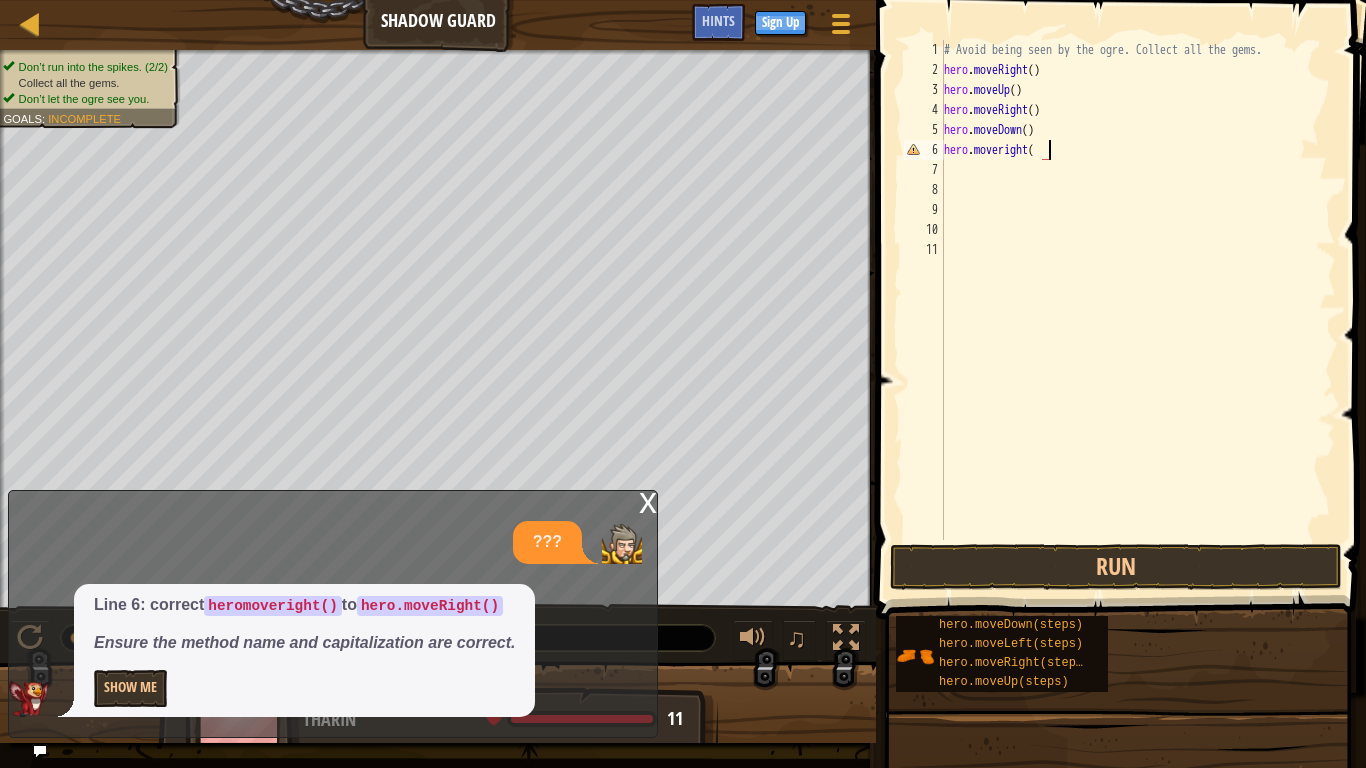 type on "hero.moveright()" 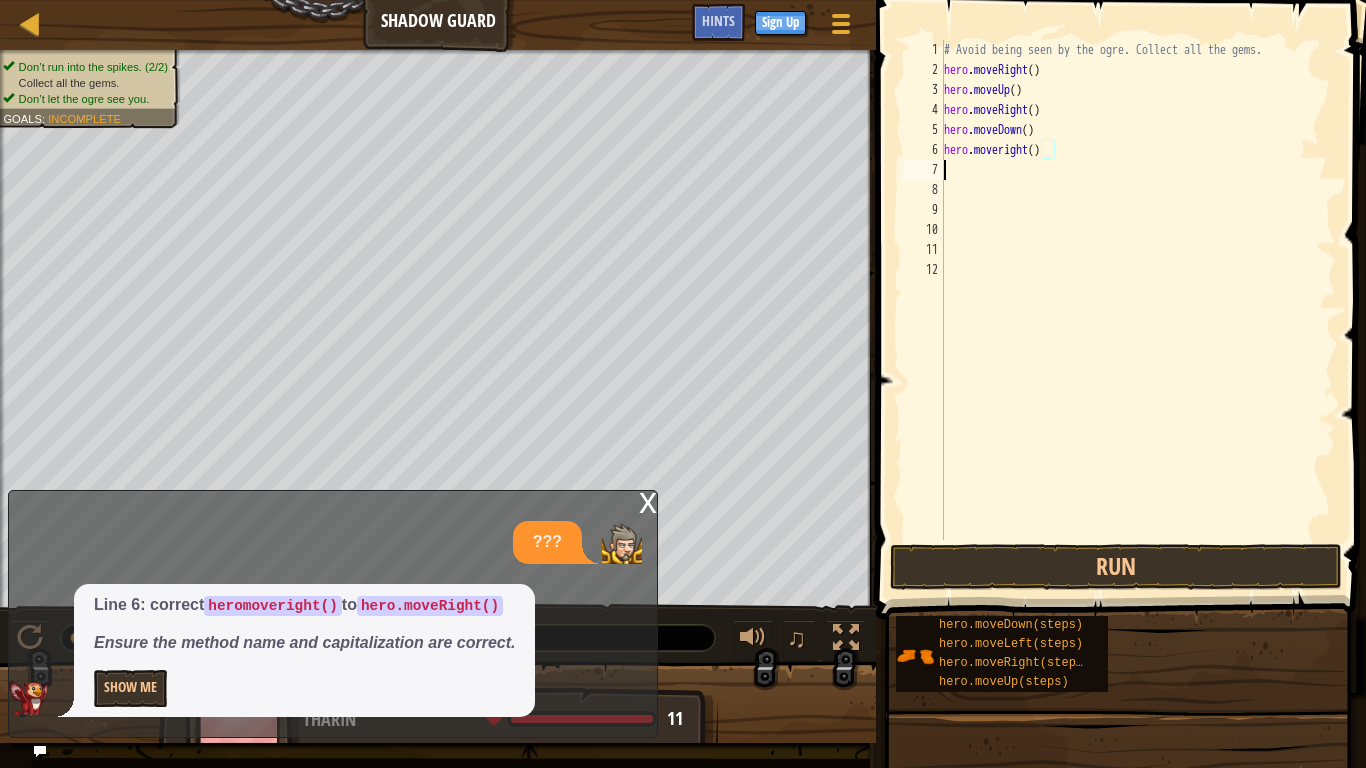 scroll, scrollTop: 9, scrollLeft: 0, axis: vertical 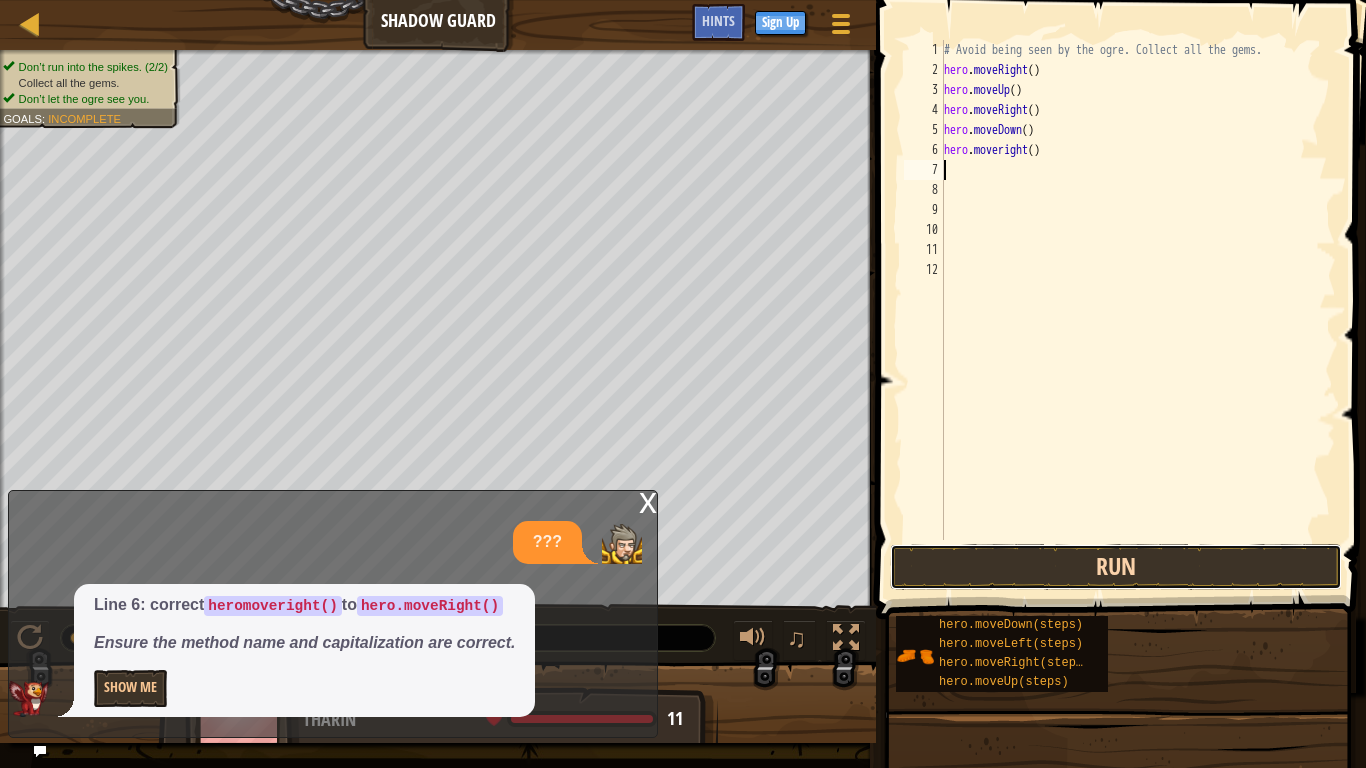 click on "Run" at bounding box center [1116, 567] 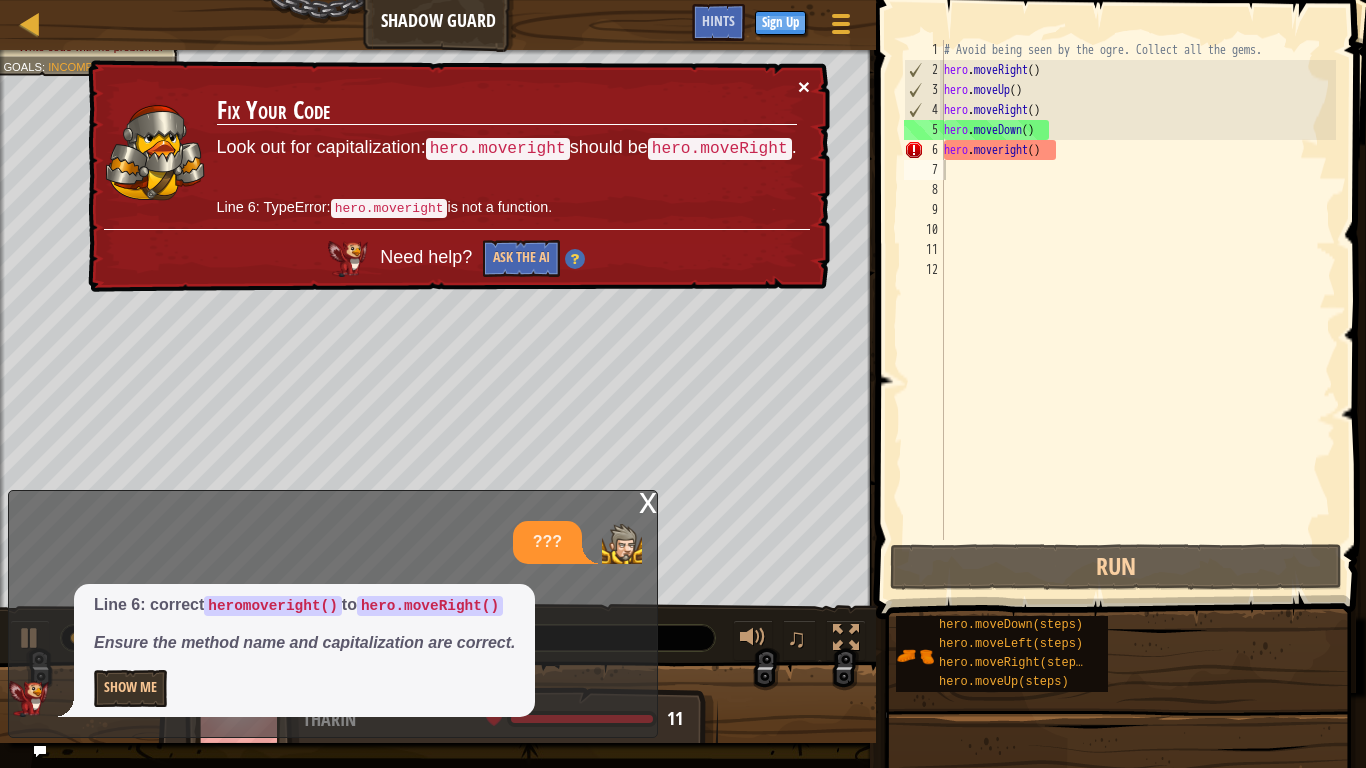 click on "×" at bounding box center [804, 86] 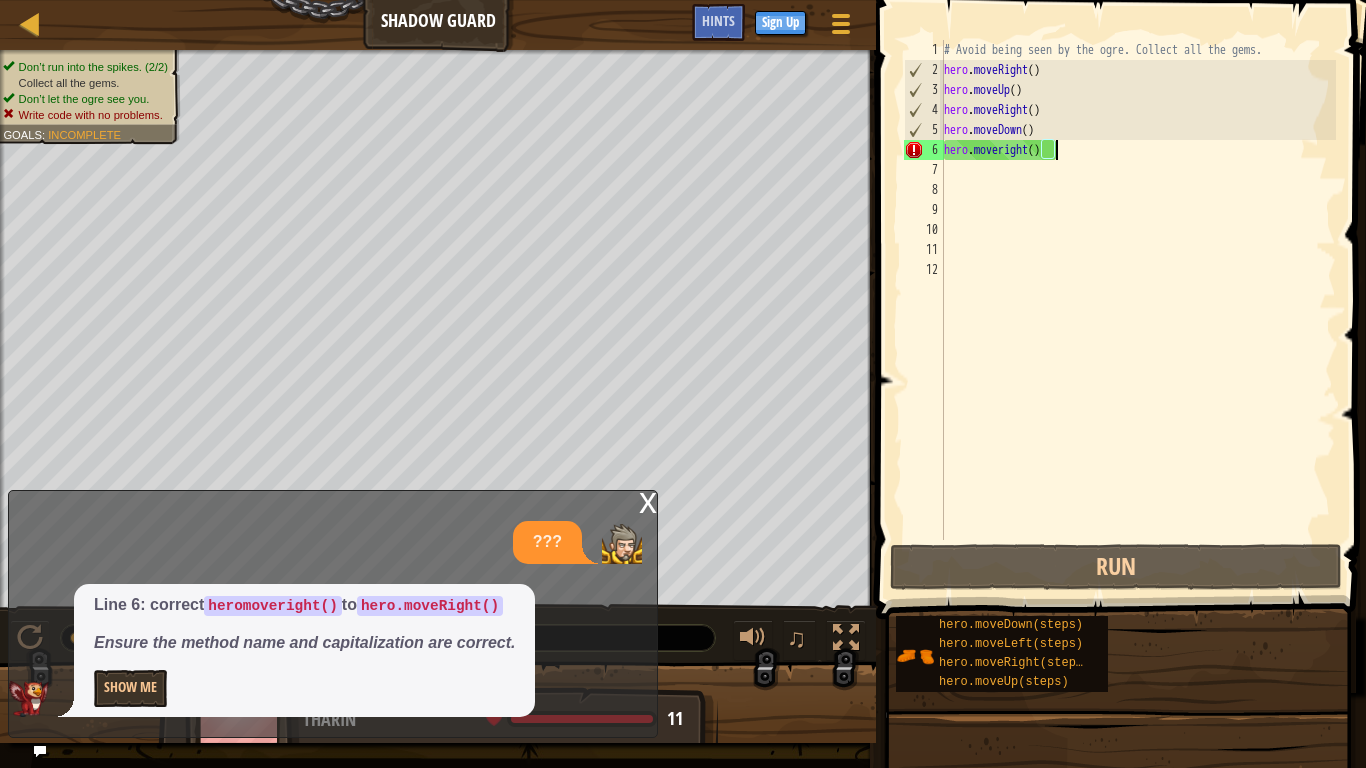 click on "# Avoid being seen by the ogre. Collect all the gems. hero . moveRight ( ) hero . moveUp ( ) hero . moveRight ( ) hero . moveDown ( ) hero . moveright ( )" at bounding box center [1138, 310] 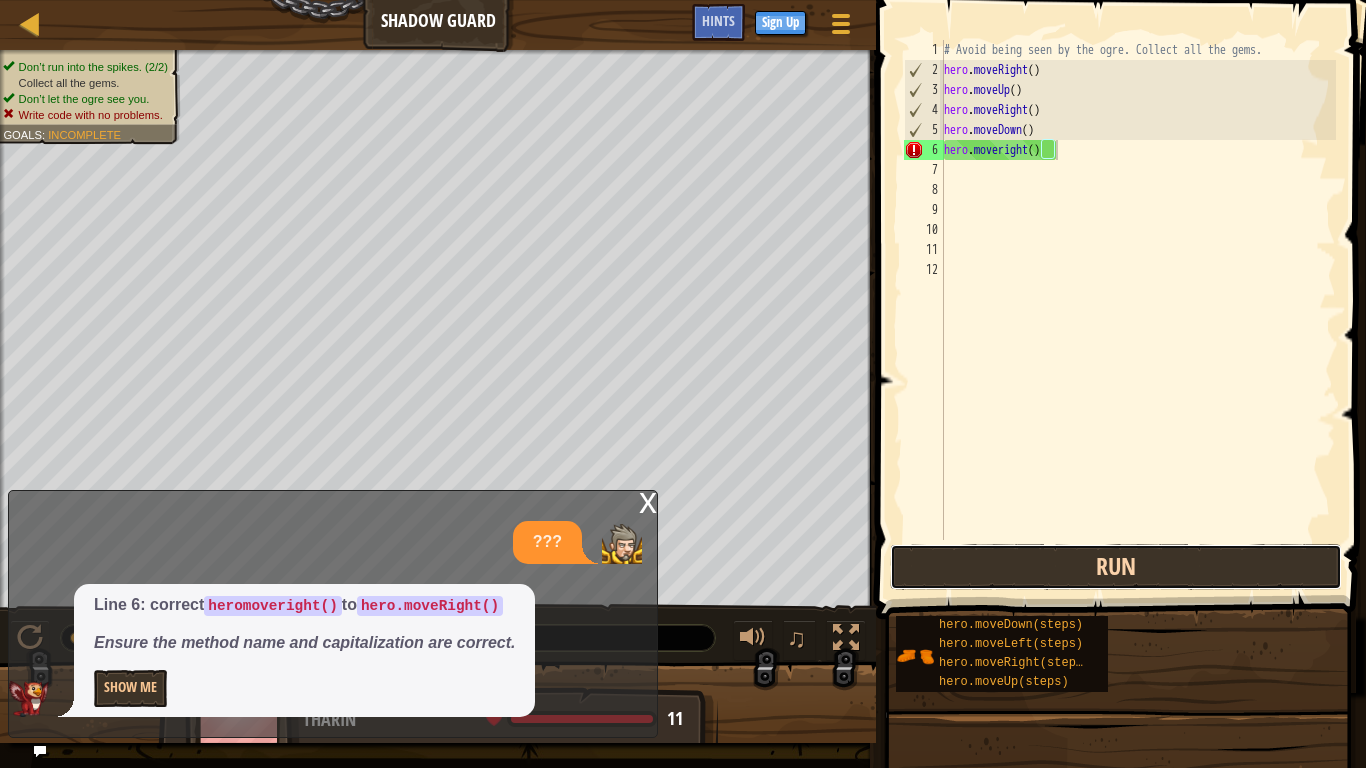 click on "Run" at bounding box center [1116, 567] 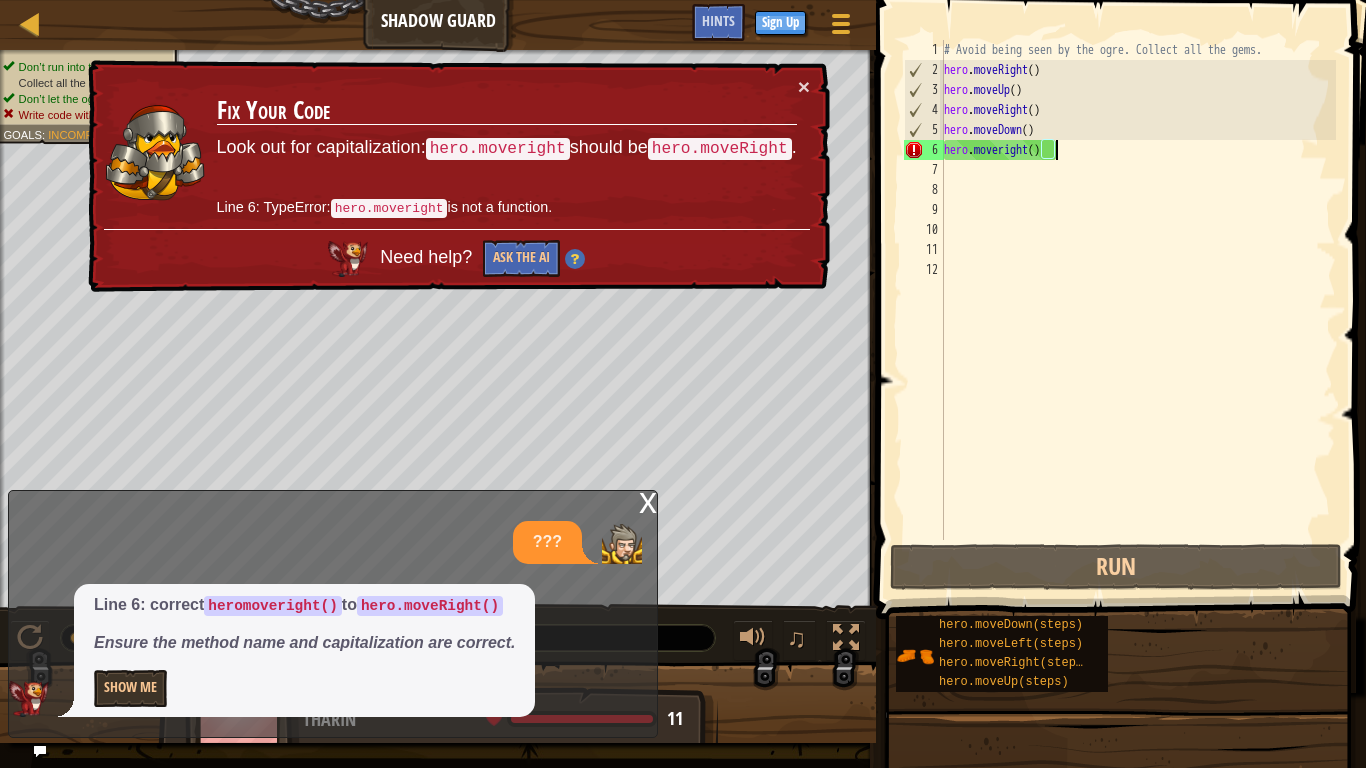 click on "# Avoid being seen by the ogre. Collect all the gems. hero . moveRight ( ) hero . moveUp ( ) hero . moveRight ( ) hero . moveDown ( ) hero . moveright ( )" at bounding box center [1138, 310] 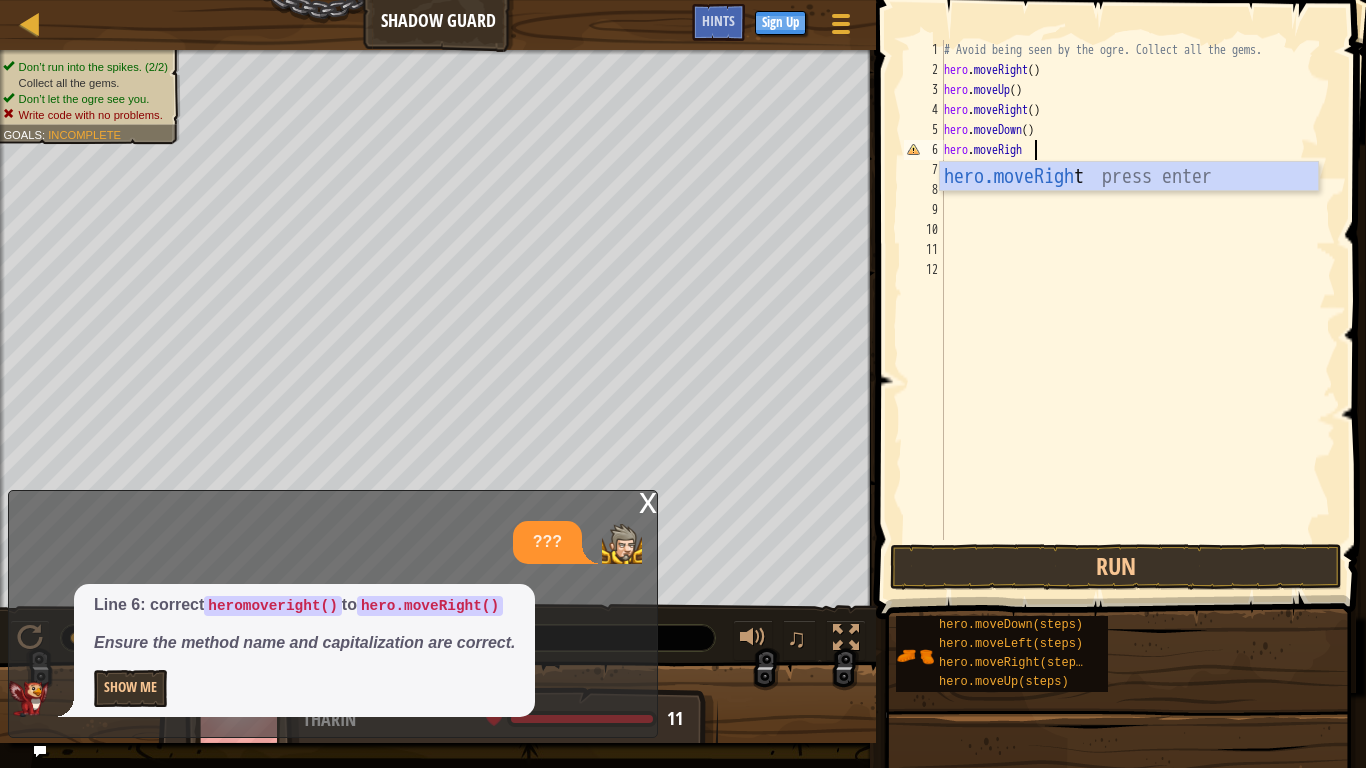 scroll, scrollTop: 9, scrollLeft: 13, axis: both 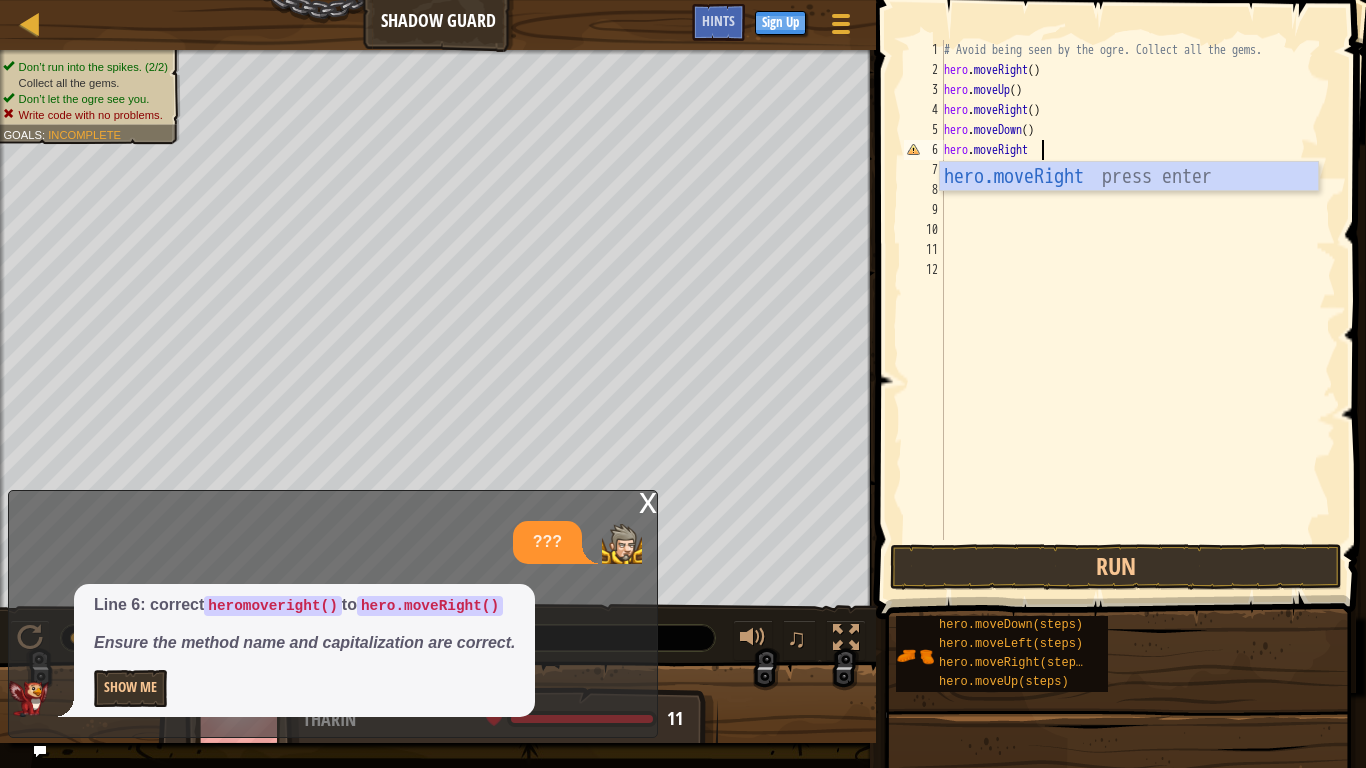 type on "hero.moveRight()" 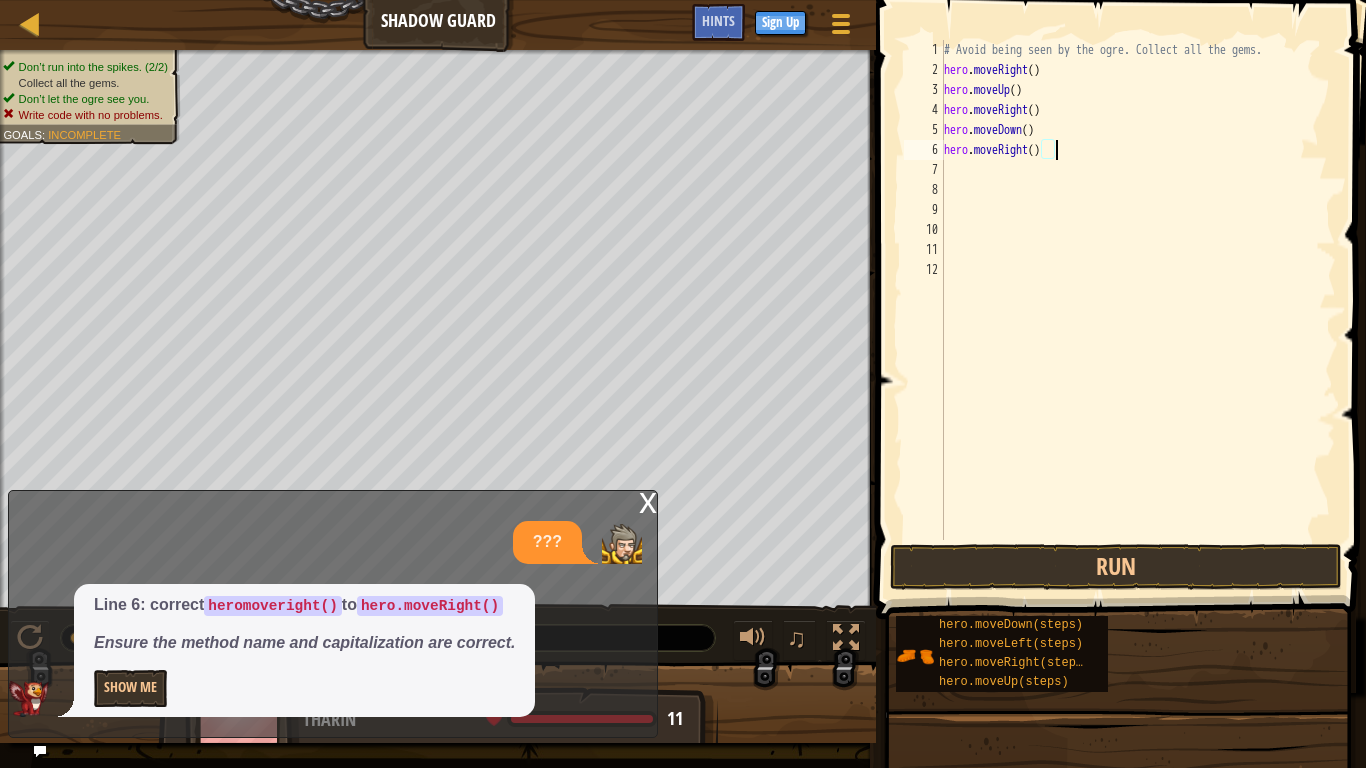 scroll, scrollTop: 9, scrollLeft: 0, axis: vertical 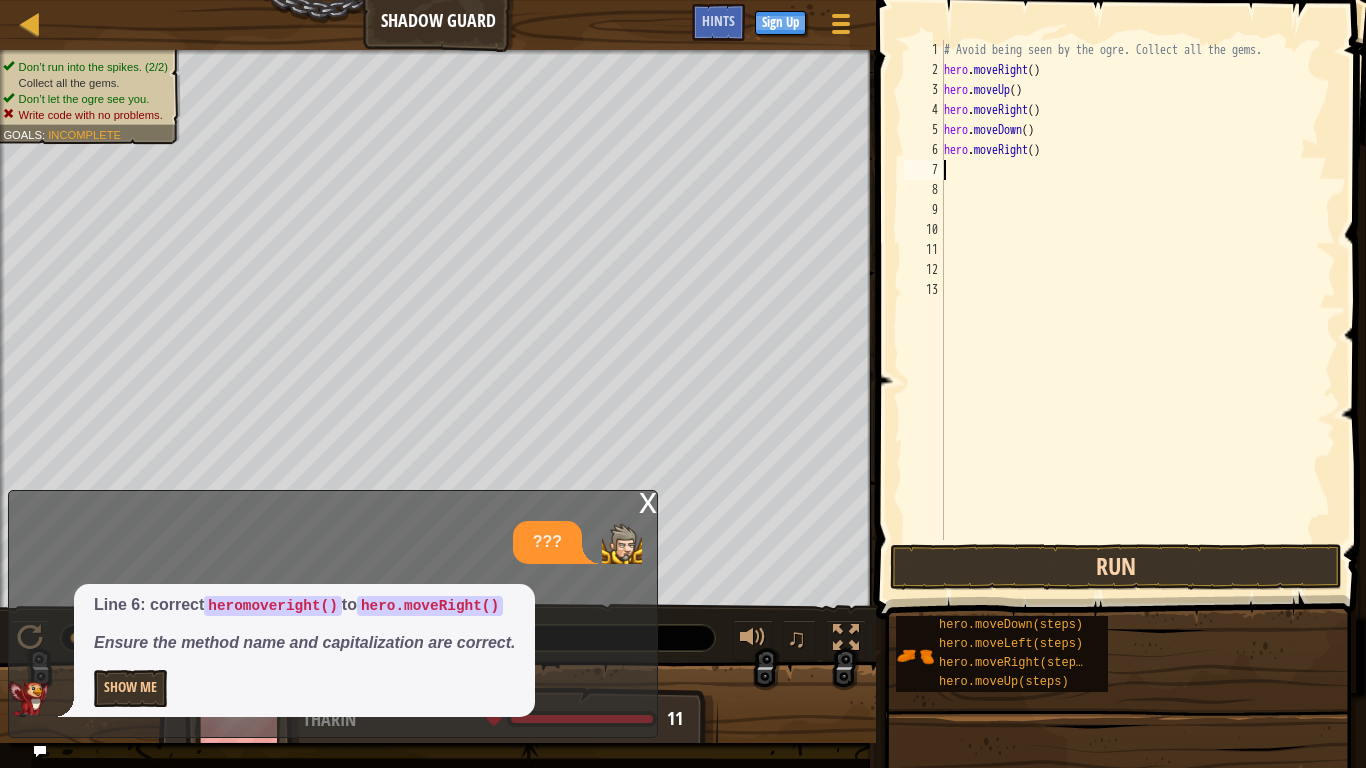 type 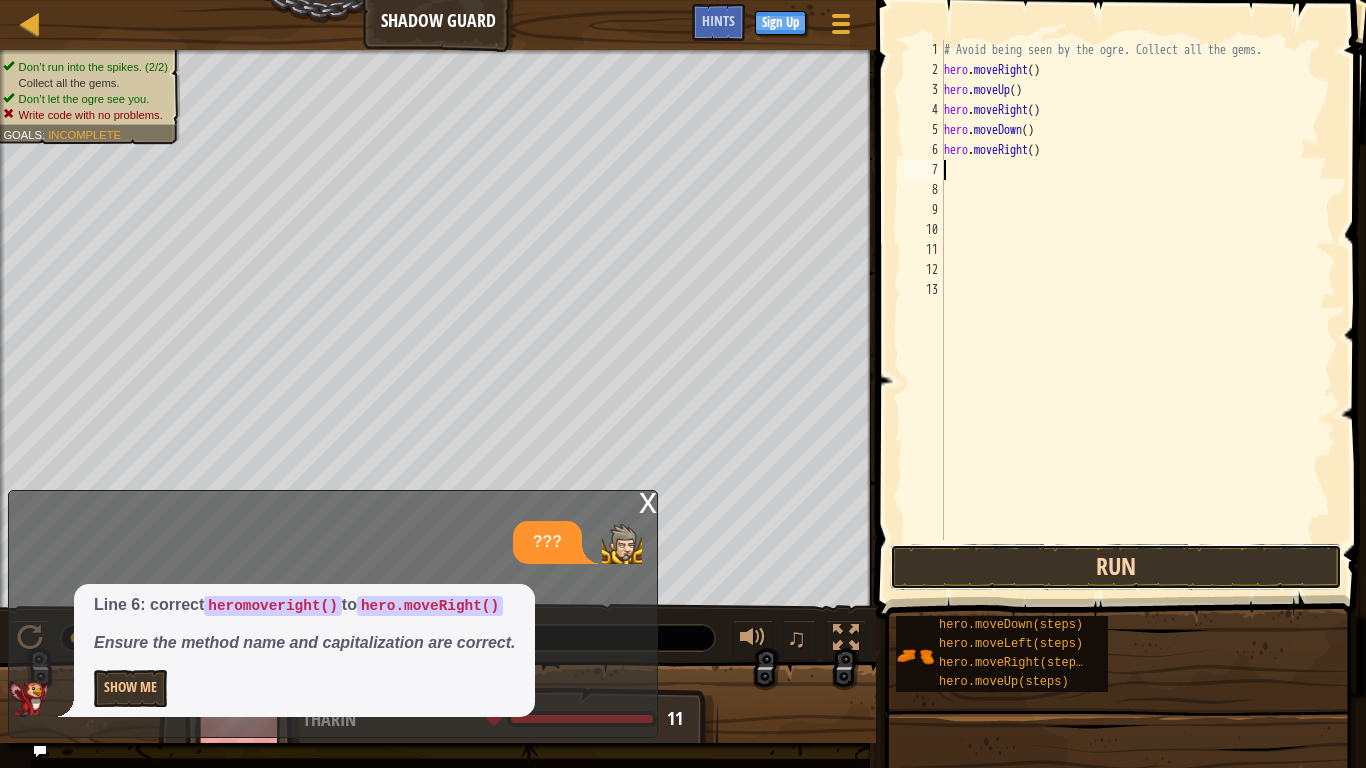 click on "Run" at bounding box center (1116, 567) 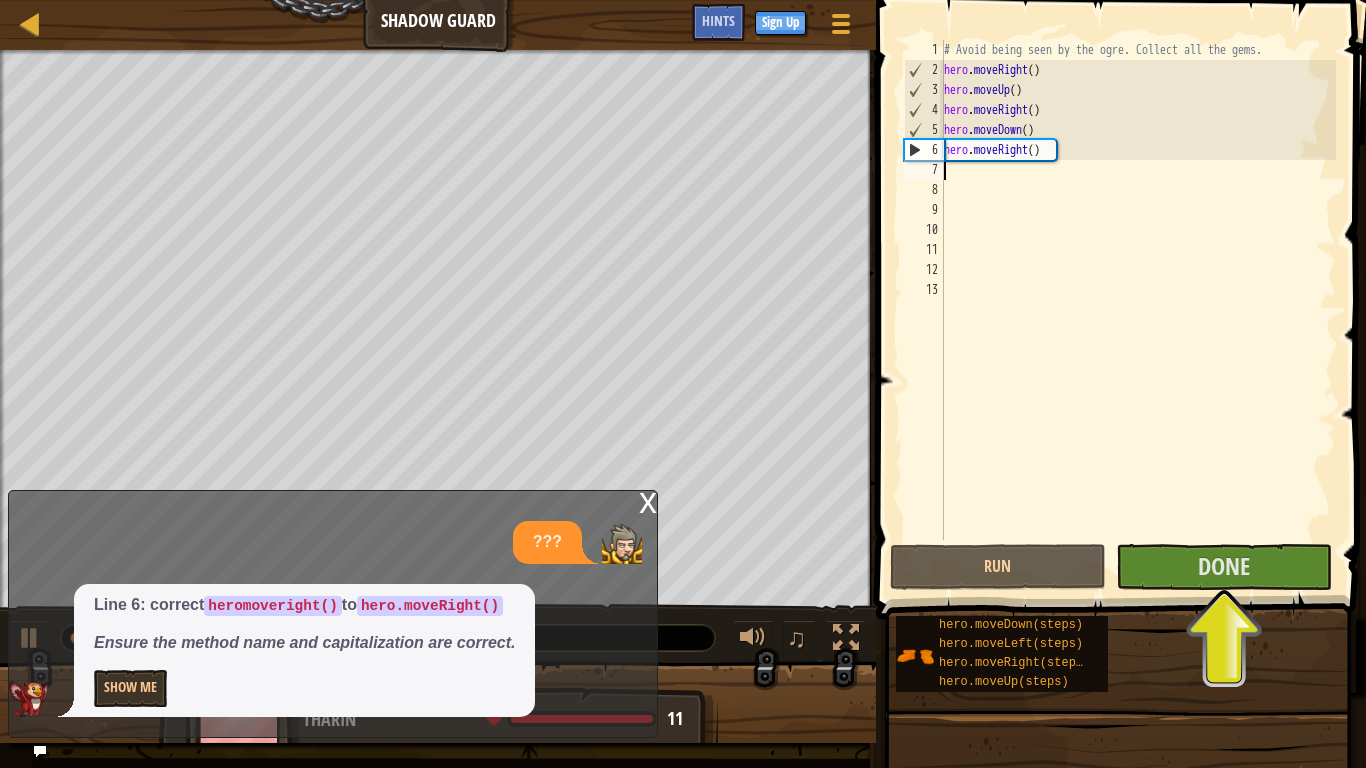 click at bounding box center [1123, 281] 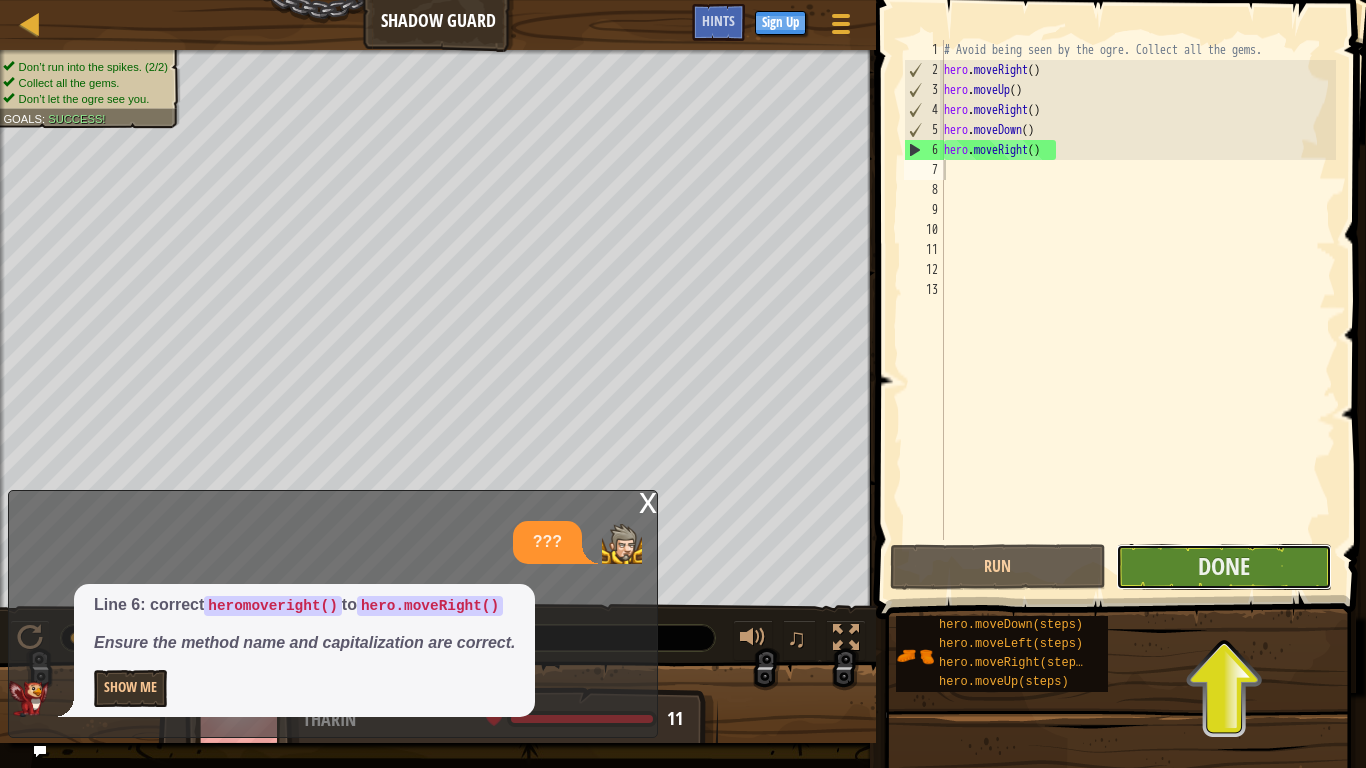 click on "Done" at bounding box center [1224, 567] 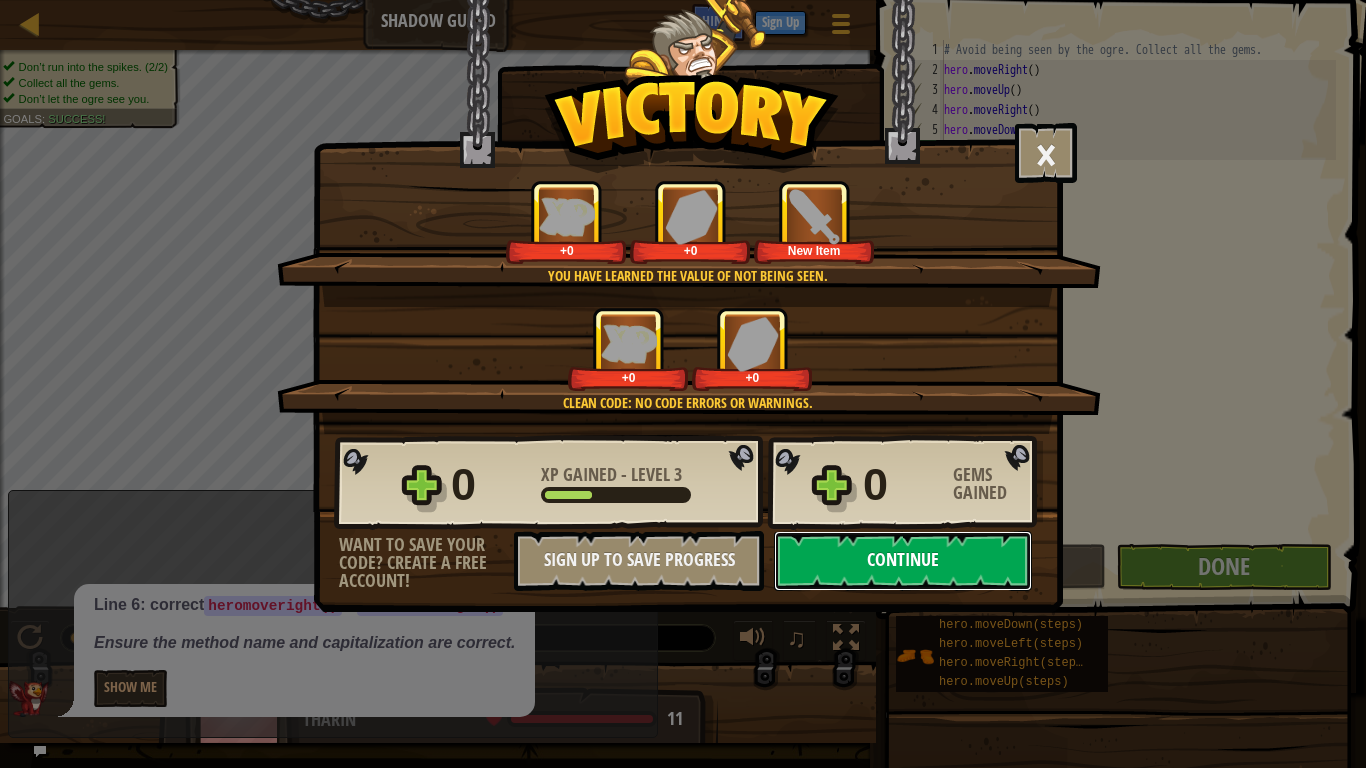 click on "Continue" at bounding box center [903, 561] 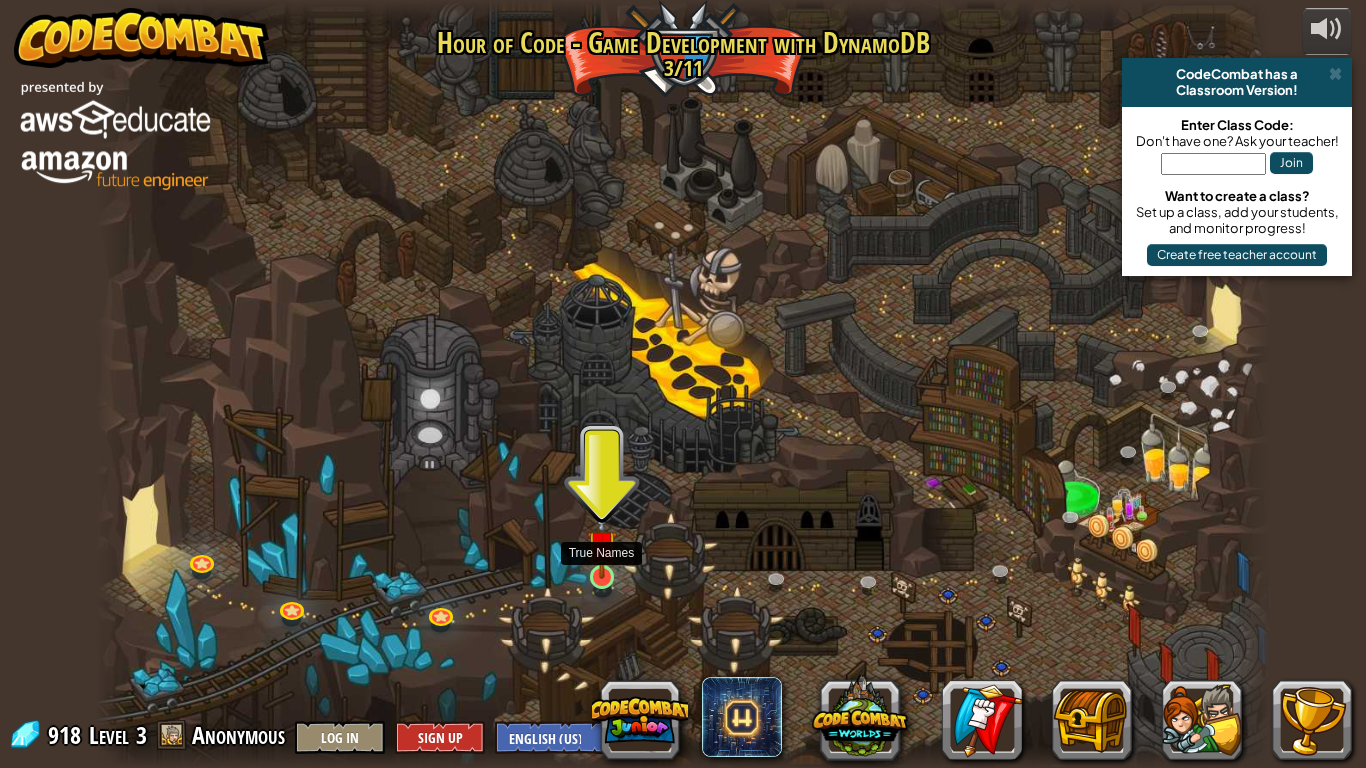 click at bounding box center [602, 545] 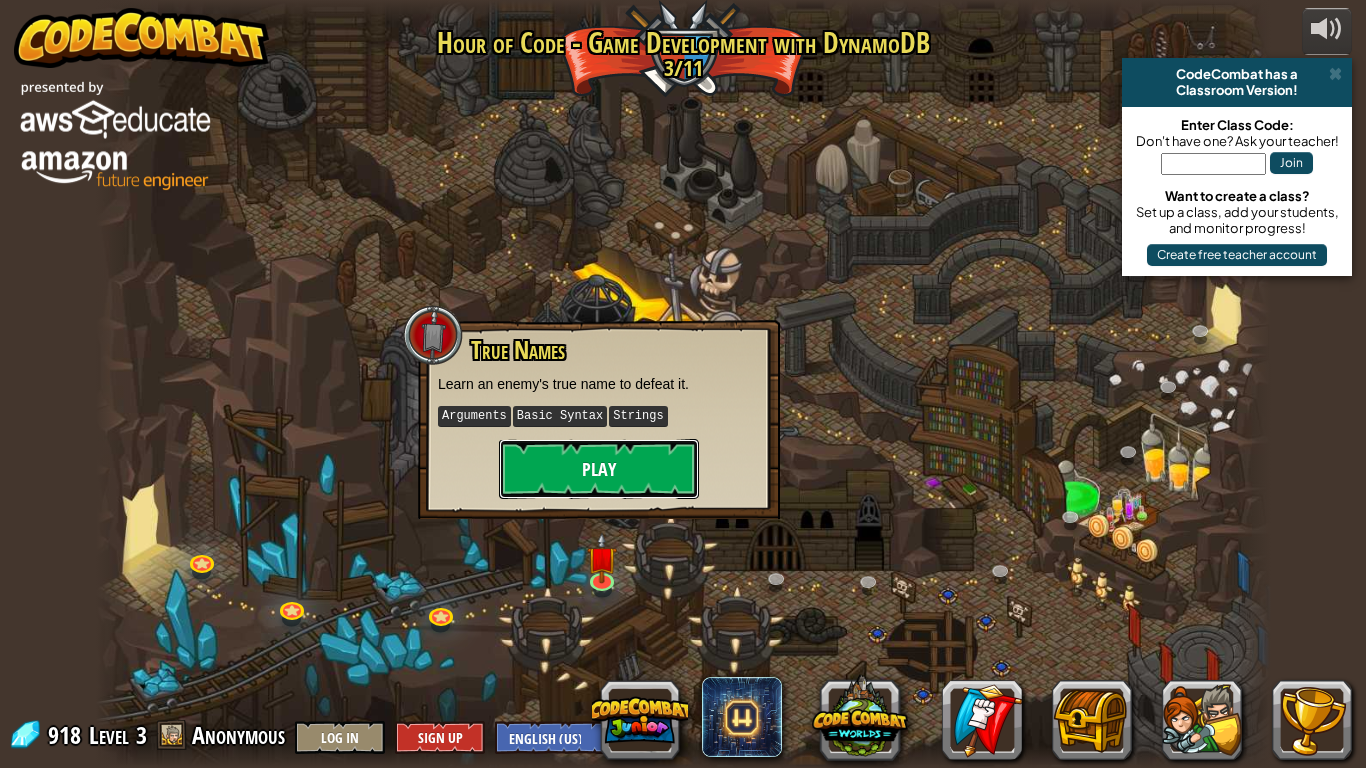 click on "Play" at bounding box center [599, 469] 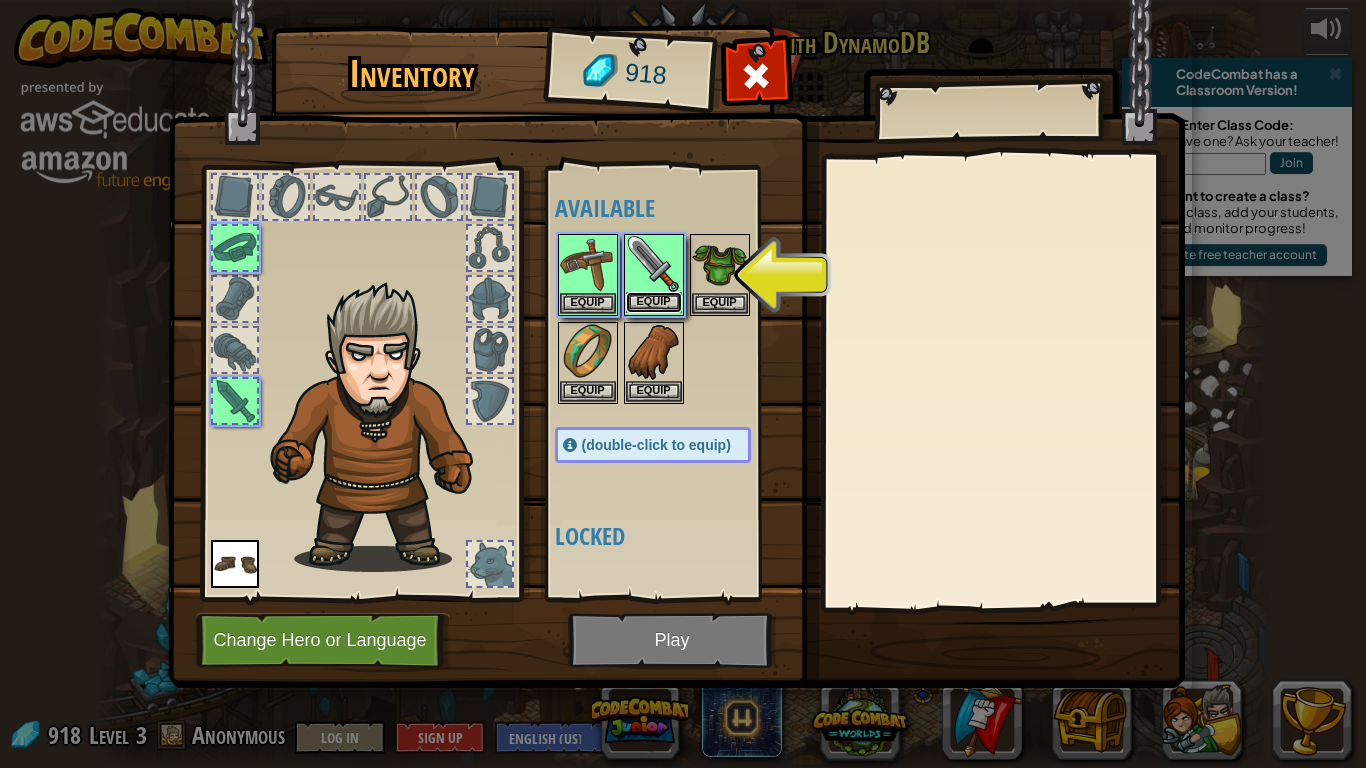 click on "Equip" at bounding box center (654, 302) 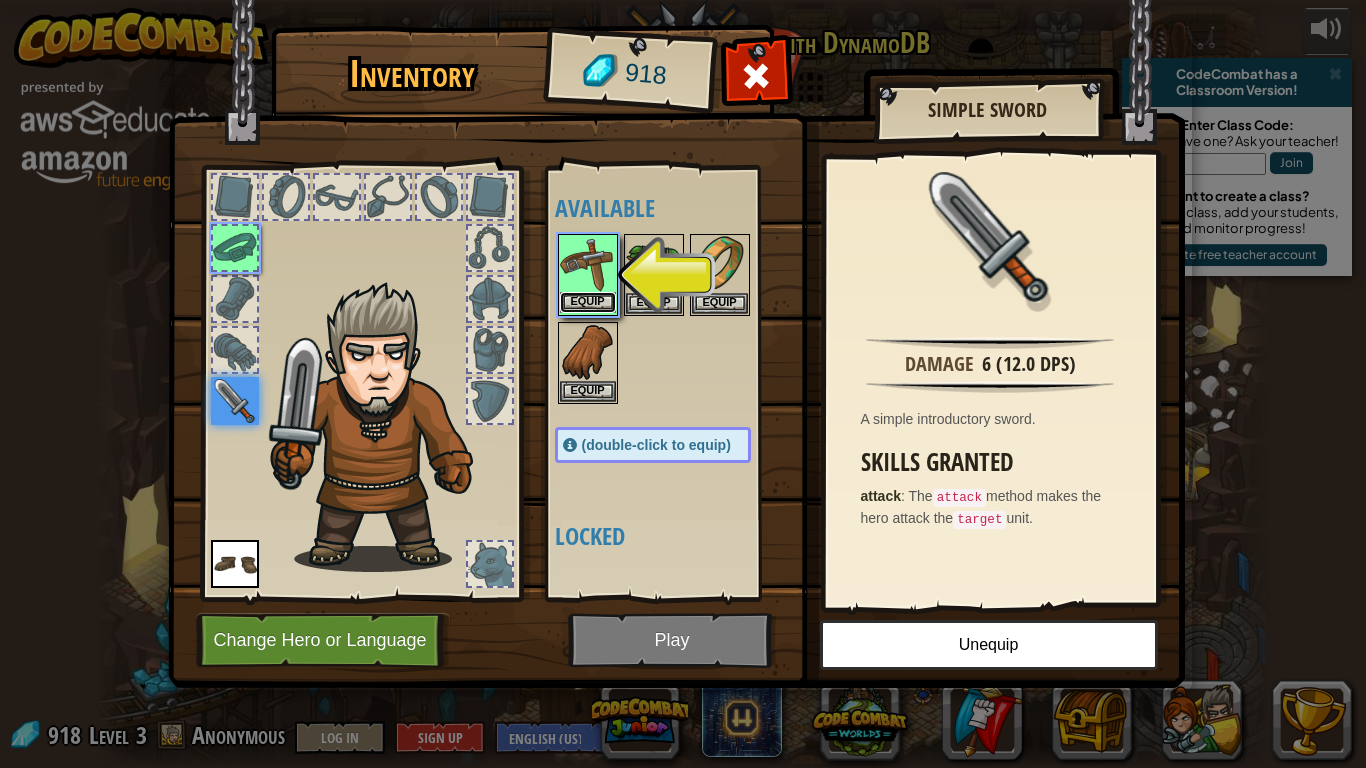 click on "Equip" at bounding box center (588, 302) 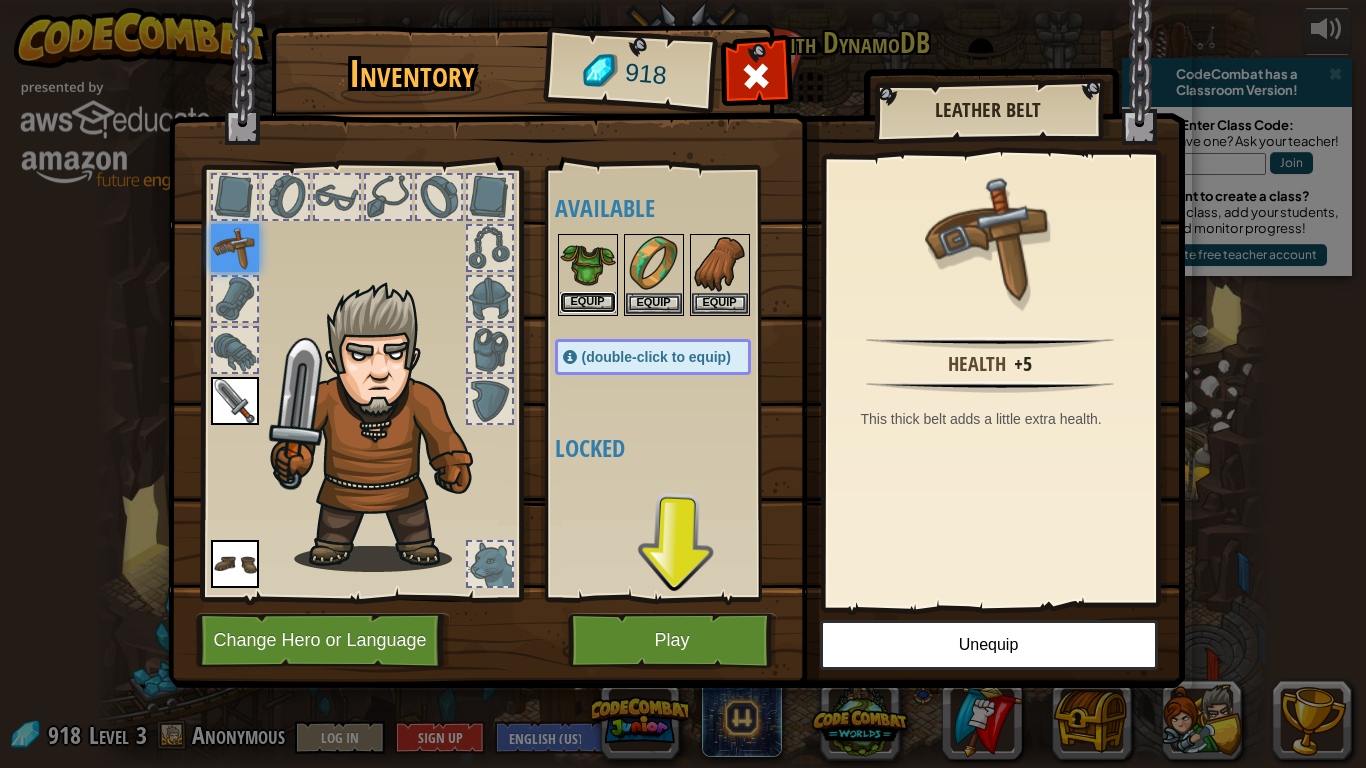 click on "Equip" at bounding box center (588, 302) 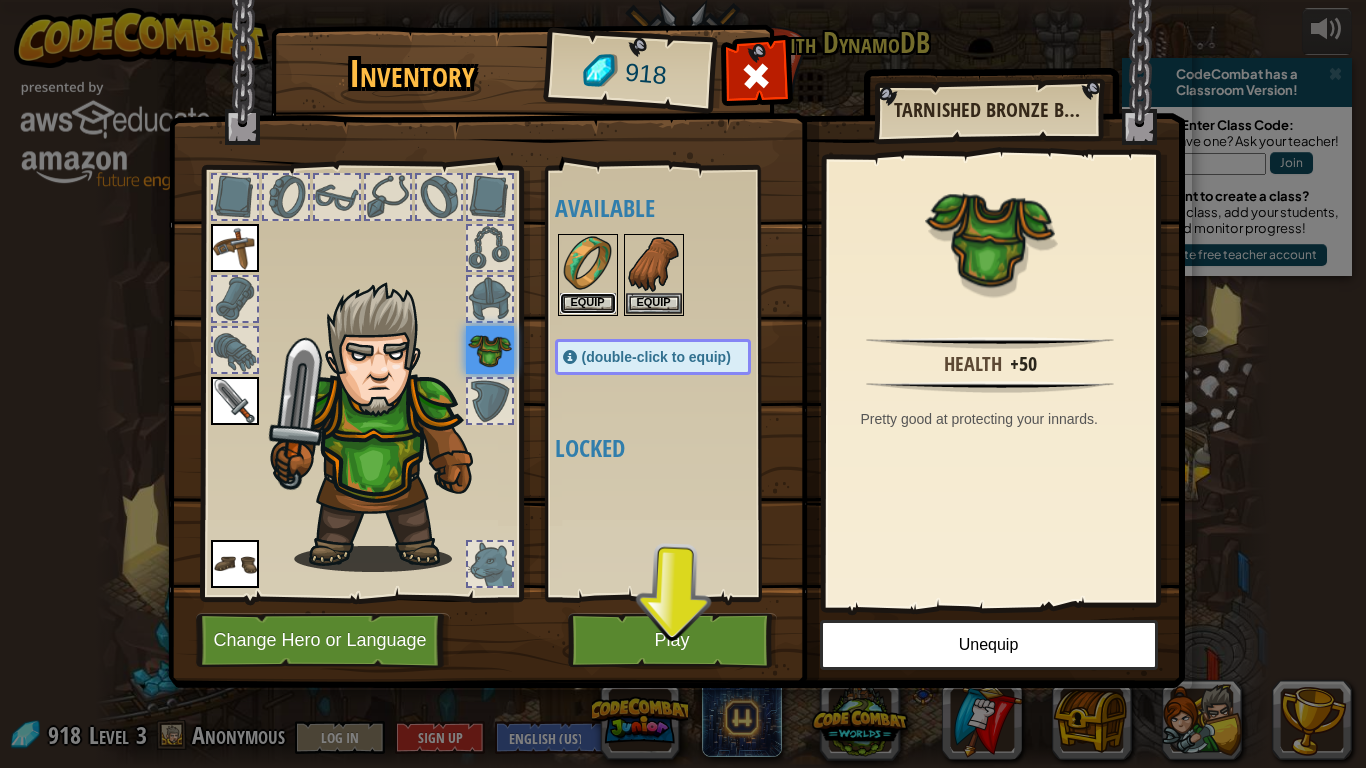 click on "Equip" at bounding box center (588, 303) 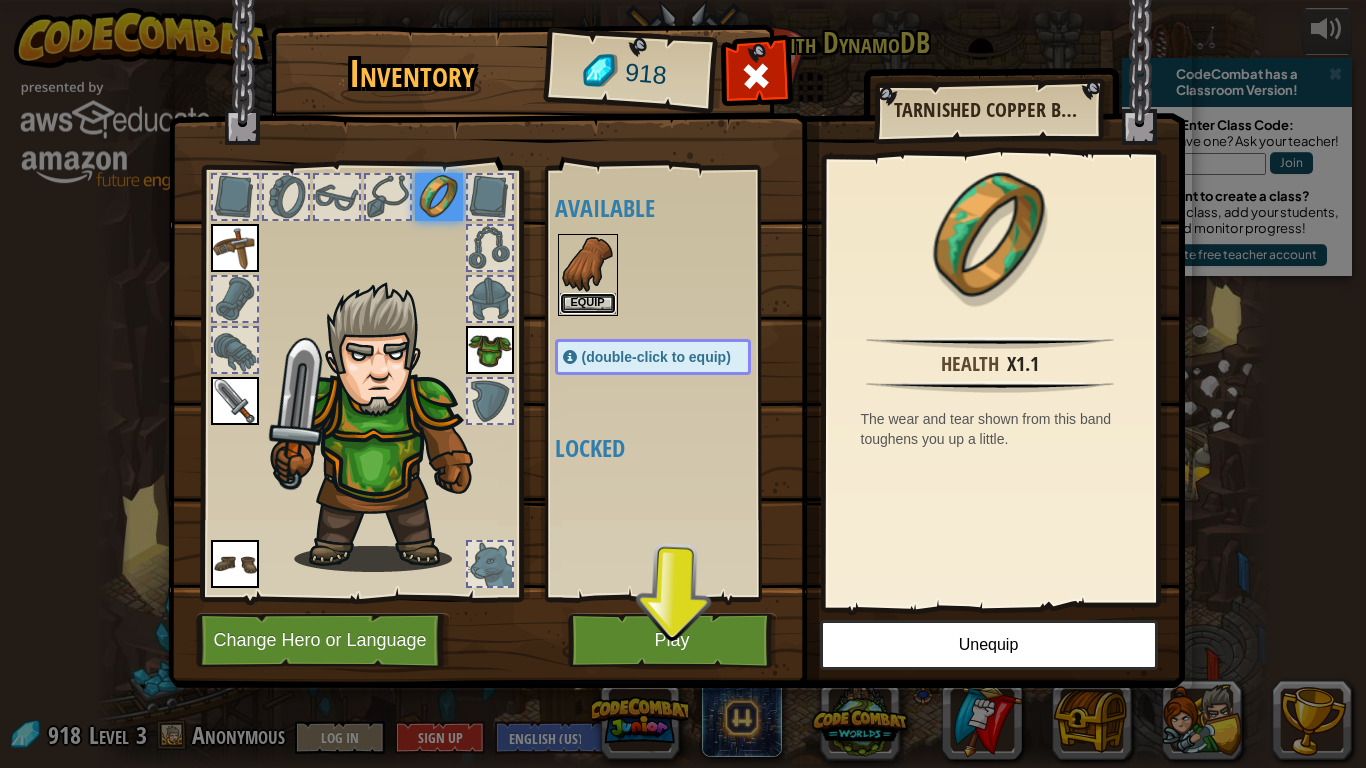 click on "Equip" at bounding box center [588, 303] 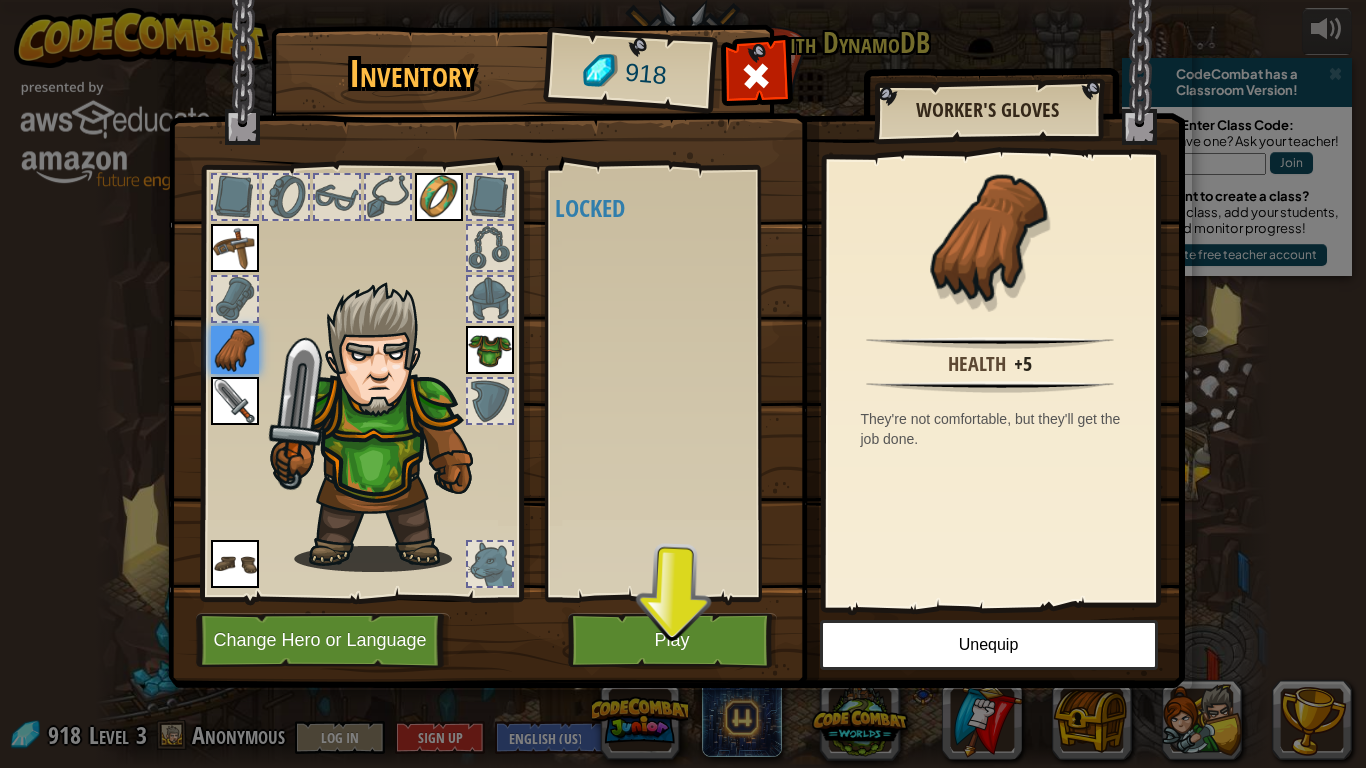 click at bounding box center (676, 325) 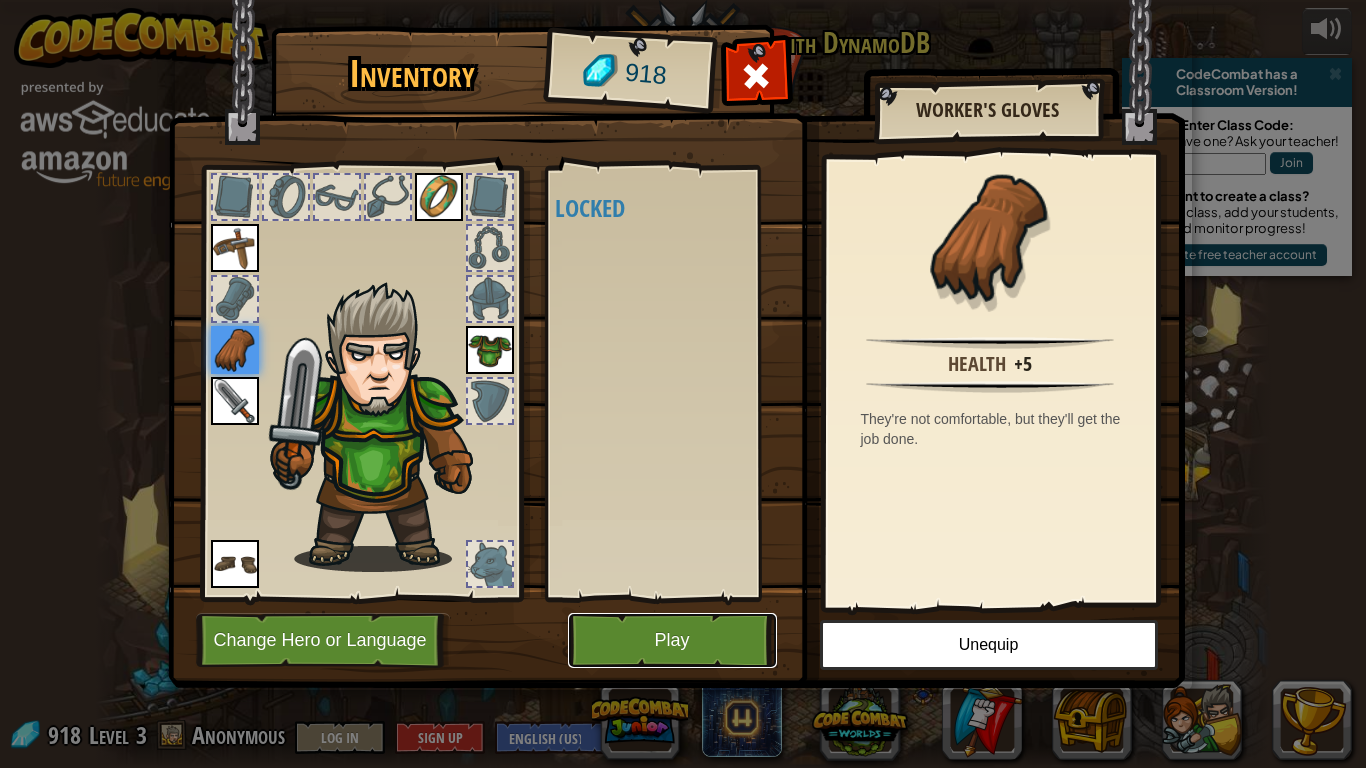 click on "Play" at bounding box center (672, 640) 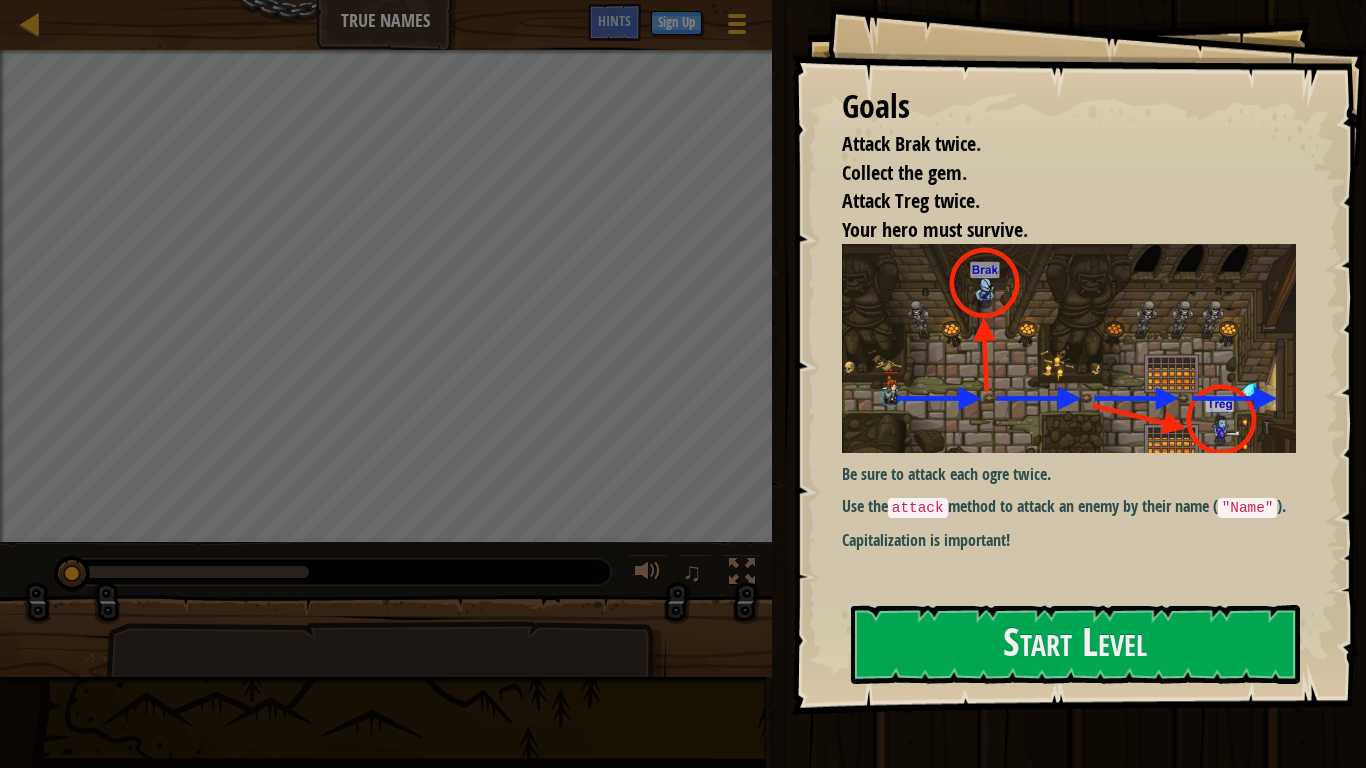 click on "Capitalization is important!" at bounding box center (1069, 540) 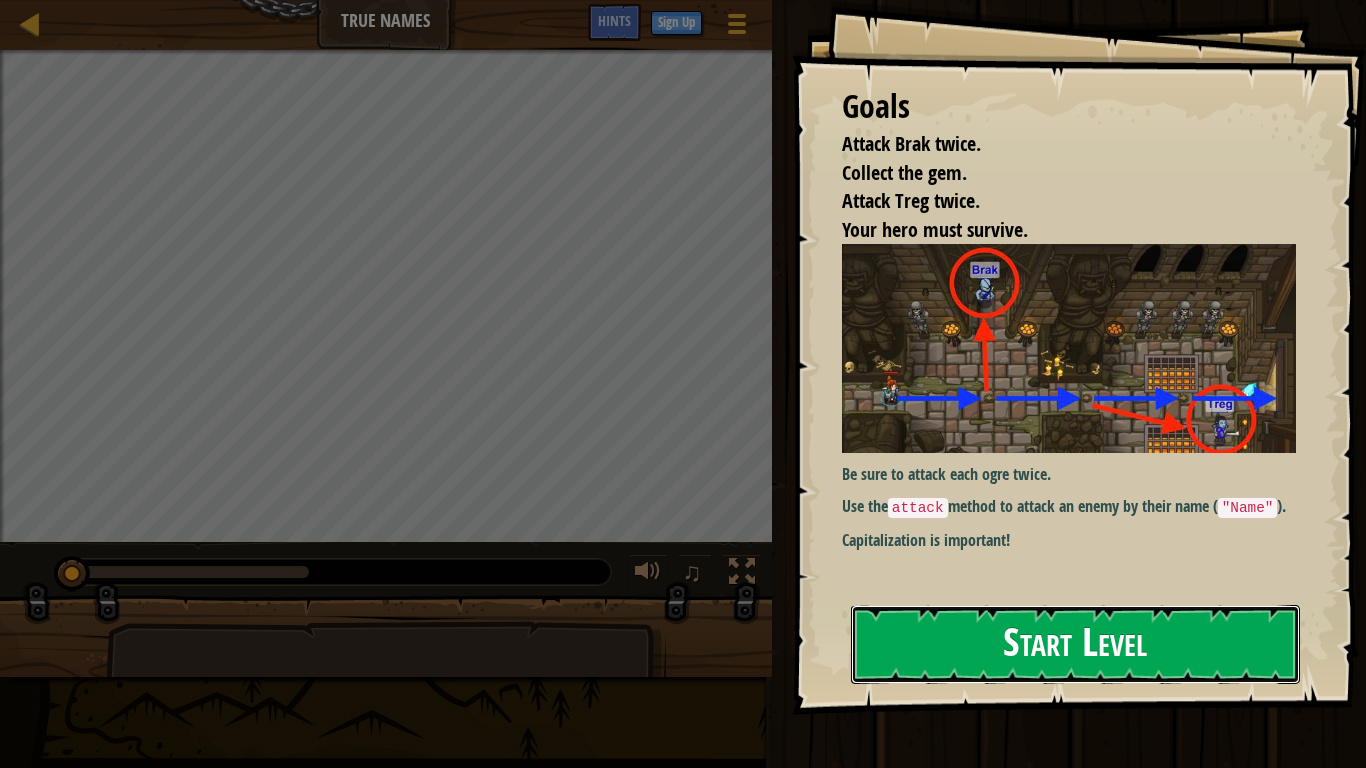 click on "Start Level" at bounding box center [1075, 644] 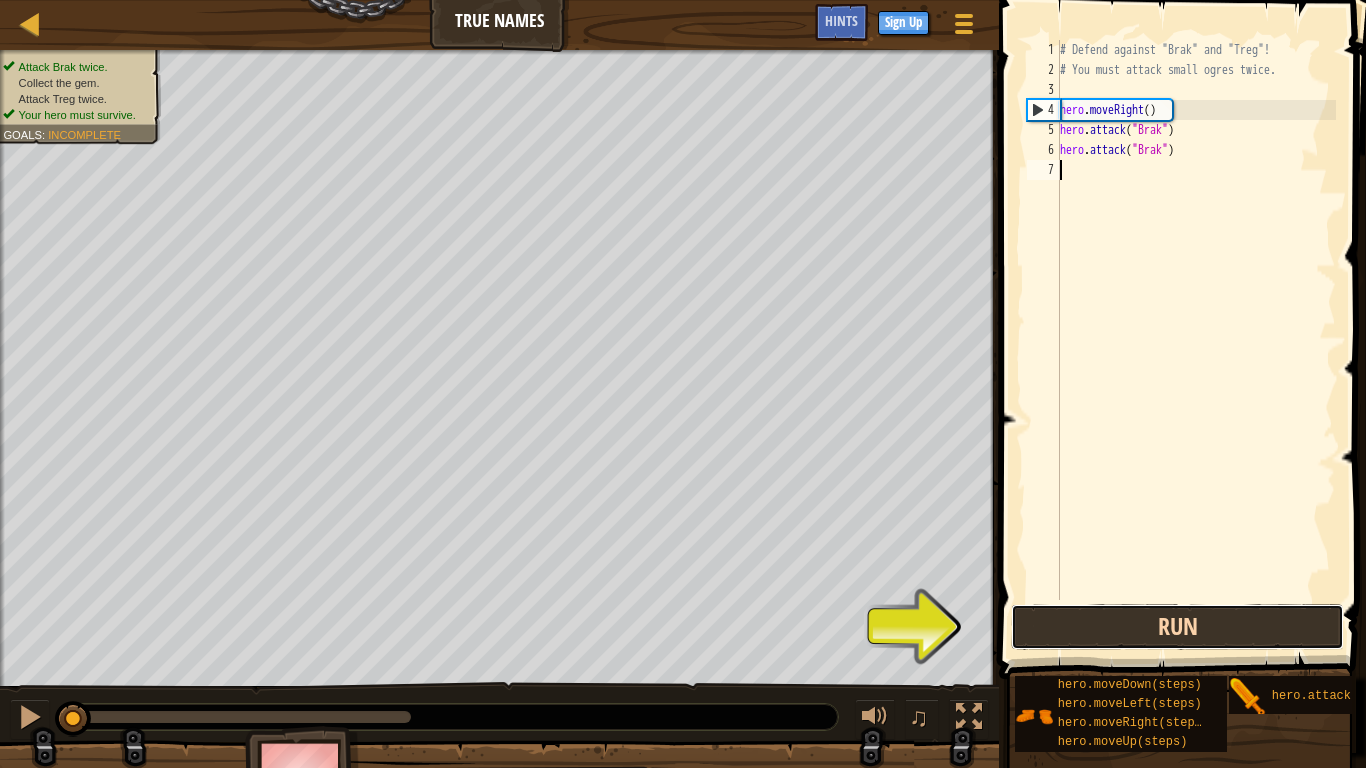 click on "Run" at bounding box center (1177, 627) 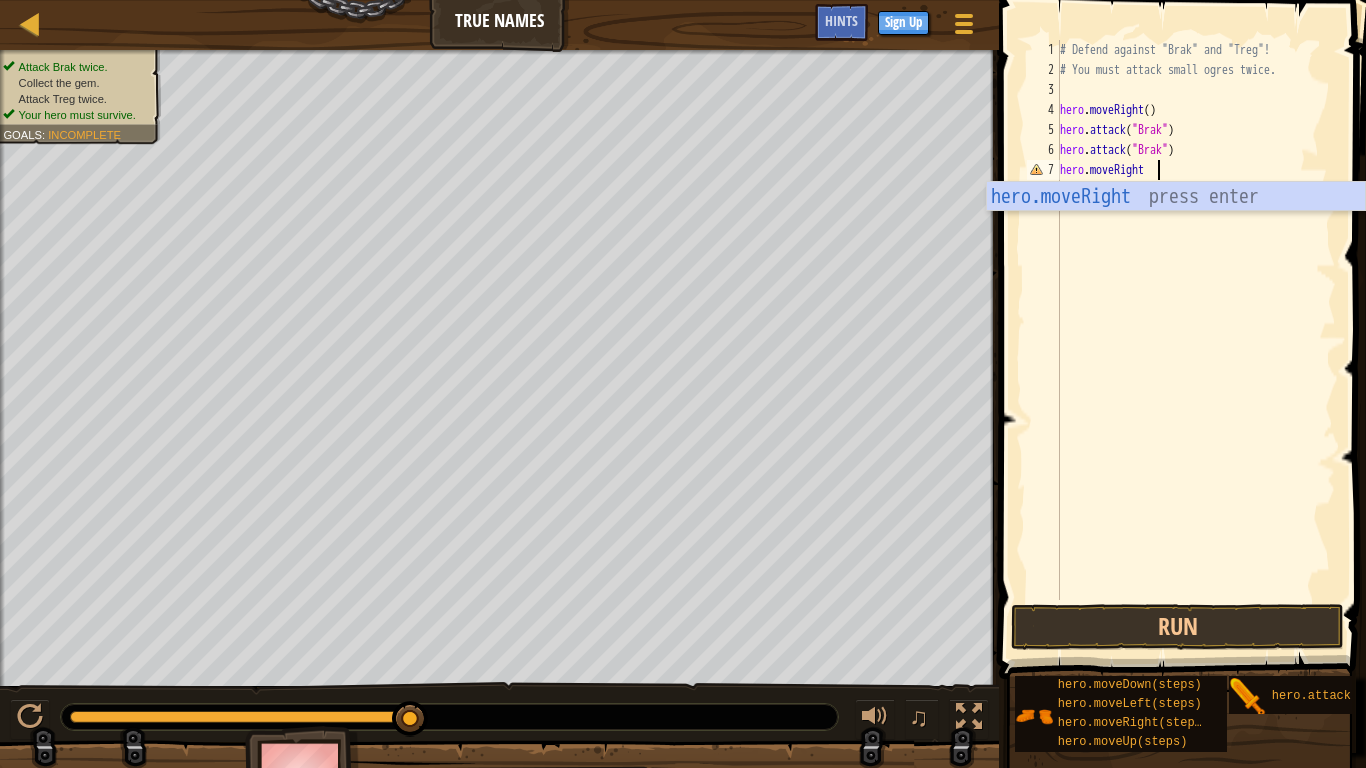scroll, scrollTop: 9, scrollLeft: 13, axis: both 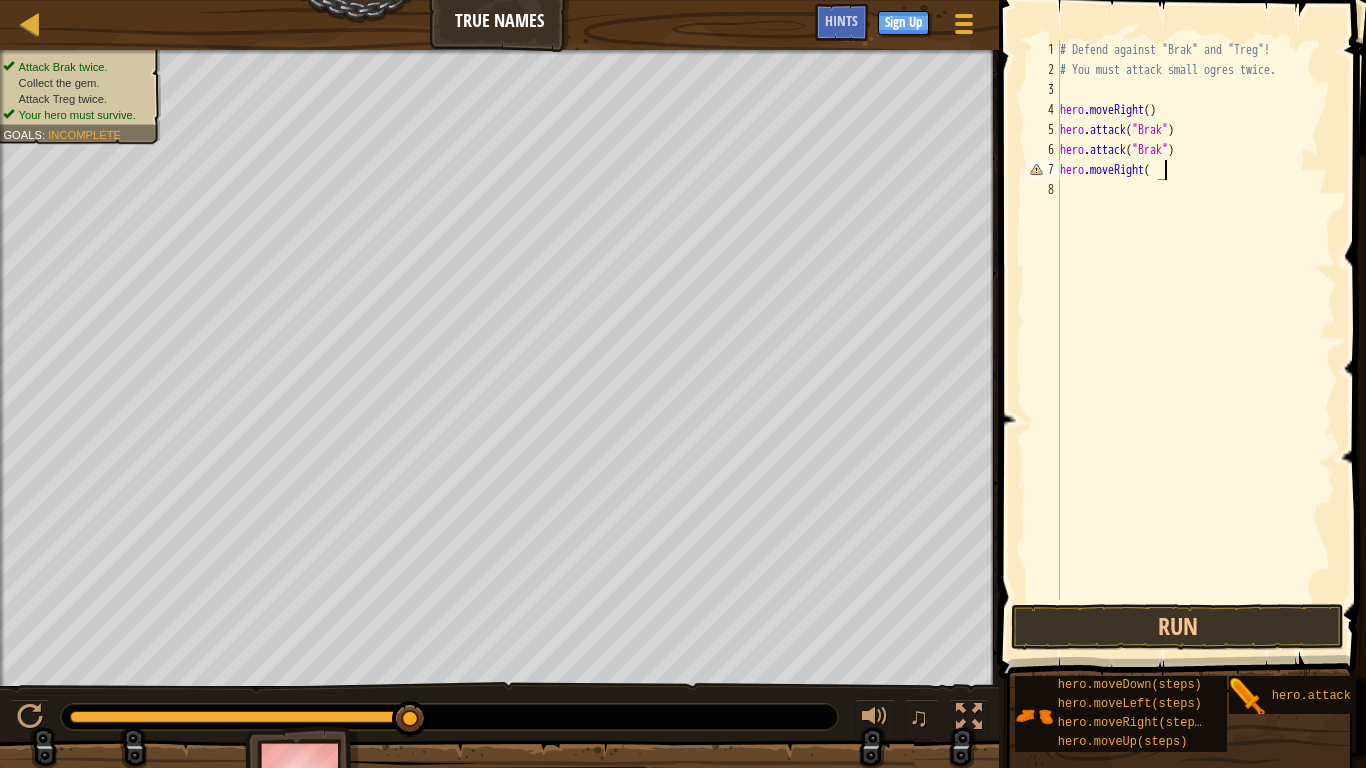 type on "hero.moveRight()" 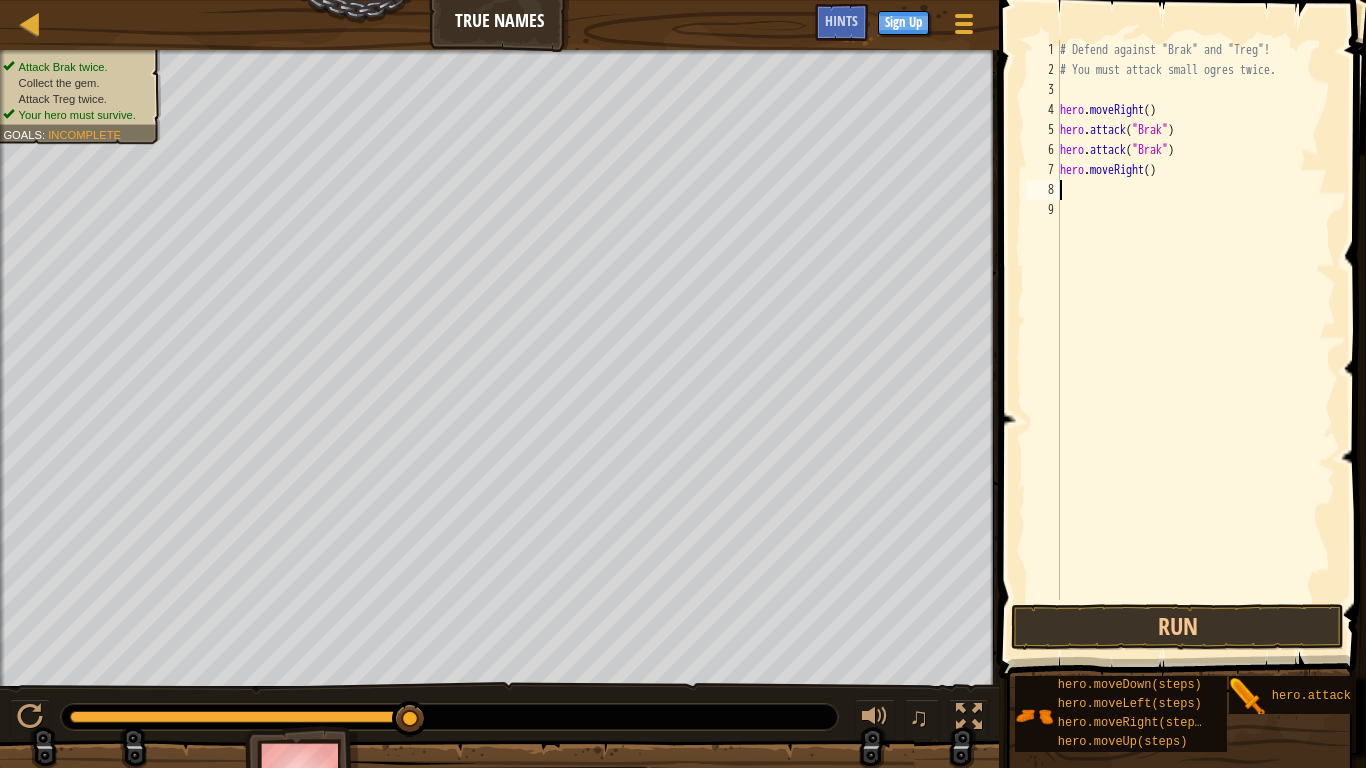 scroll, scrollTop: 9, scrollLeft: 0, axis: vertical 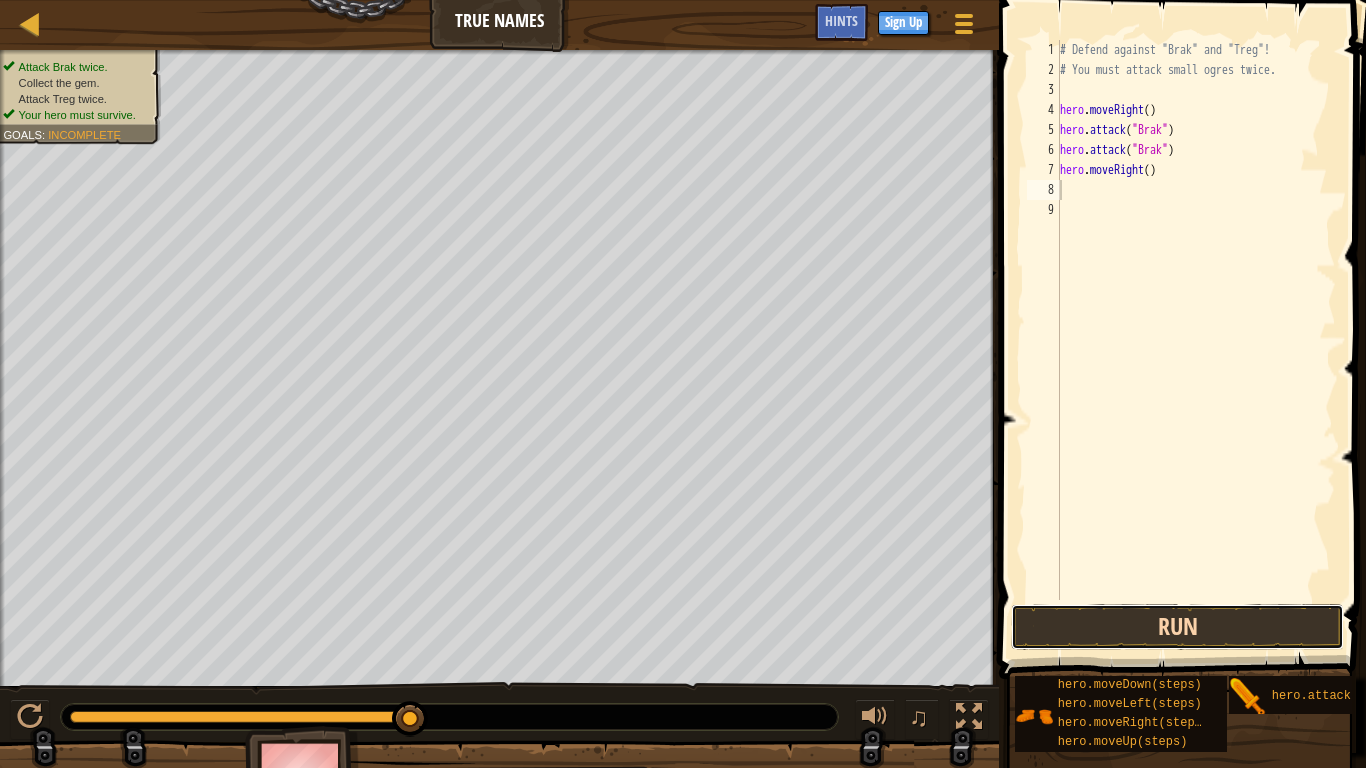 click on "Run" at bounding box center [1177, 627] 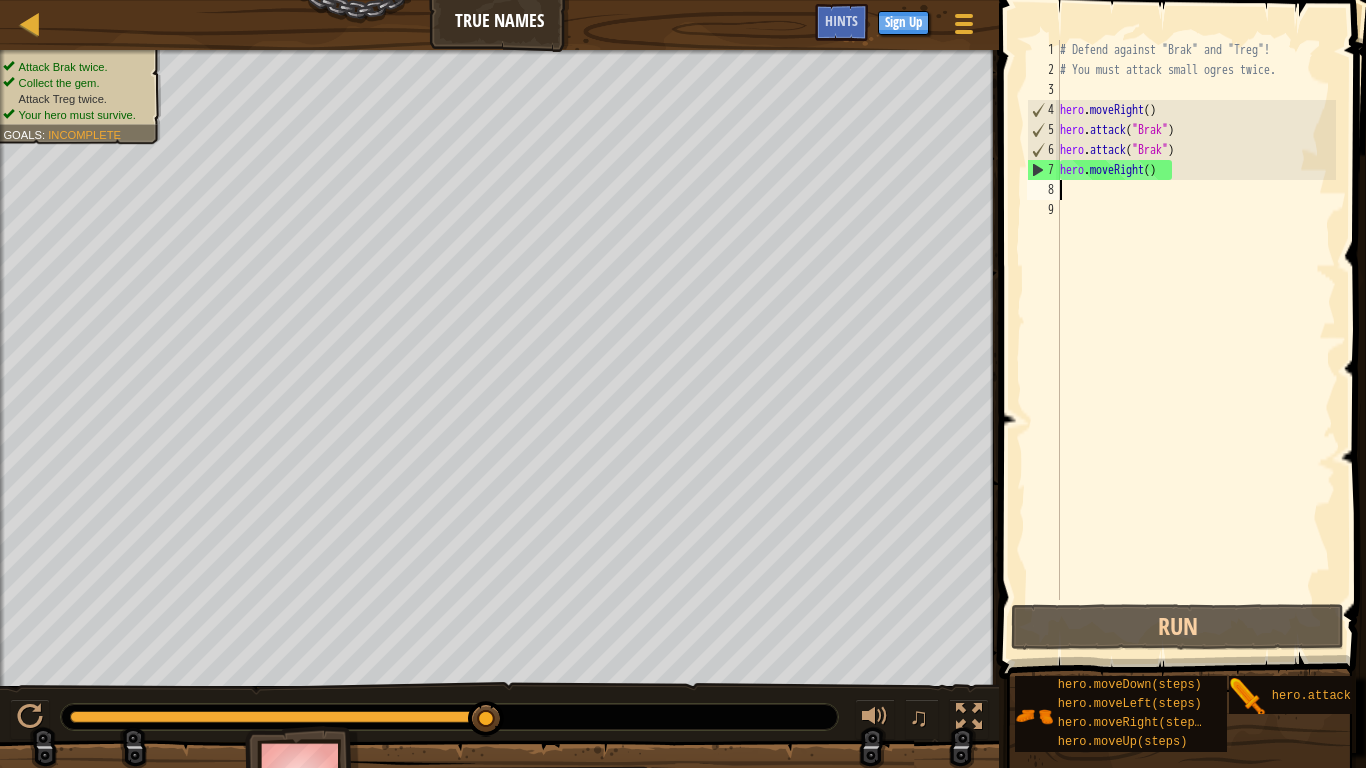 type on "a" 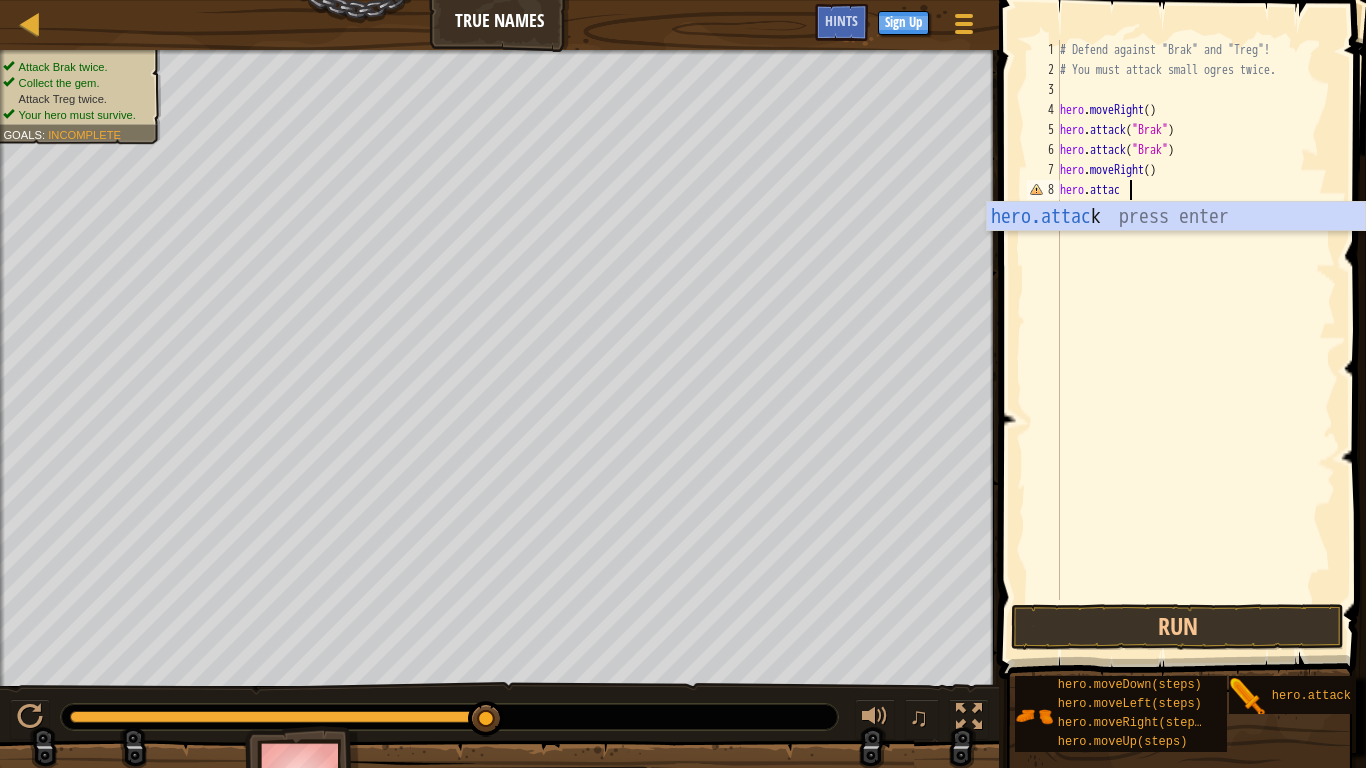 scroll, scrollTop: 9, scrollLeft: 10, axis: both 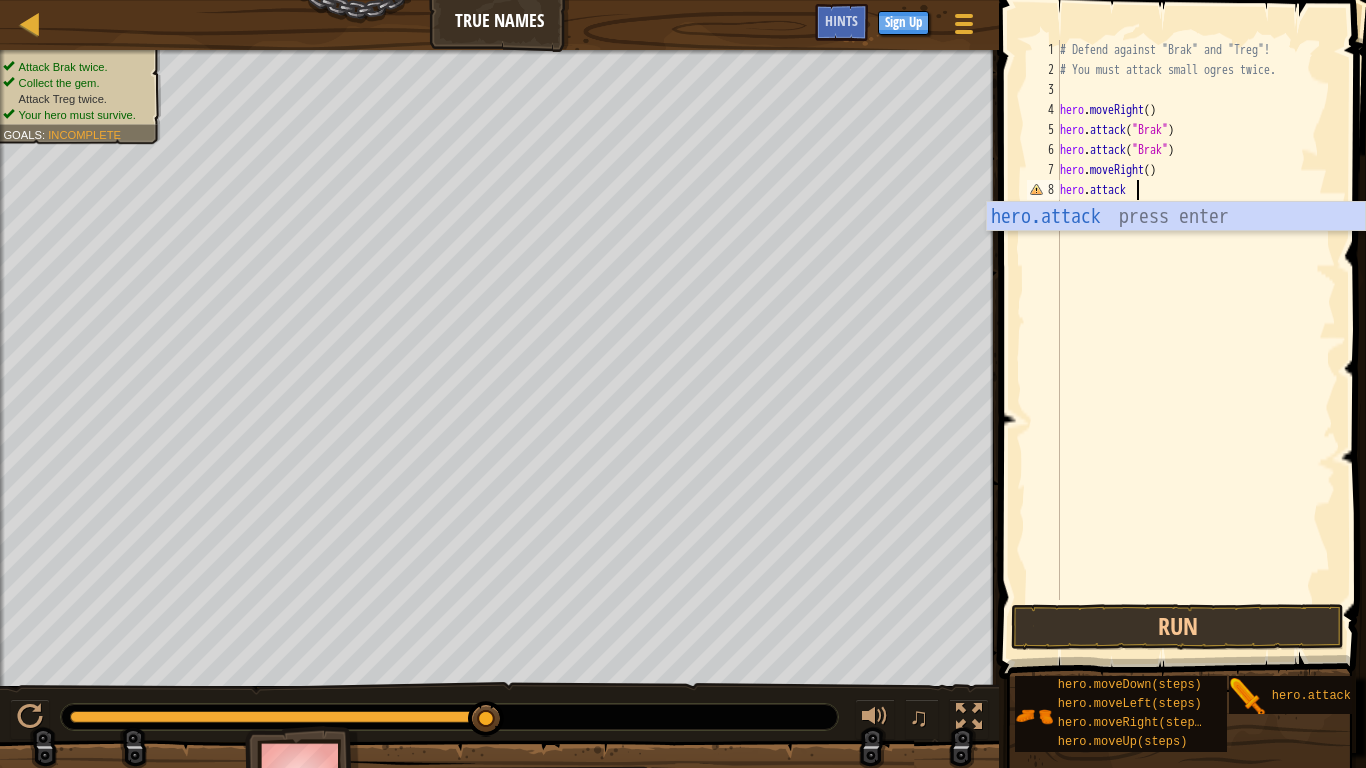 type on "hero.attack()" 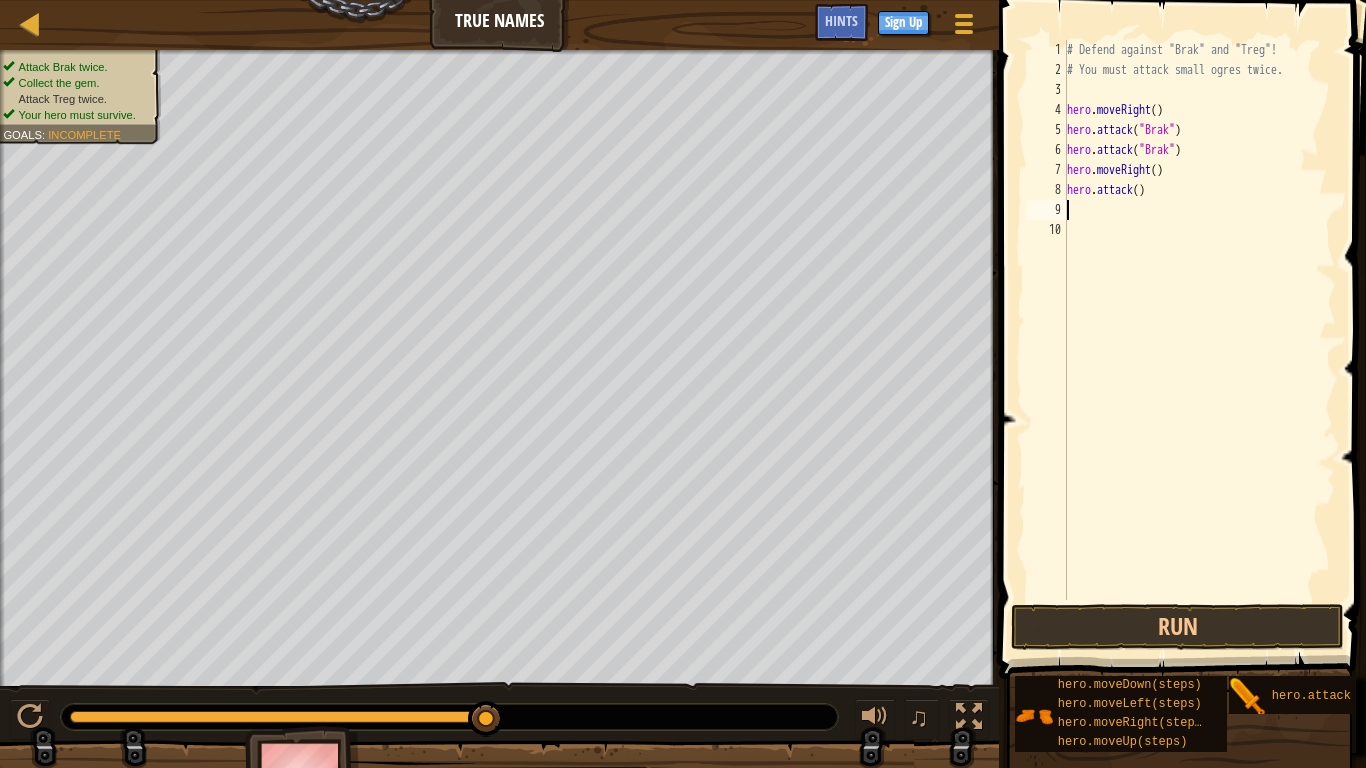scroll, scrollTop: 9, scrollLeft: 0, axis: vertical 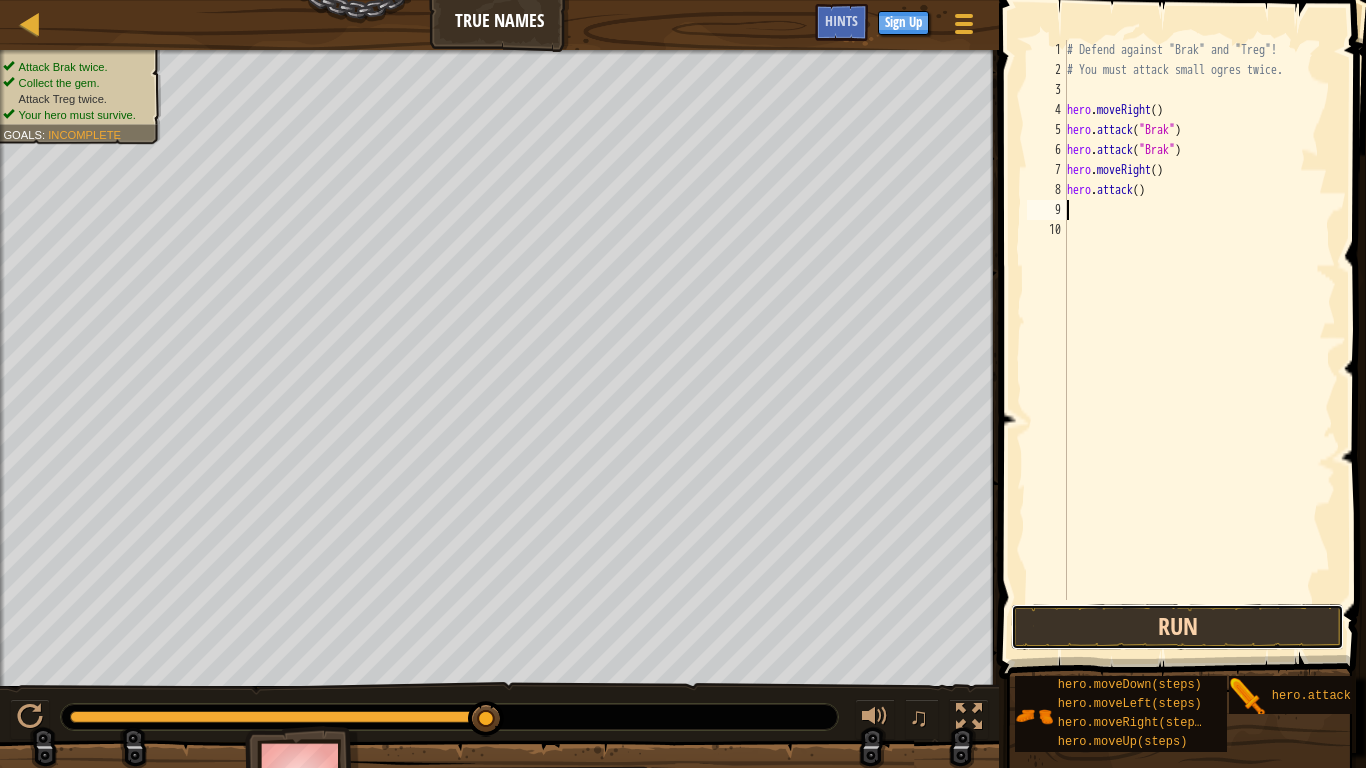 click on "Run" at bounding box center (1177, 627) 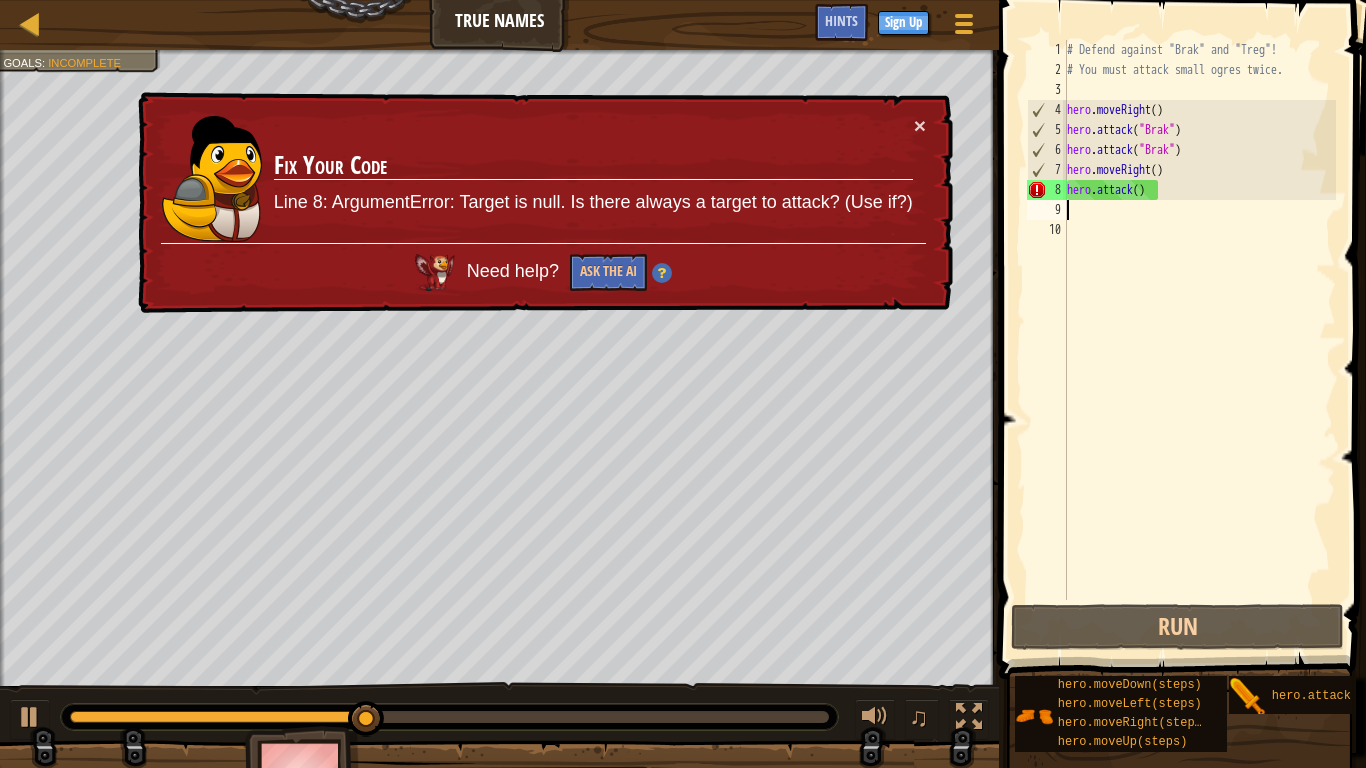 click on "Fix Your Code Line 8: ArgumentError: Target is null. Is there always a target to attack? (Use if?)" at bounding box center (593, 179) 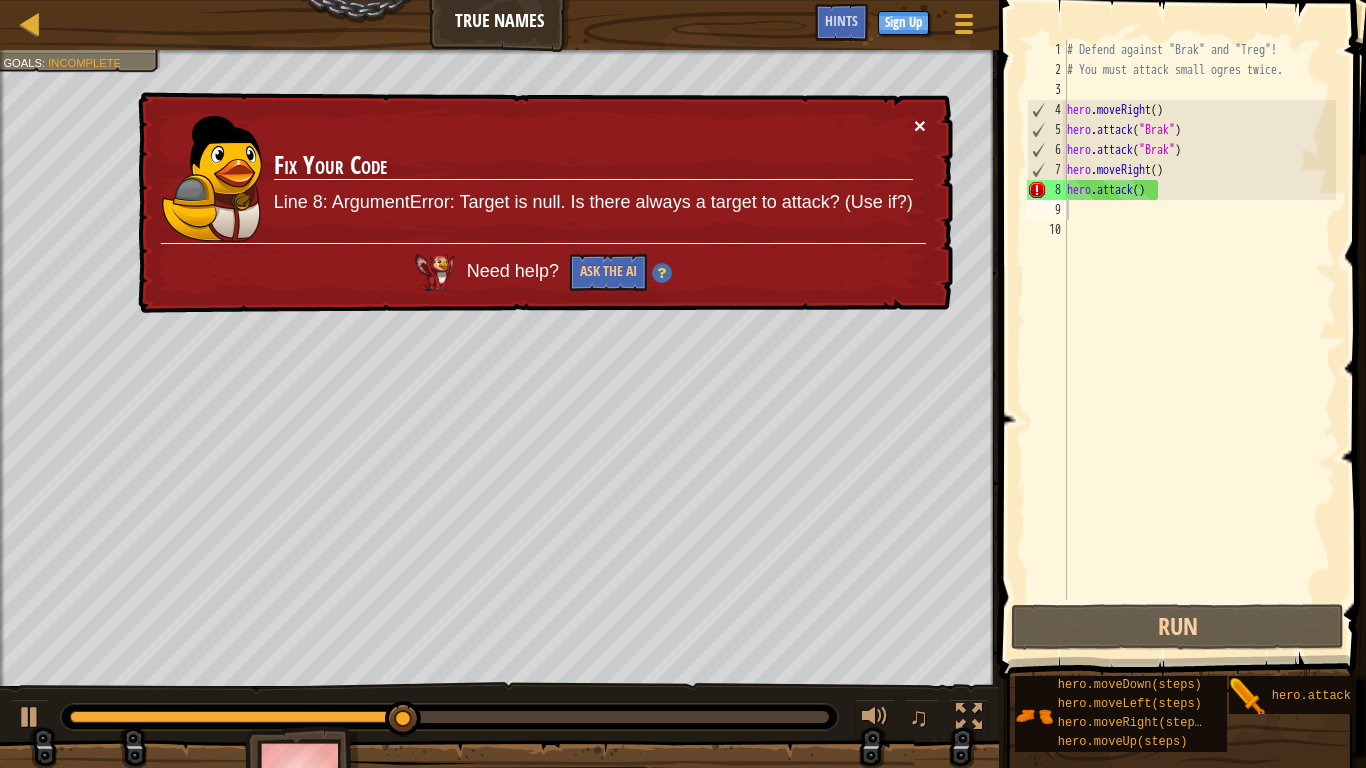 click on "×" at bounding box center (920, 125) 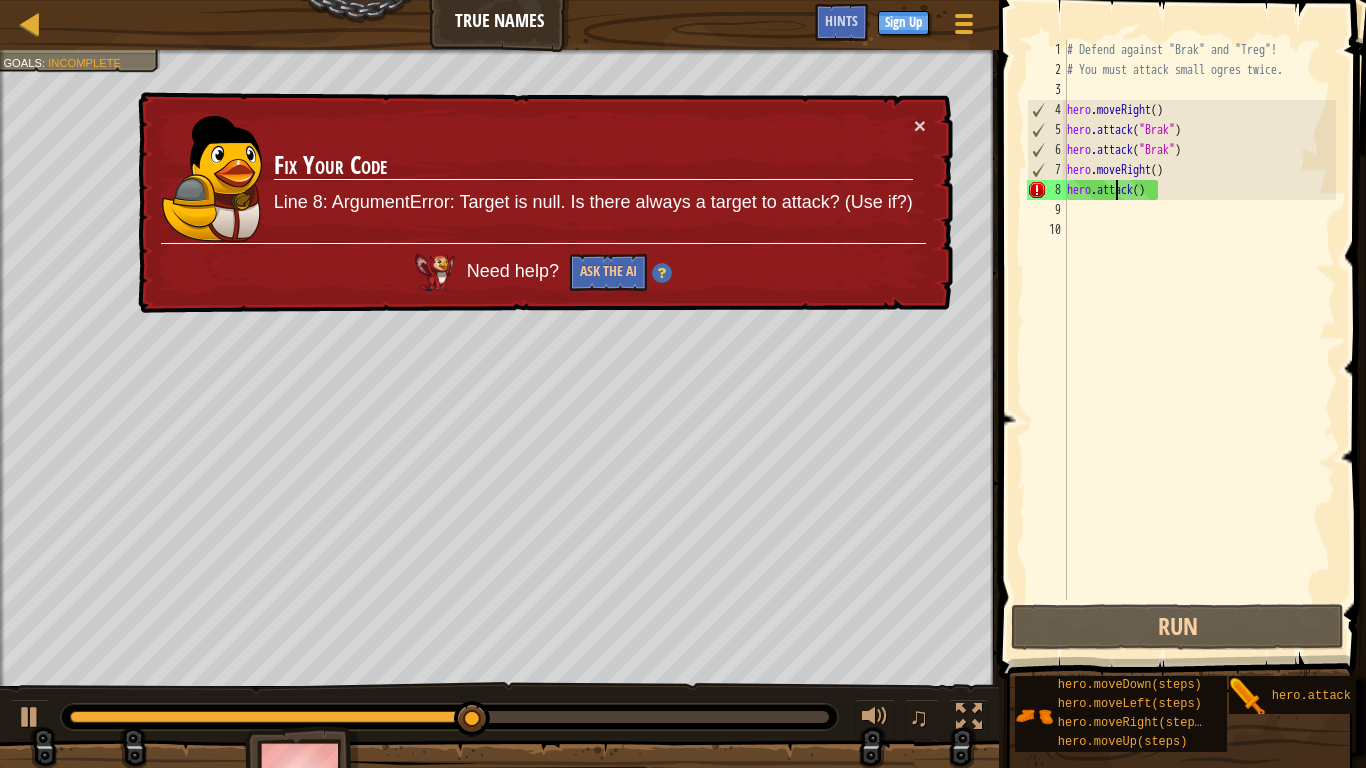 click on "# Defend against "Brak" and "Treg"! # You must attack small ogres twice. hero . moveRight ( ) hero . attack ( "Brak" ) hero . attack ( "Brak" ) hero . moveRight ( ) hero . attack ( )" at bounding box center [1199, 340] 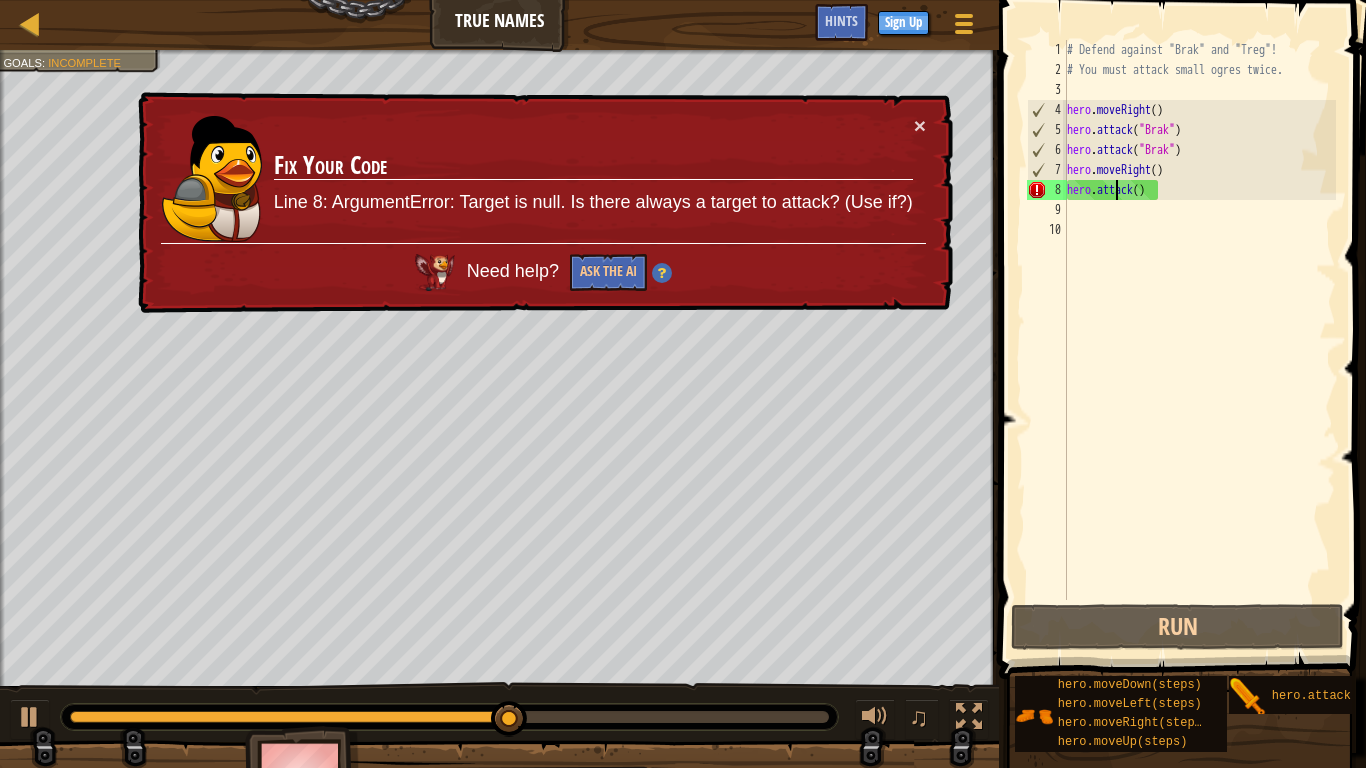 click on "# Defend against "Brak" and "Treg"! # You must attack small ogres twice. hero . moveRight ( ) hero . attack ( "Brak" ) hero . attack ( "Brak" ) hero . moveRight ( ) hero . attack ( )" at bounding box center (1199, 340) 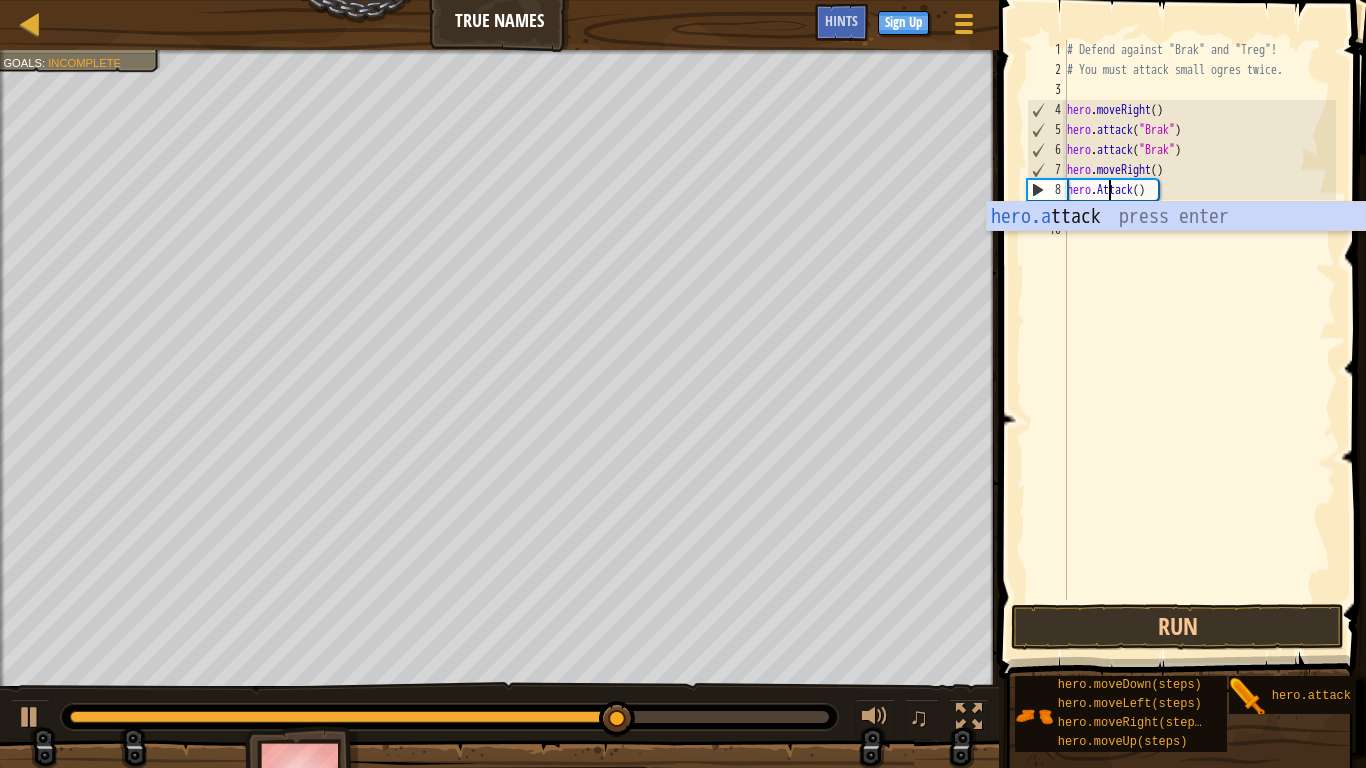 scroll, scrollTop: 9, scrollLeft: 6, axis: both 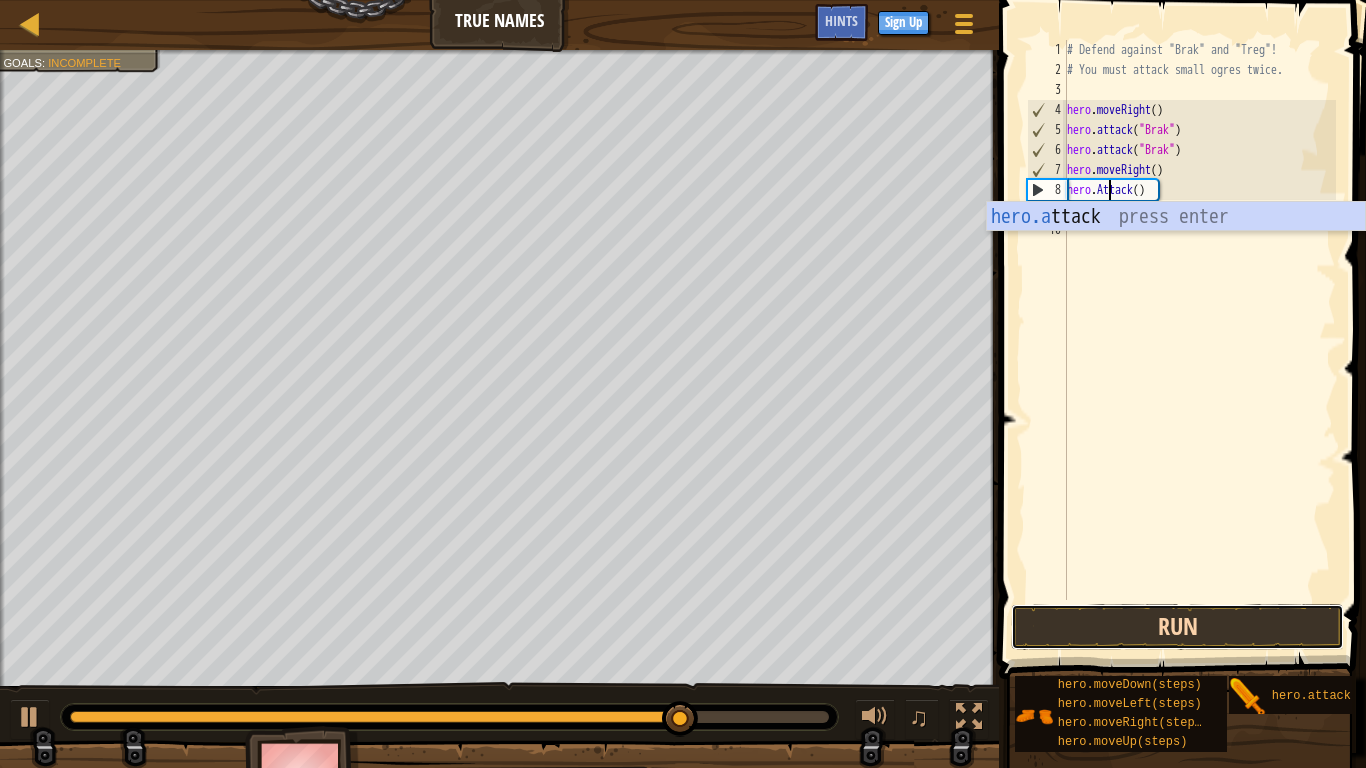 click on "Run" at bounding box center [1177, 627] 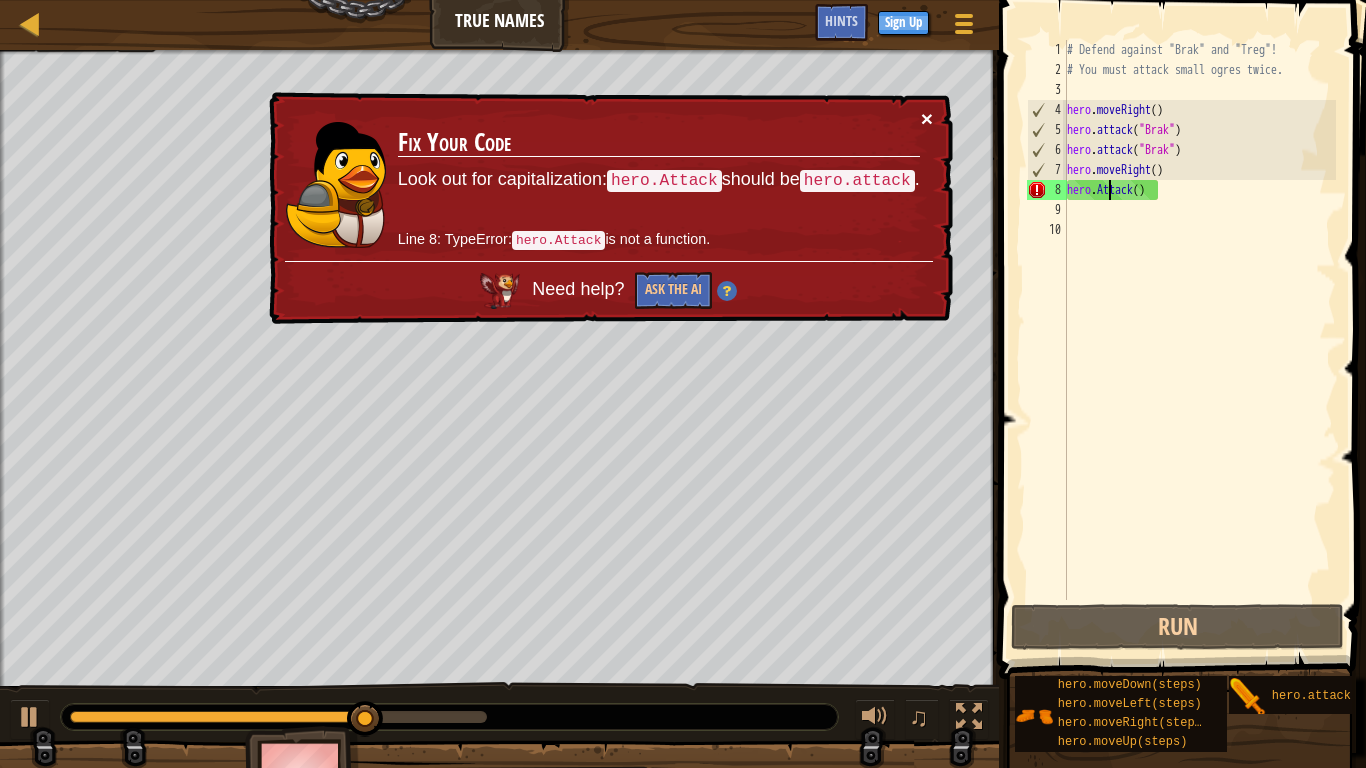 click on "×" at bounding box center (927, 120) 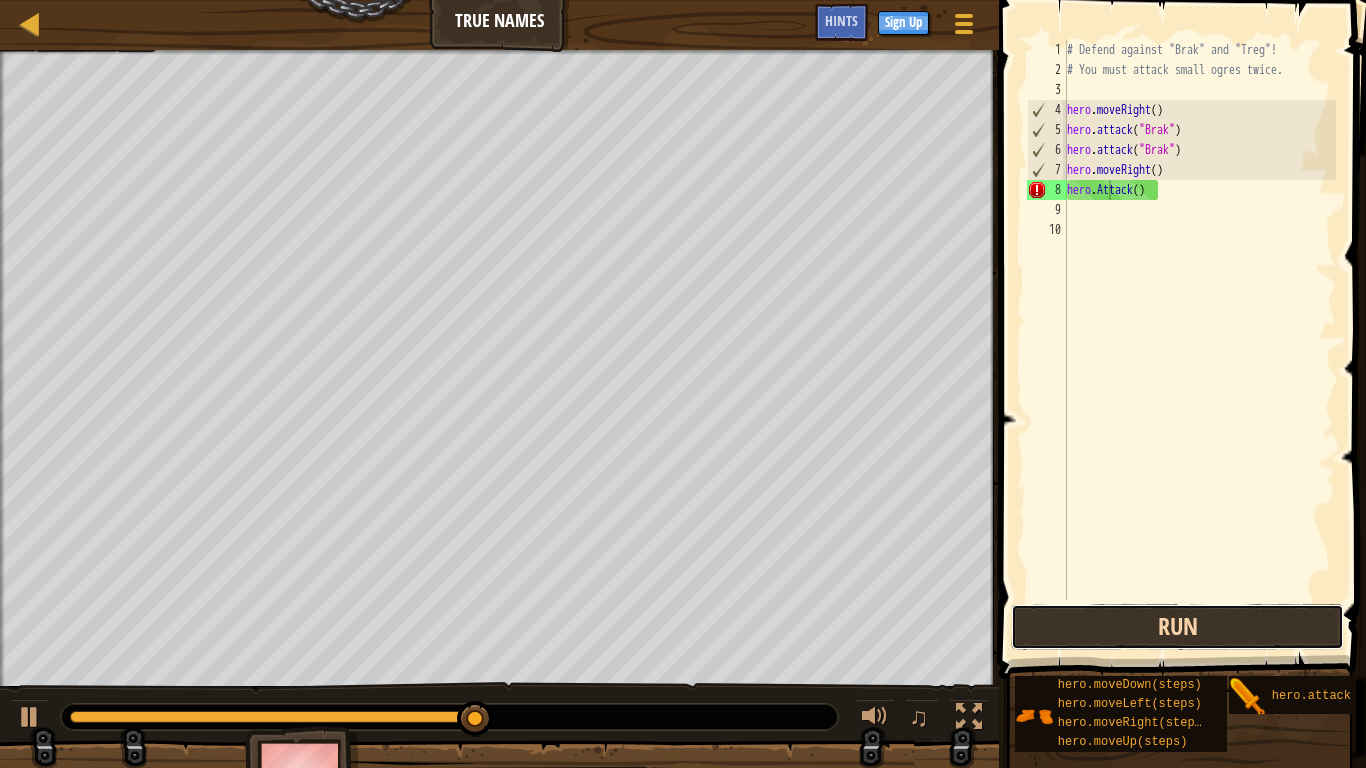 click on "Run" at bounding box center [1177, 627] 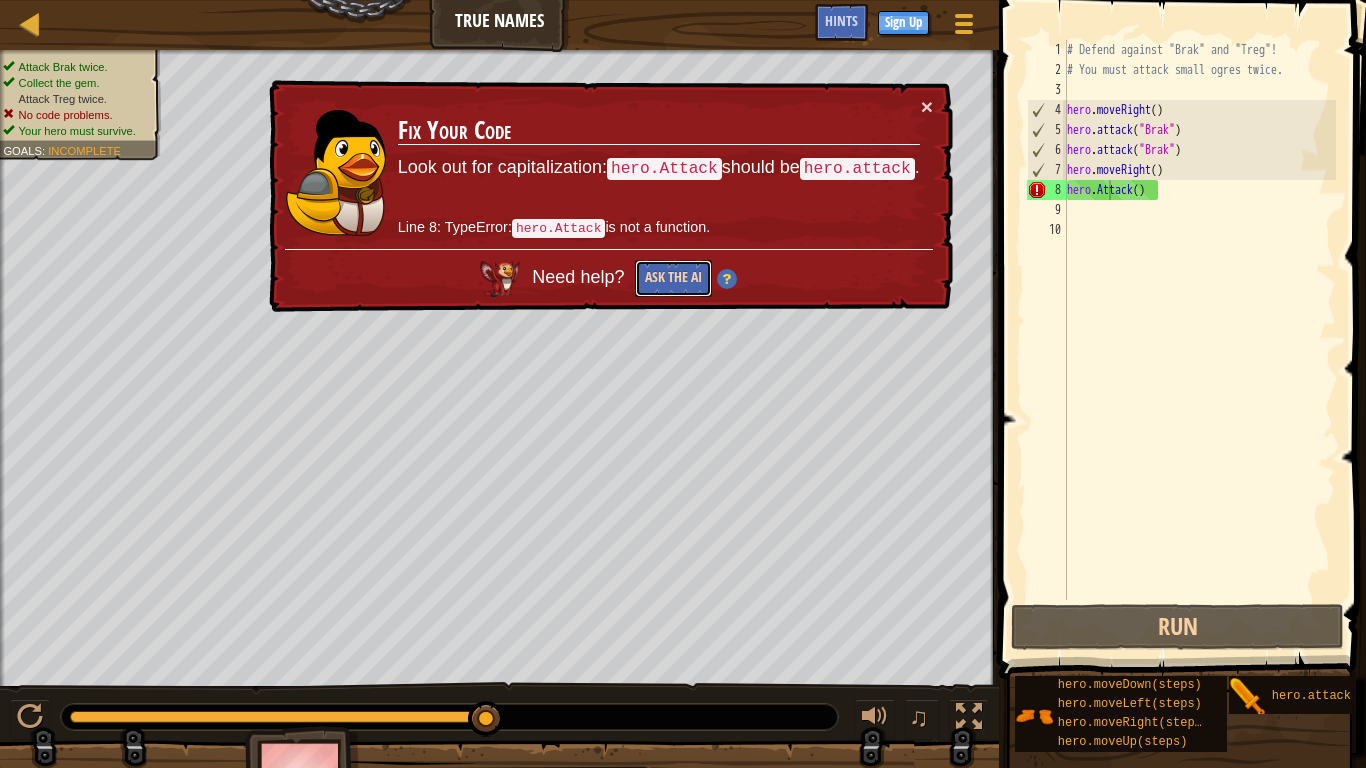 click on "Ask the AI" at bounding box center (673, 278) 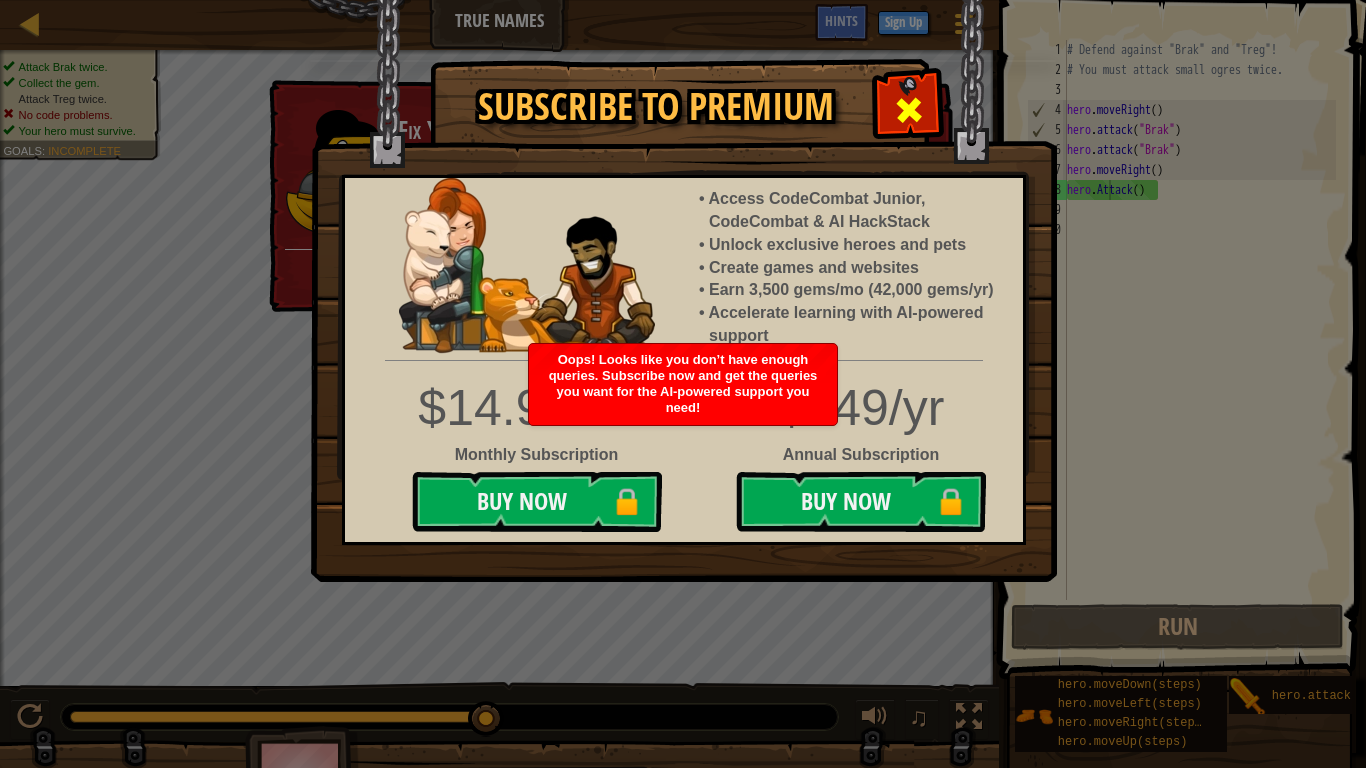 click at bounding box center (909, 110) 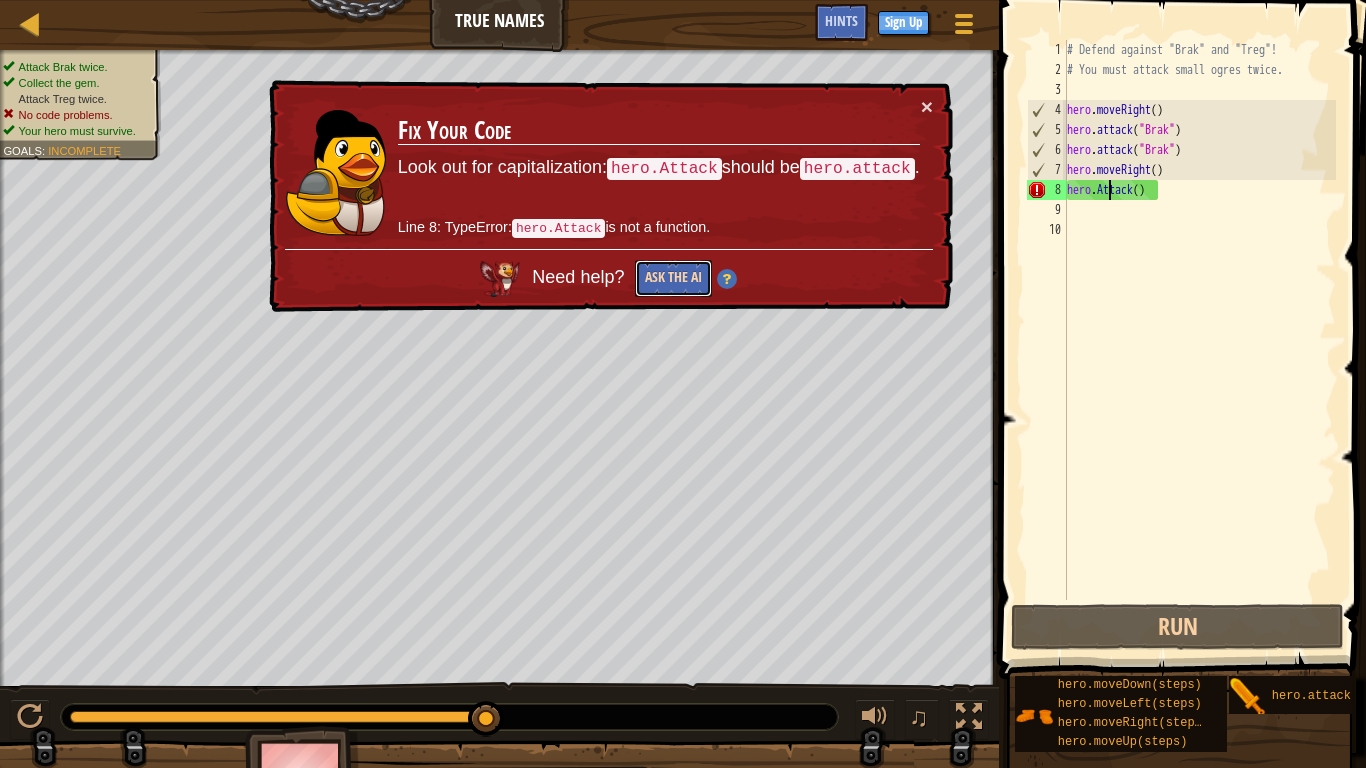 click on "Ask the AI" at bounding box center [673, 278] 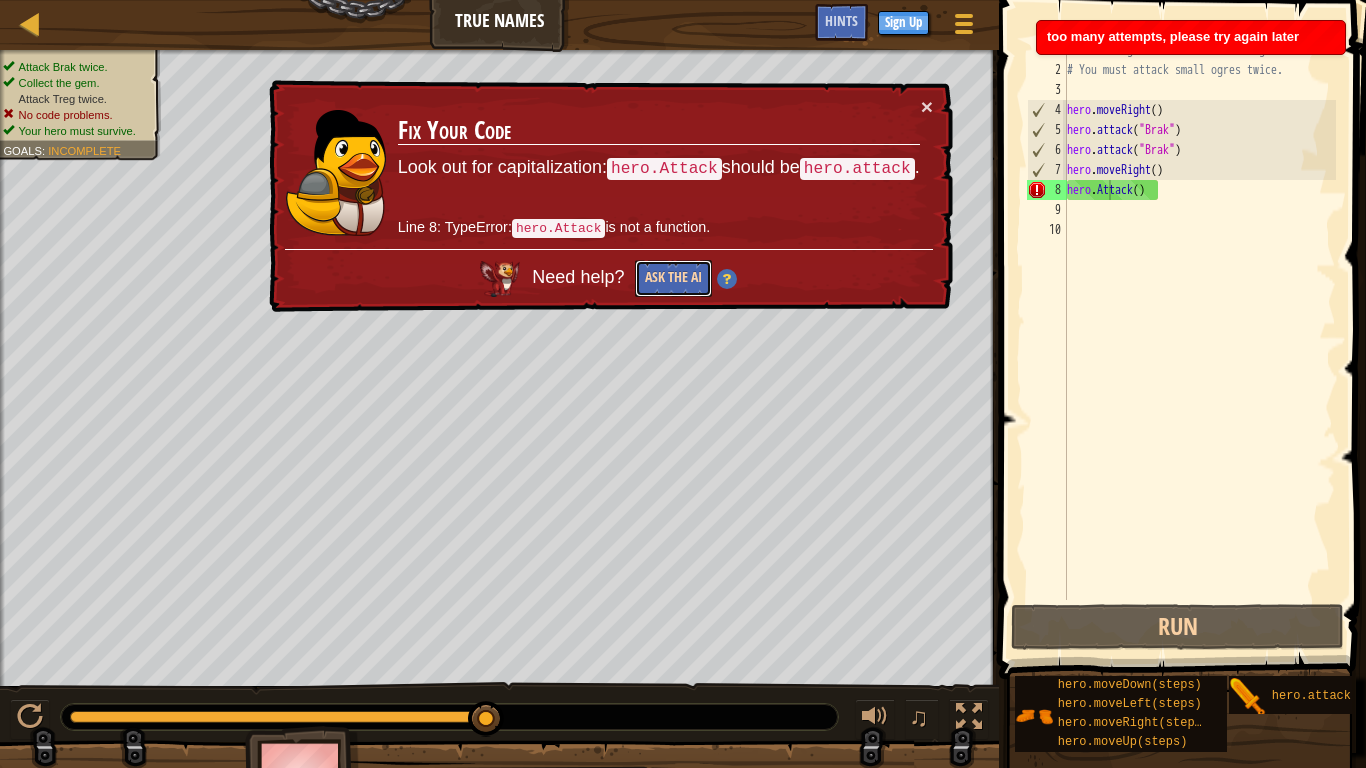 click on "Ask the AI" at bounding box center (673, 280) 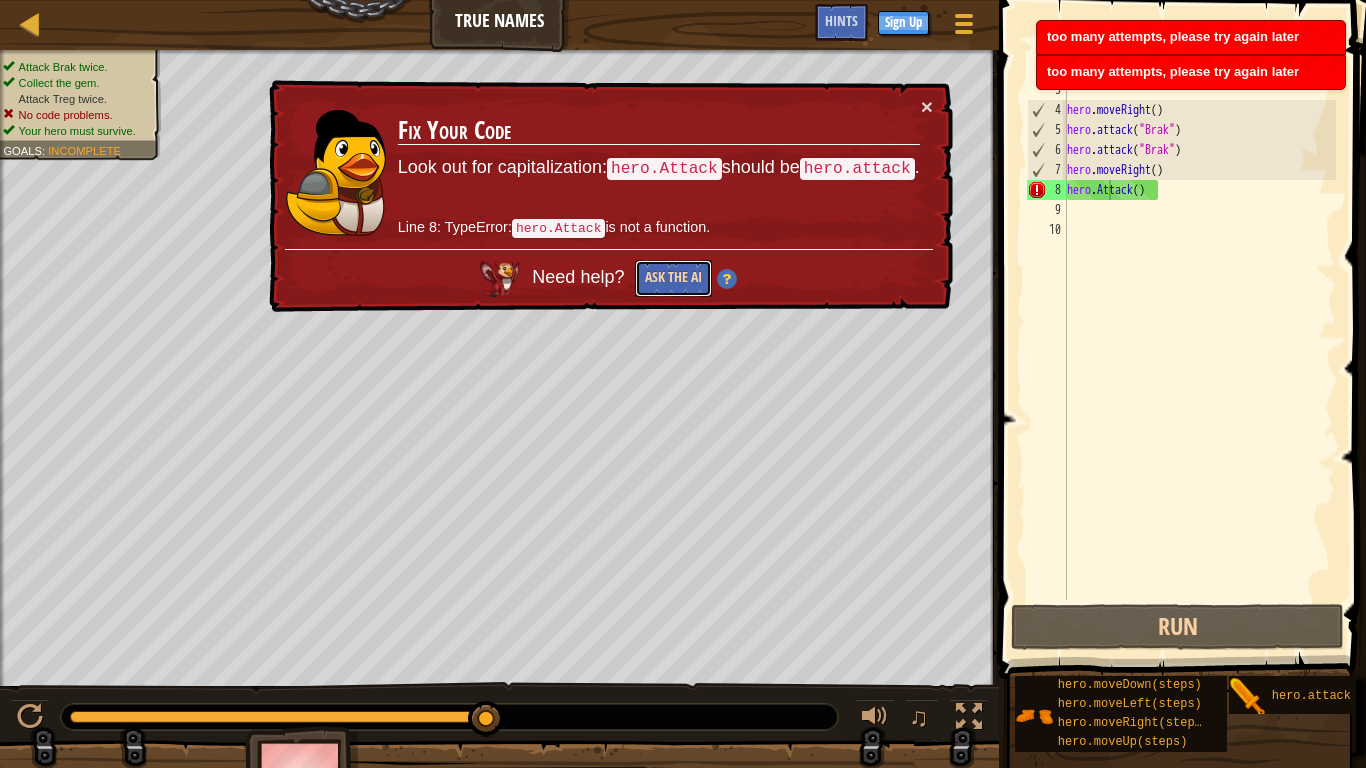 click on "Ask the AI" at bounding box center [673, 278] 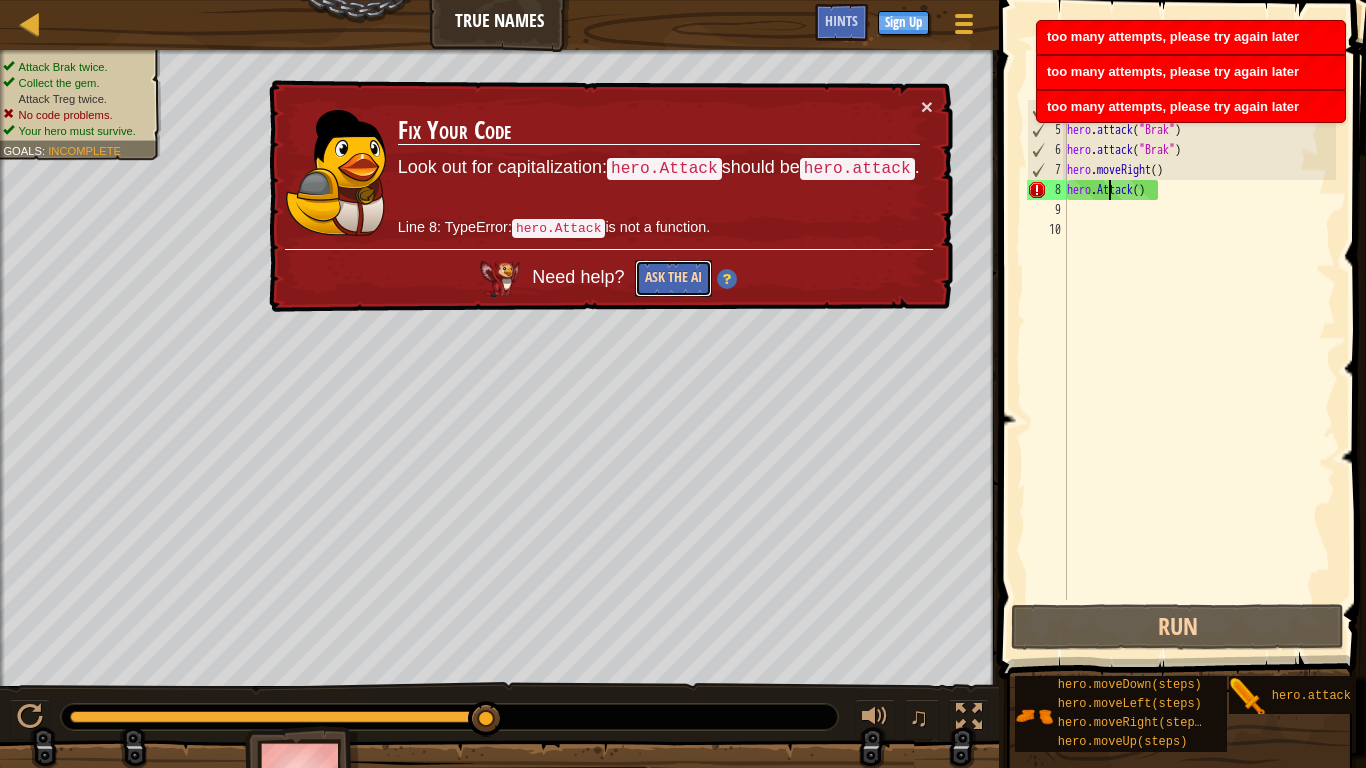 click on "Ask the AI" at bounding box center [673, 278] 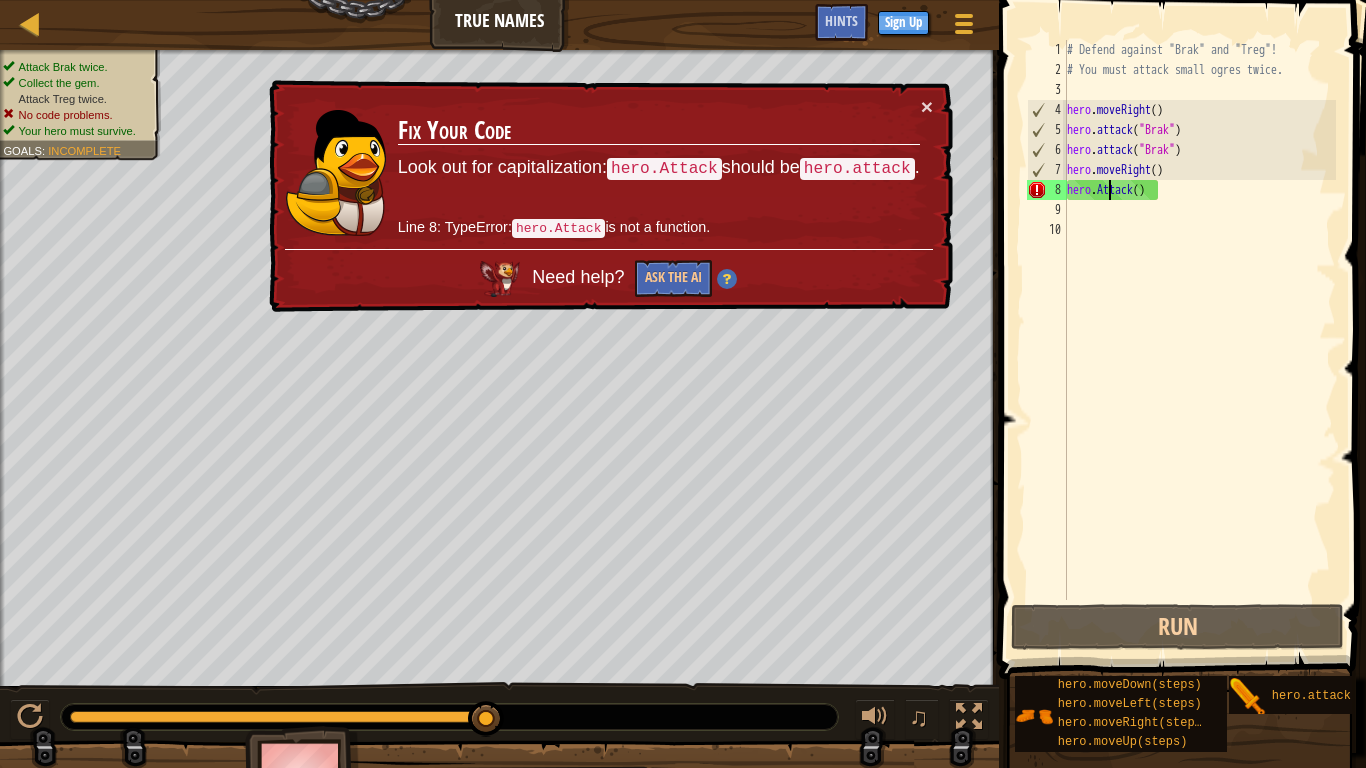 click on "# Defend against "Brak" and "Treg"! # You must attack small ogres twice. hero . moveRight ( ) hero . attack ( "Brak" ) hero . attack ( "Brak" ) hero . moveRight ( ) hero . Attack ( )" at bounding box center [1199, 340] 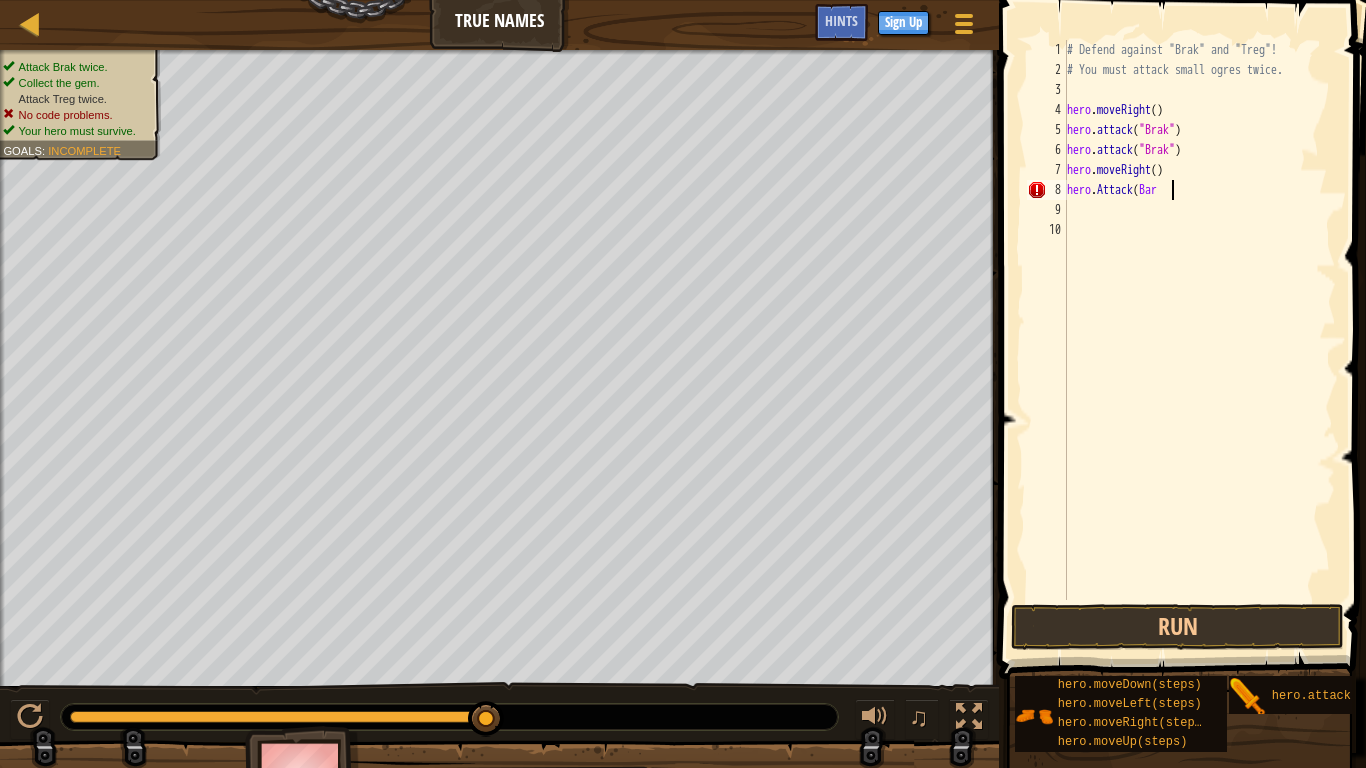 scroll, scrollTop: 9, scrollLeft: 15, axis: both 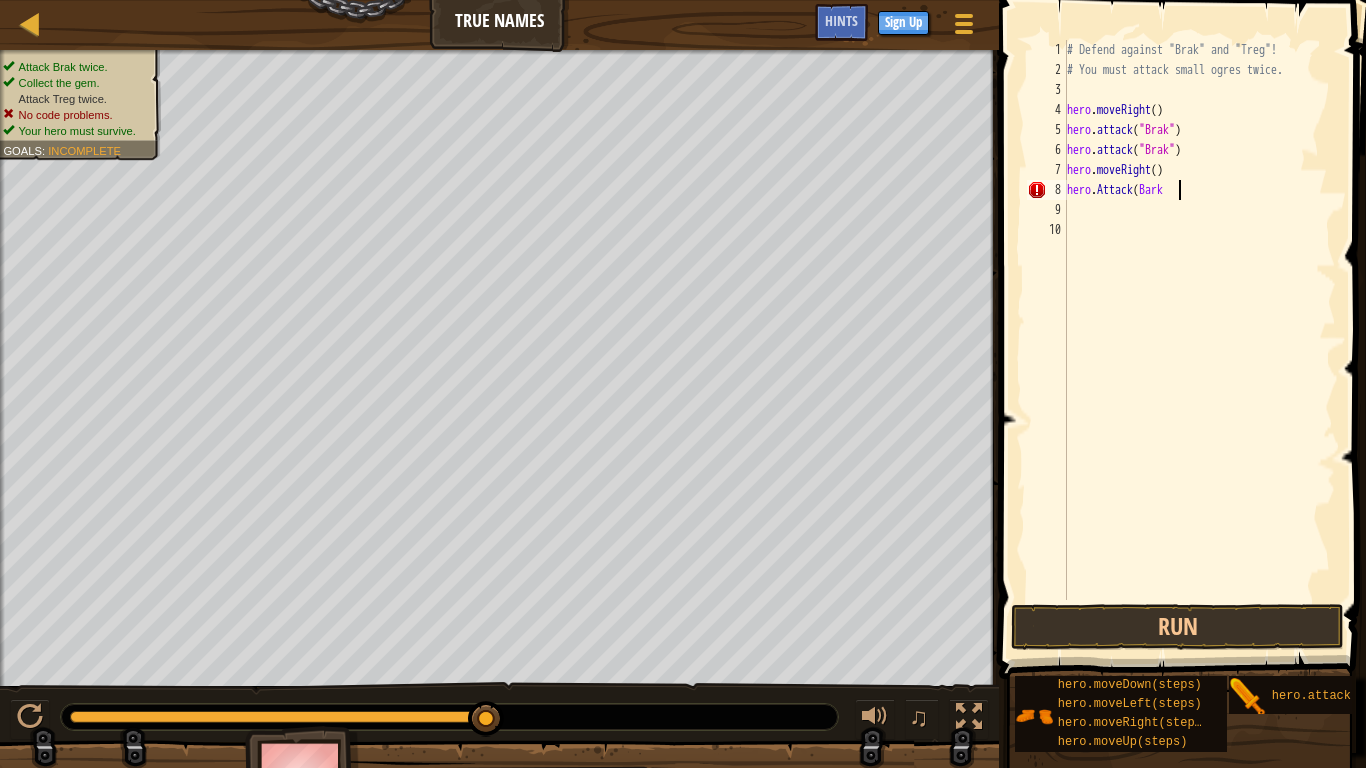 click on "# Defend against "Brak" and "Treg"! # You must attack small ogres twice. hero . moveRight ( ) hero . attack ( "Brak" ) hero . attack ( "Brak" ) hero . moveRight ( ) hero . Attack ( Bark" at bounding box center (1199, 340) 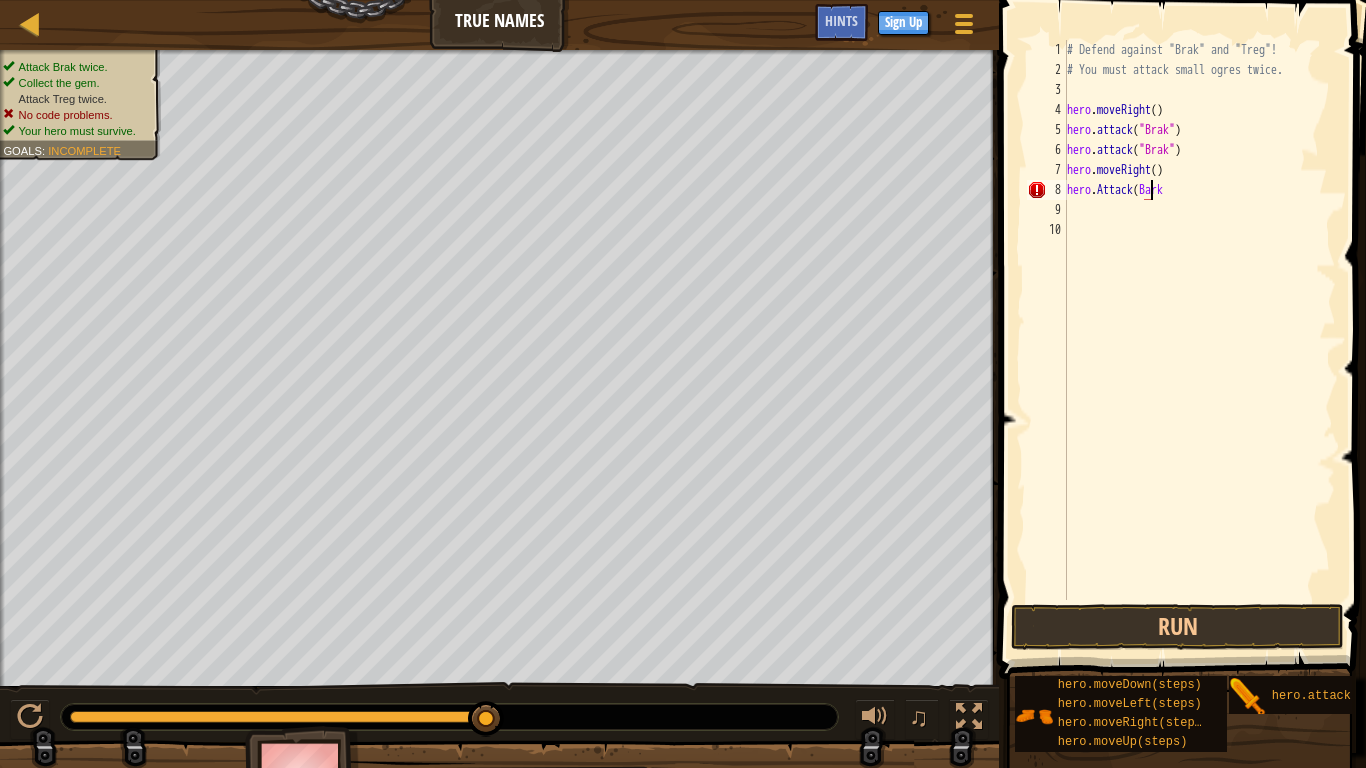 click on "# Defend against "Brak" and "Treg"! # You must attack small ogres twice. hero . moveRight ( ) hero . attack ( "Brak" ) hero . attack ( "Brak" ) hero . moveRight ( ) hero . Attack ( Bark" at bounding box center [1199, 340] 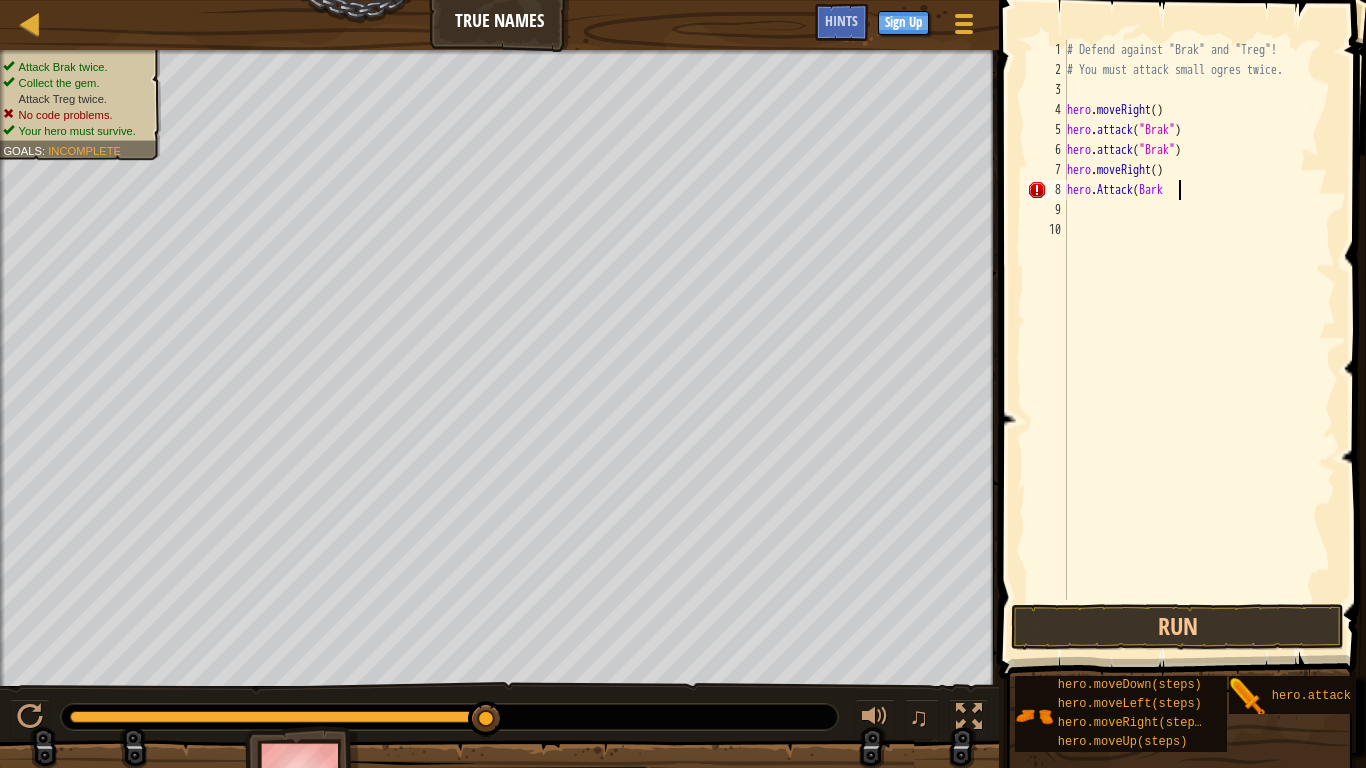 click on "# Defend against "Brak" and "Treg"! # You must attack small ogres twice. hero . moveRight ( ) hero . attack ( "Brak" ) hero . attack ( "Brak" ) hero . moveRight ( ) hero . Attack ( Bark" at bounding box center (1199, 340) 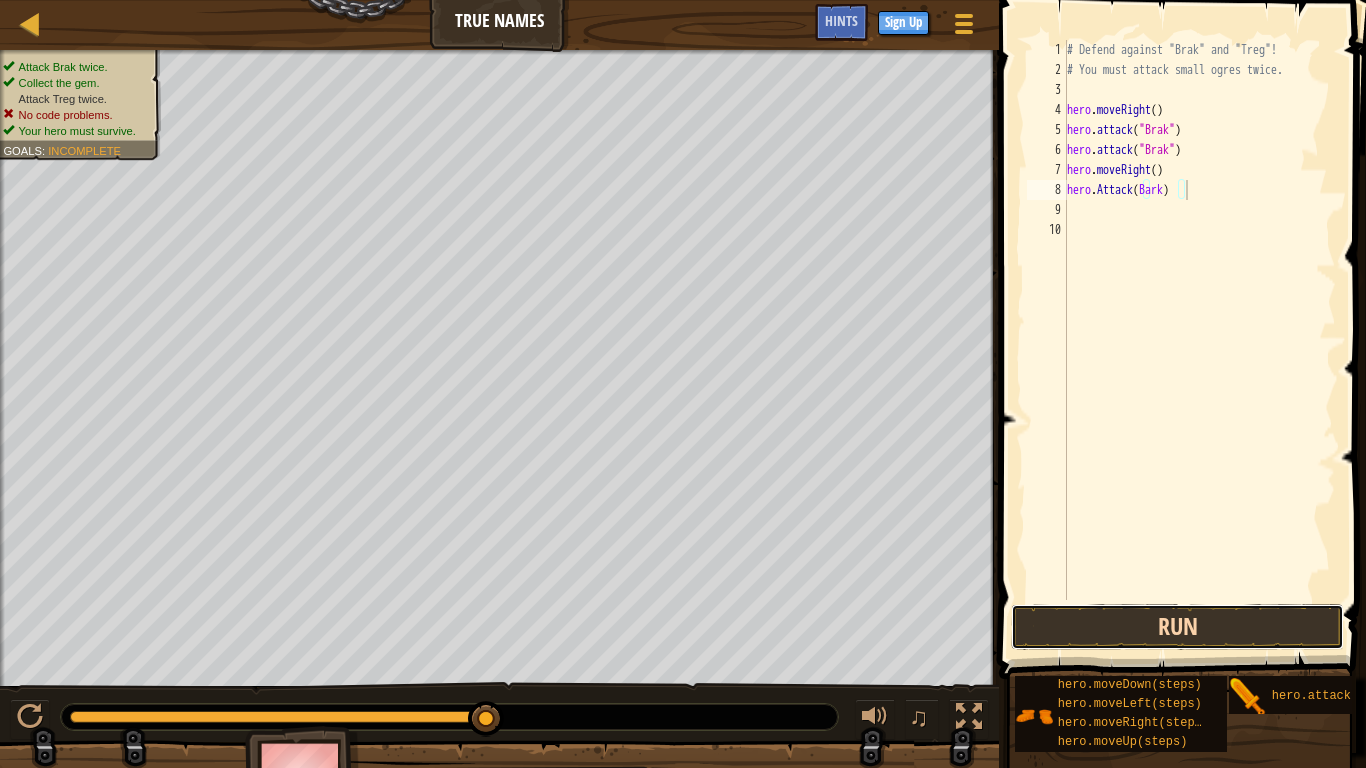 click on "Run" at bounding box center [1177, 627] 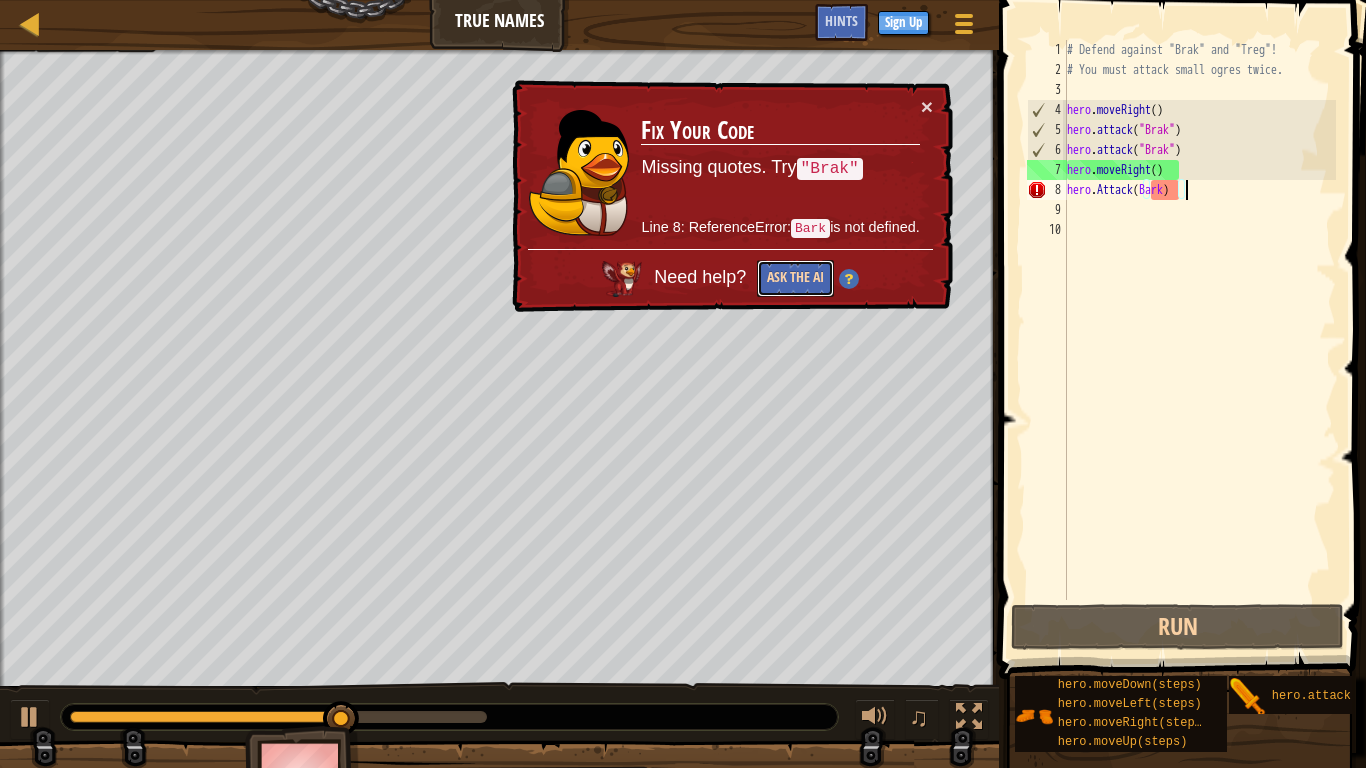 click on "Ask the AI" at bounding box center (795, 278) 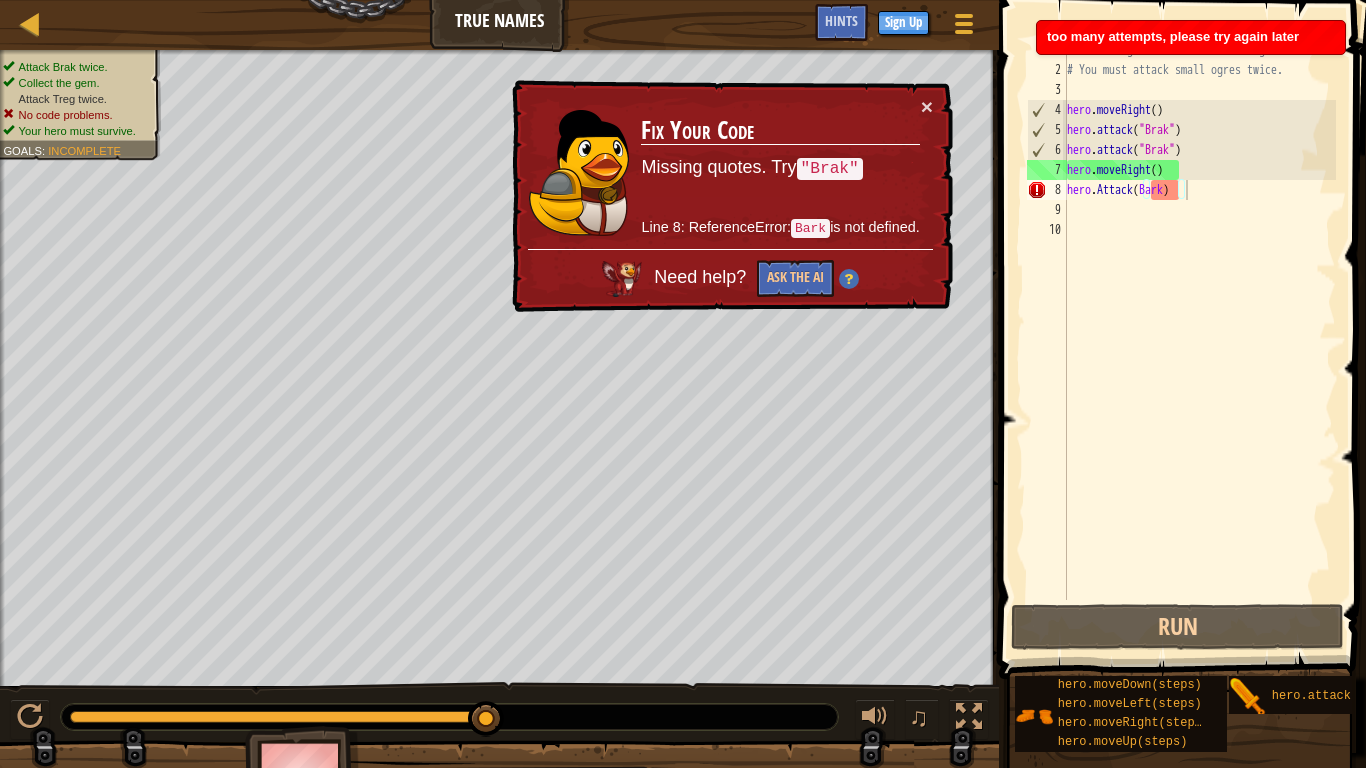click on "Fix Your Code Missing quotes. Try  "Brak"
Line 8: ReferenceError:  Bark  is not defined." at bounding box center [780, 172] 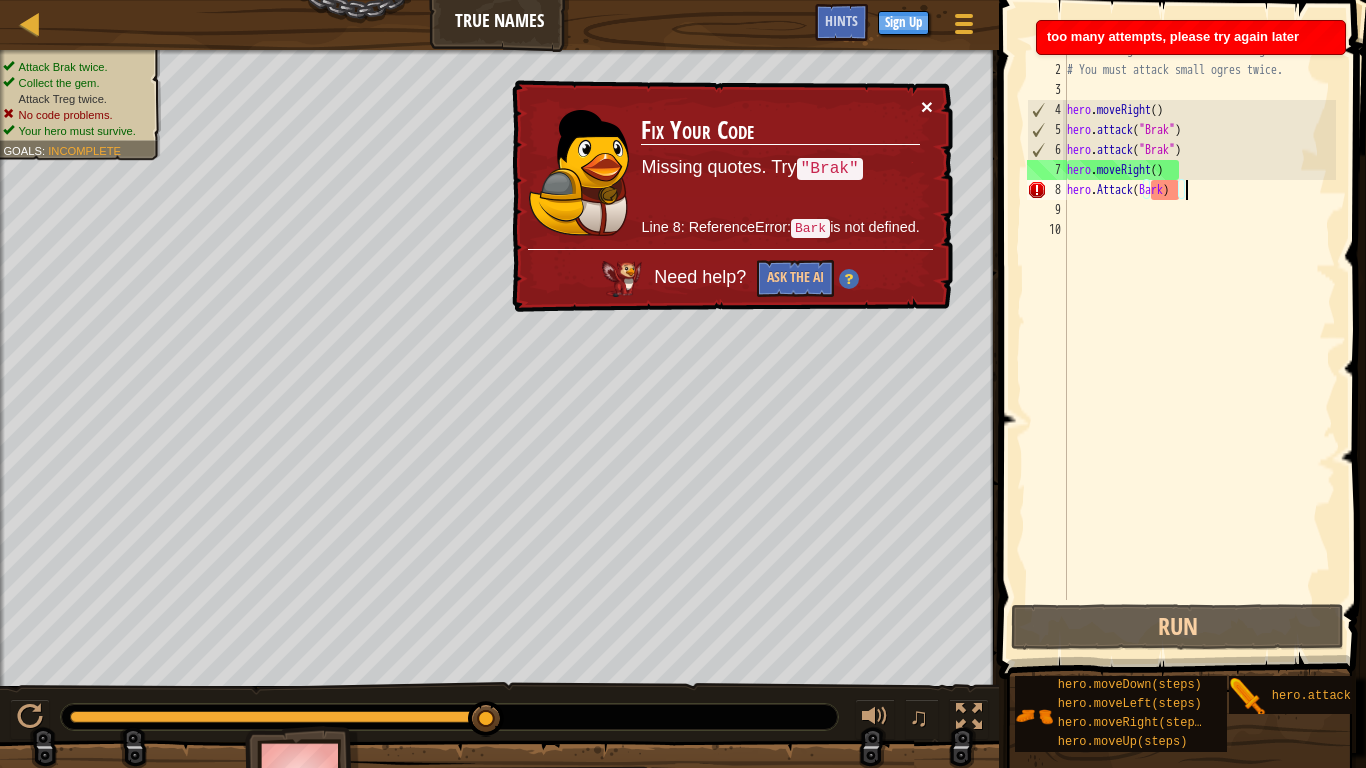 click on "×" at bounding box center (928, 108) 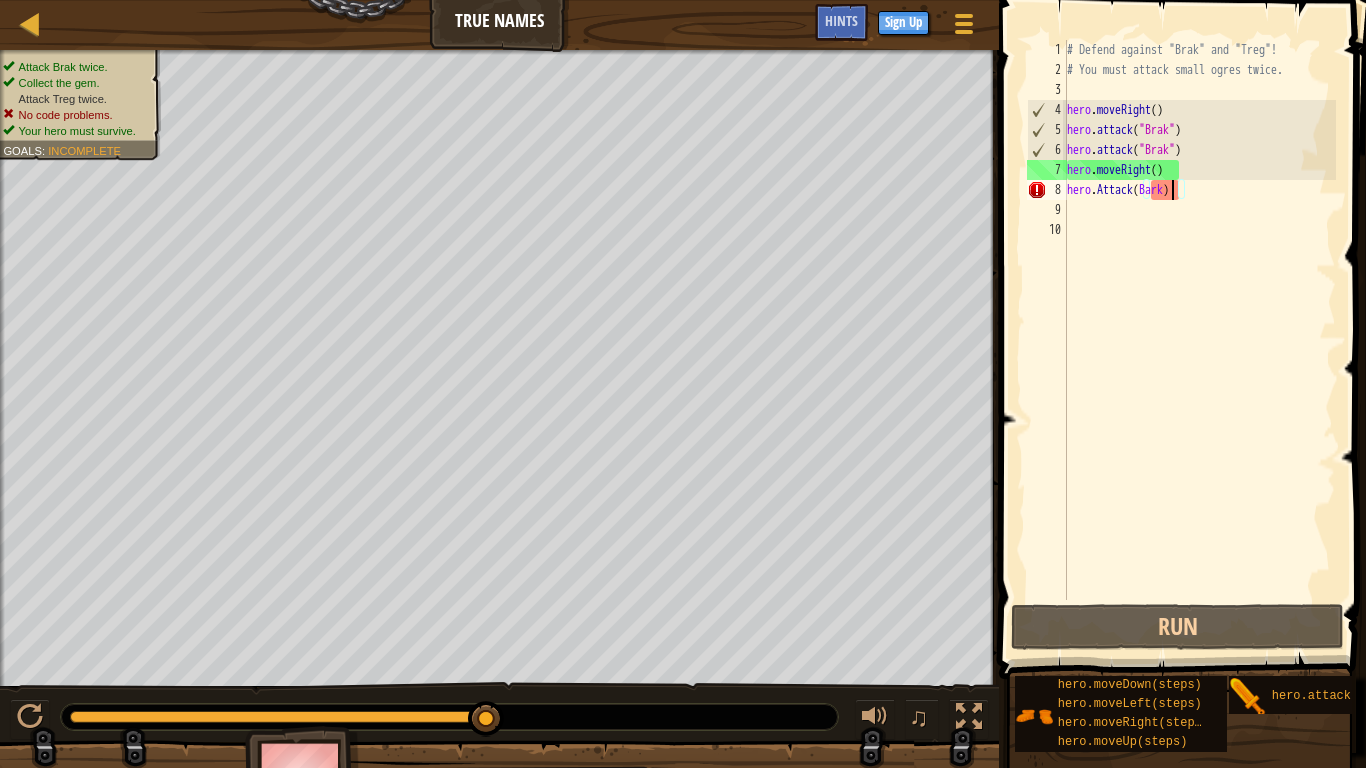 click on "# Defend against "Brak" and "Treg"! # You must attack small ogres twice. hero . moveRight ( ) hero . attack ( "Brak" ) hero . attack ( "Brak" ) hero . moveRight ( ) hero . Attack ( Bark )" at bounding box center [1199, 340] 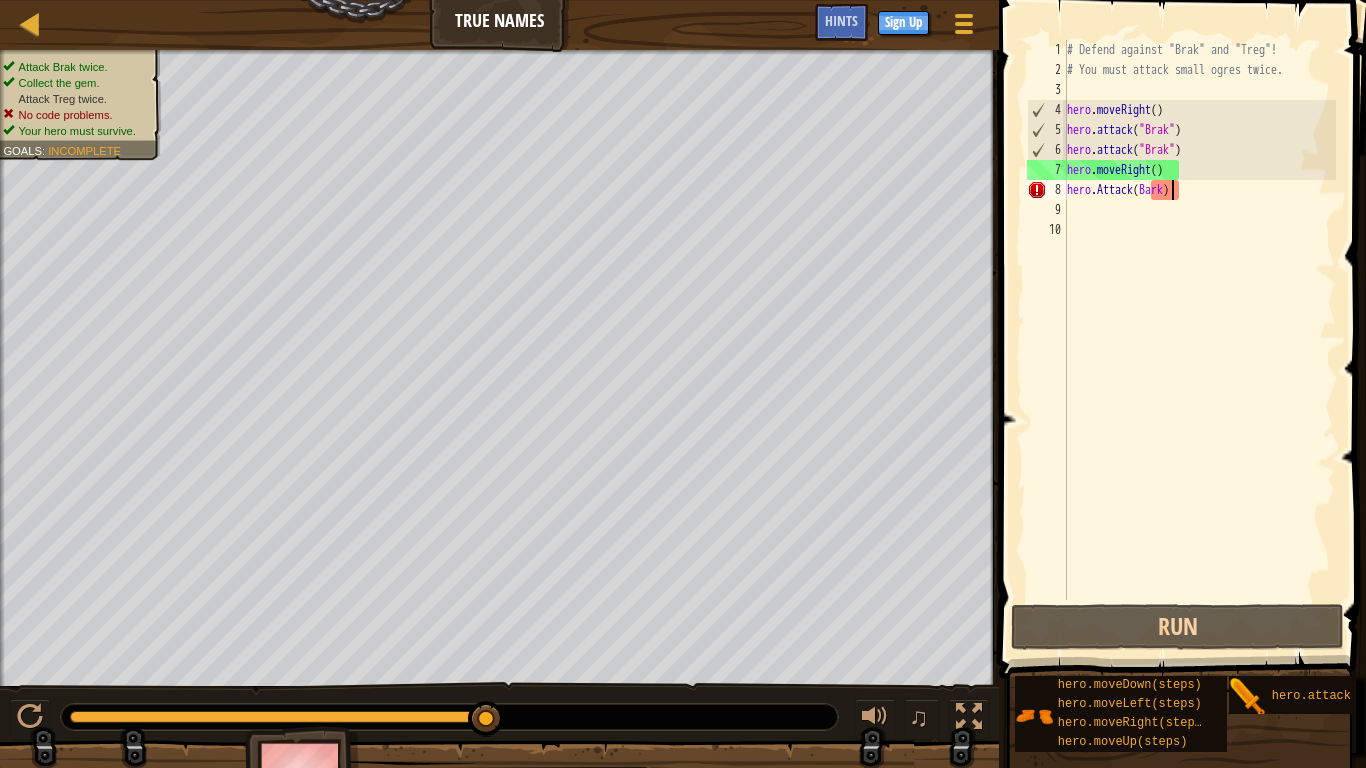 click on "# Defend against "Brak" and "Treg"! # You must attack small ogres twice. hero . moveRight ( ) hero . attack ( "Brak" ) hero . attack ( "Brak" ) hero . moveRight ( ) hero . Attack ( Bark )" at bounding box center (1199, 340) 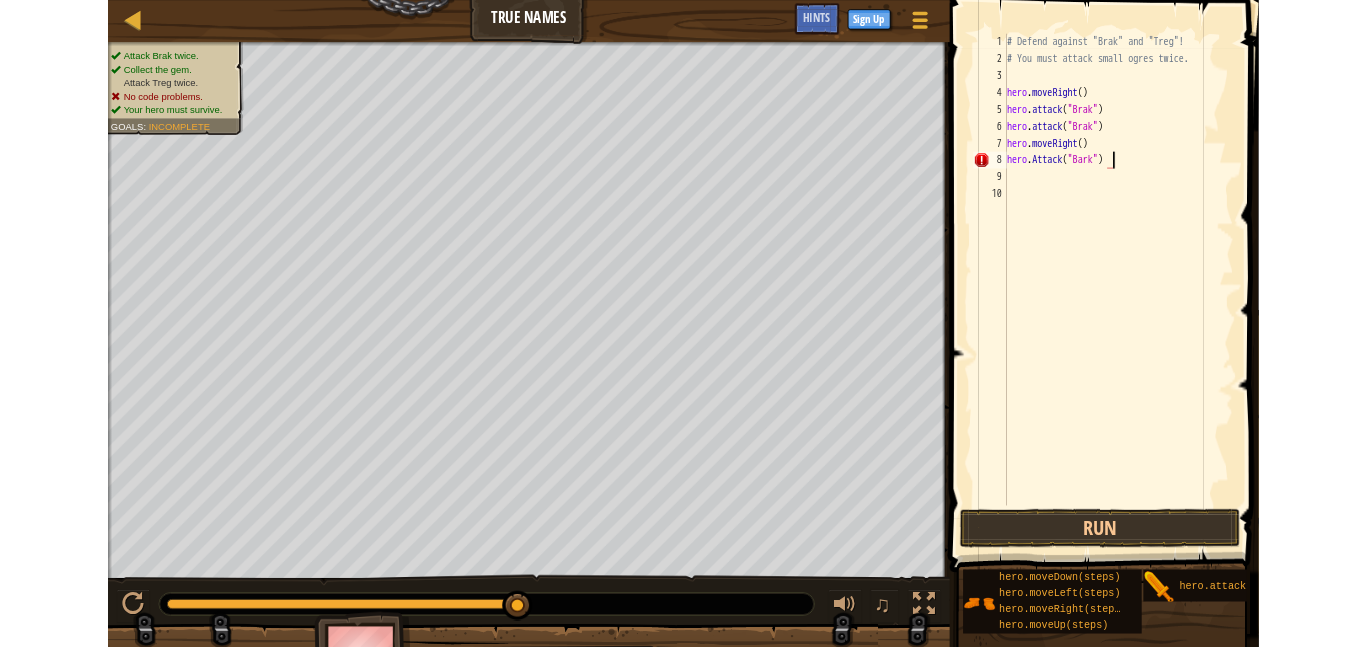 scroll, scrollTop: 9, scrollLeft: 18, axis: both 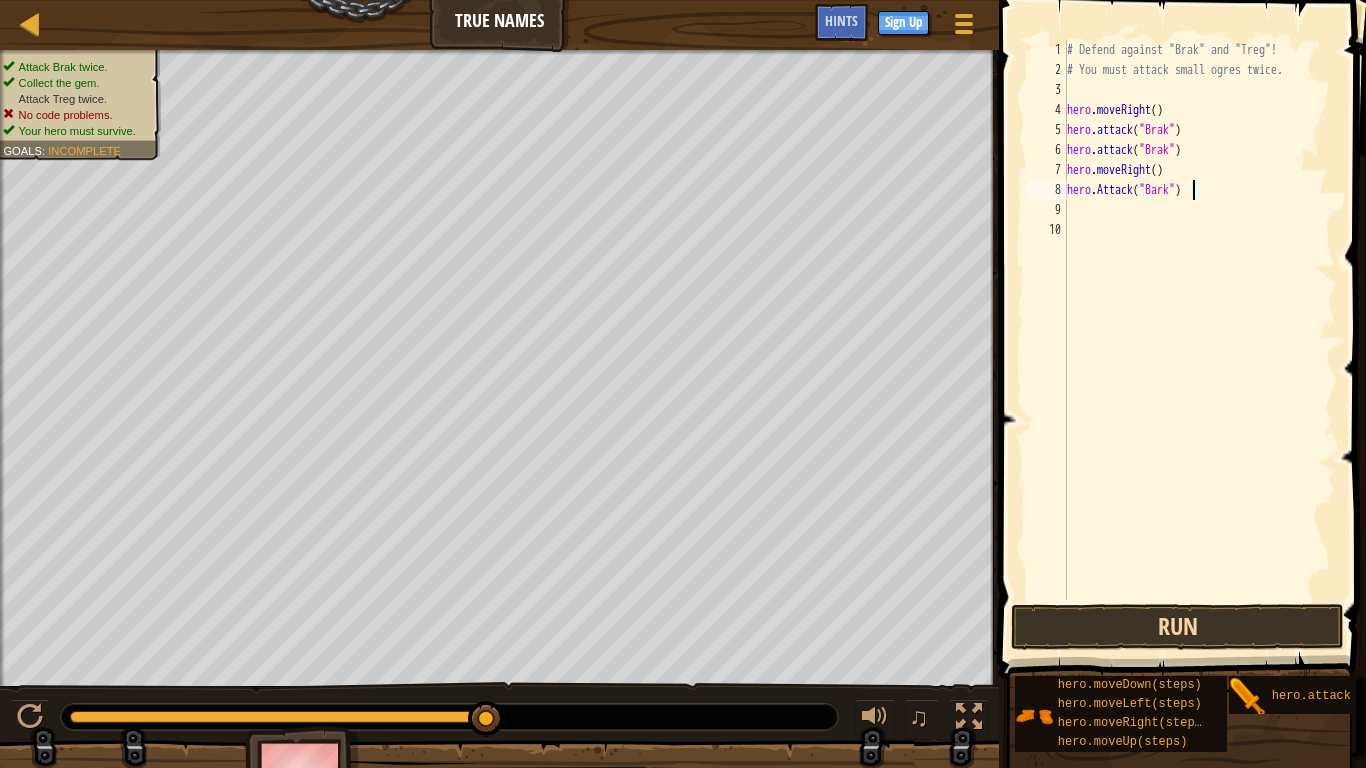 type on "hero.Attack("Bark")" 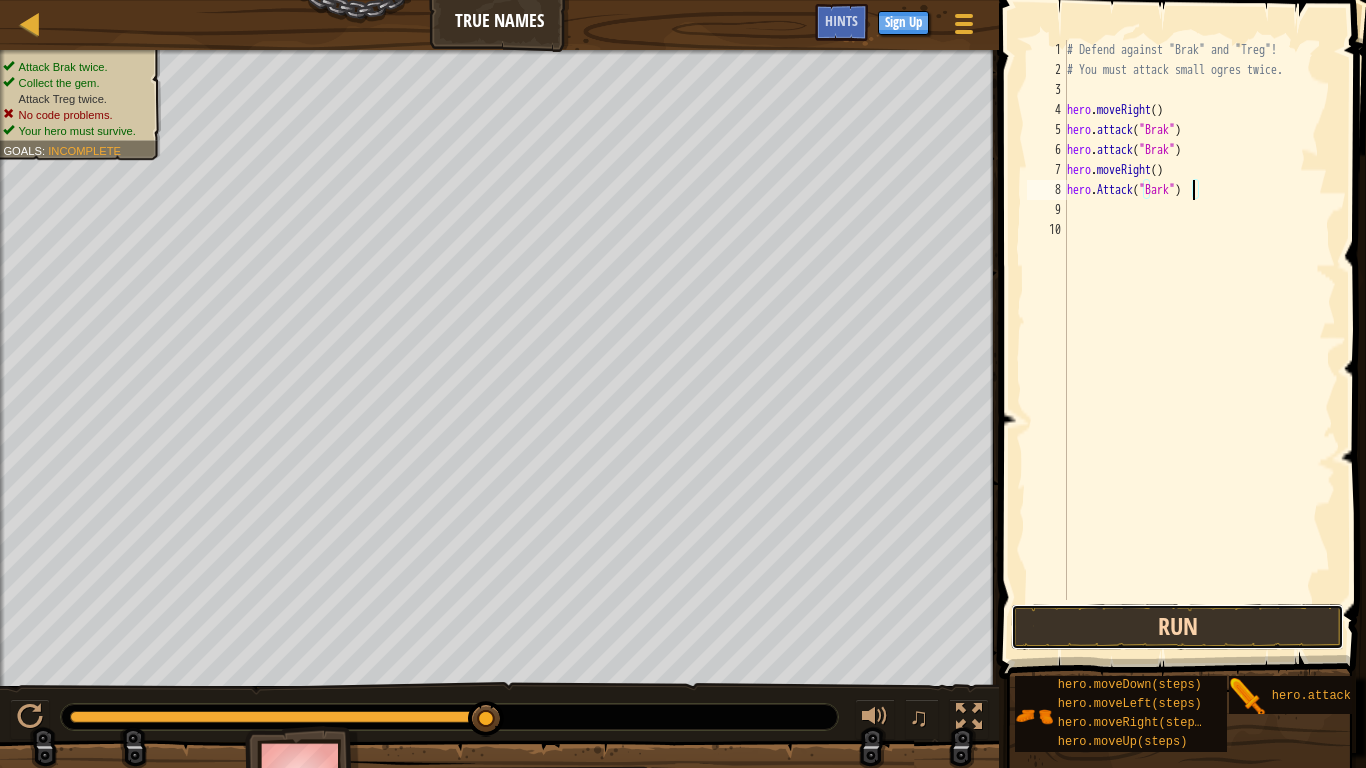 click on "Run" at bounding box center [1177, 627] 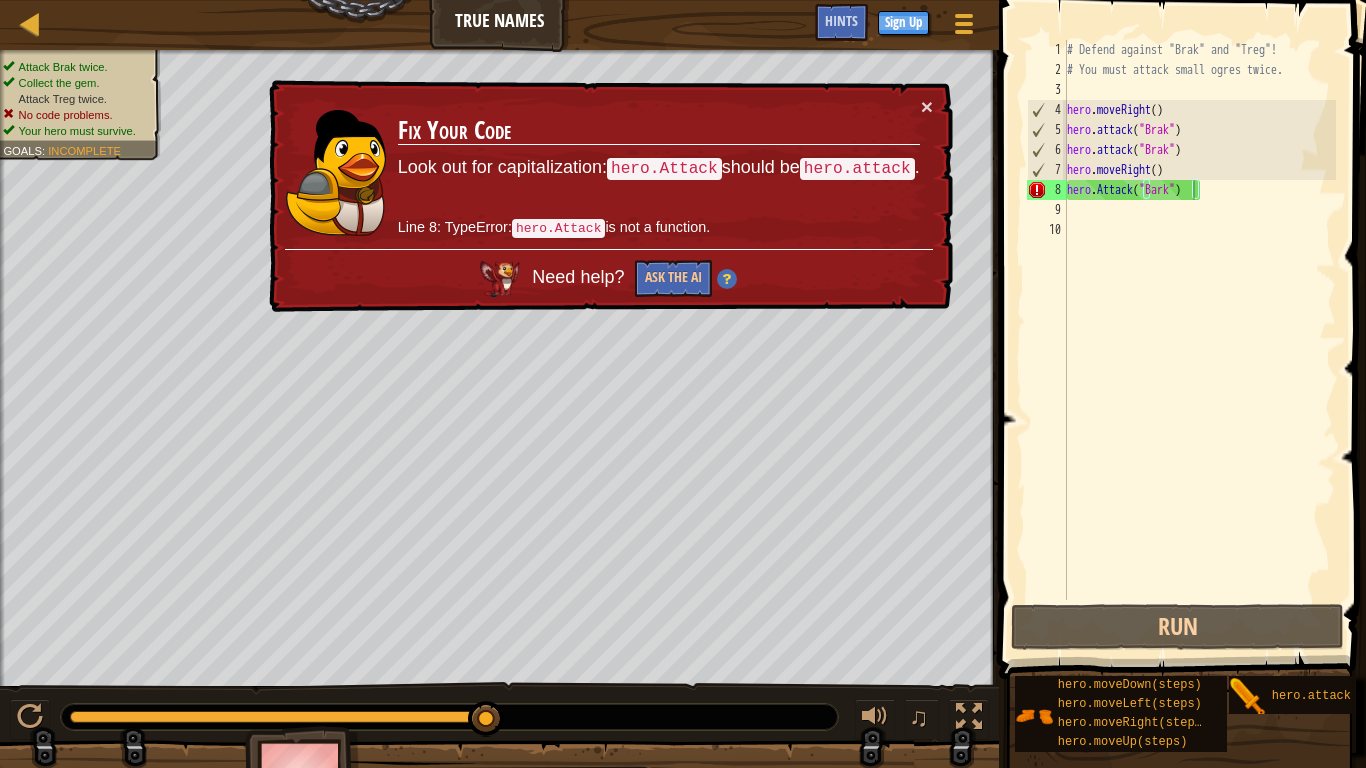 click on "Fix Your Code Look out for capitalization:  hero.Attack  should be  hero.attack .
Line 8: TypeError:  hero.Attack  is not a function." at bounding box center [659, 173] 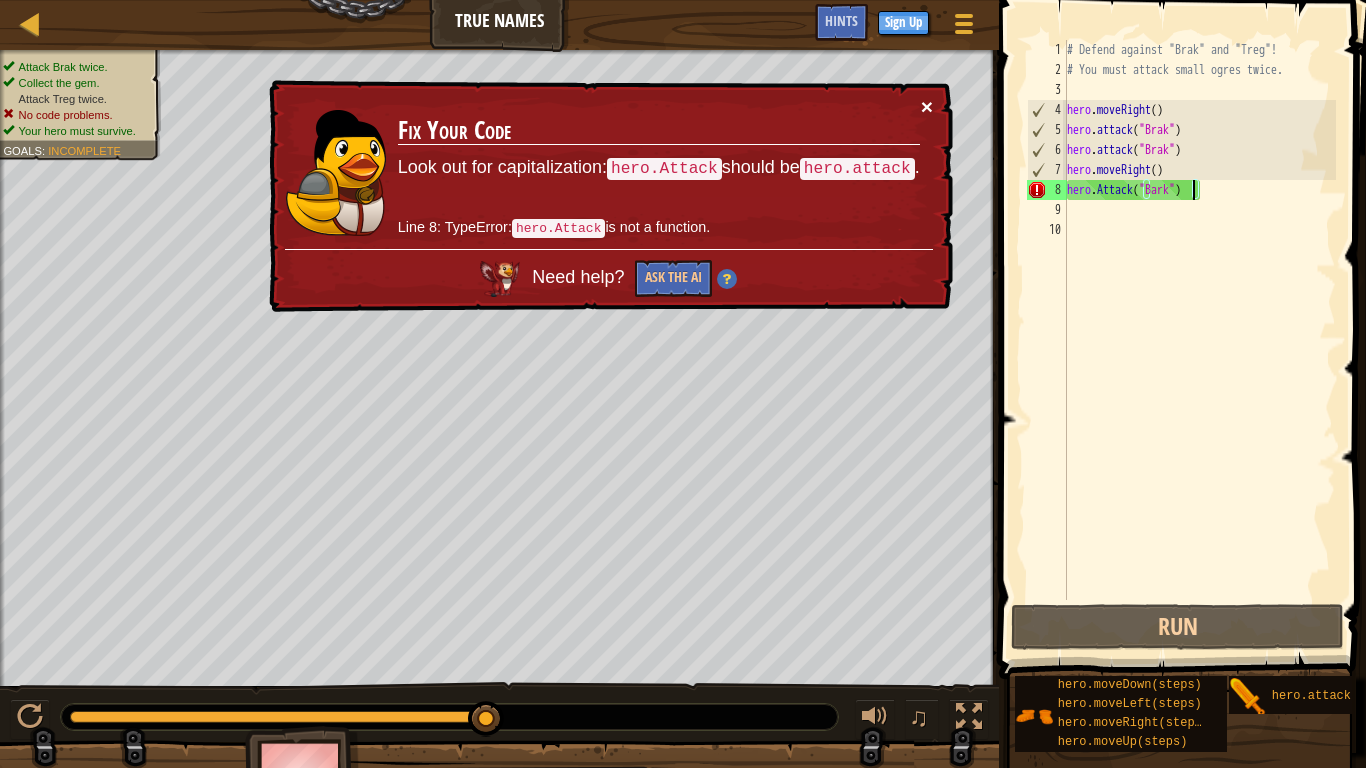 click on "×" at bounding box center [928, 110] 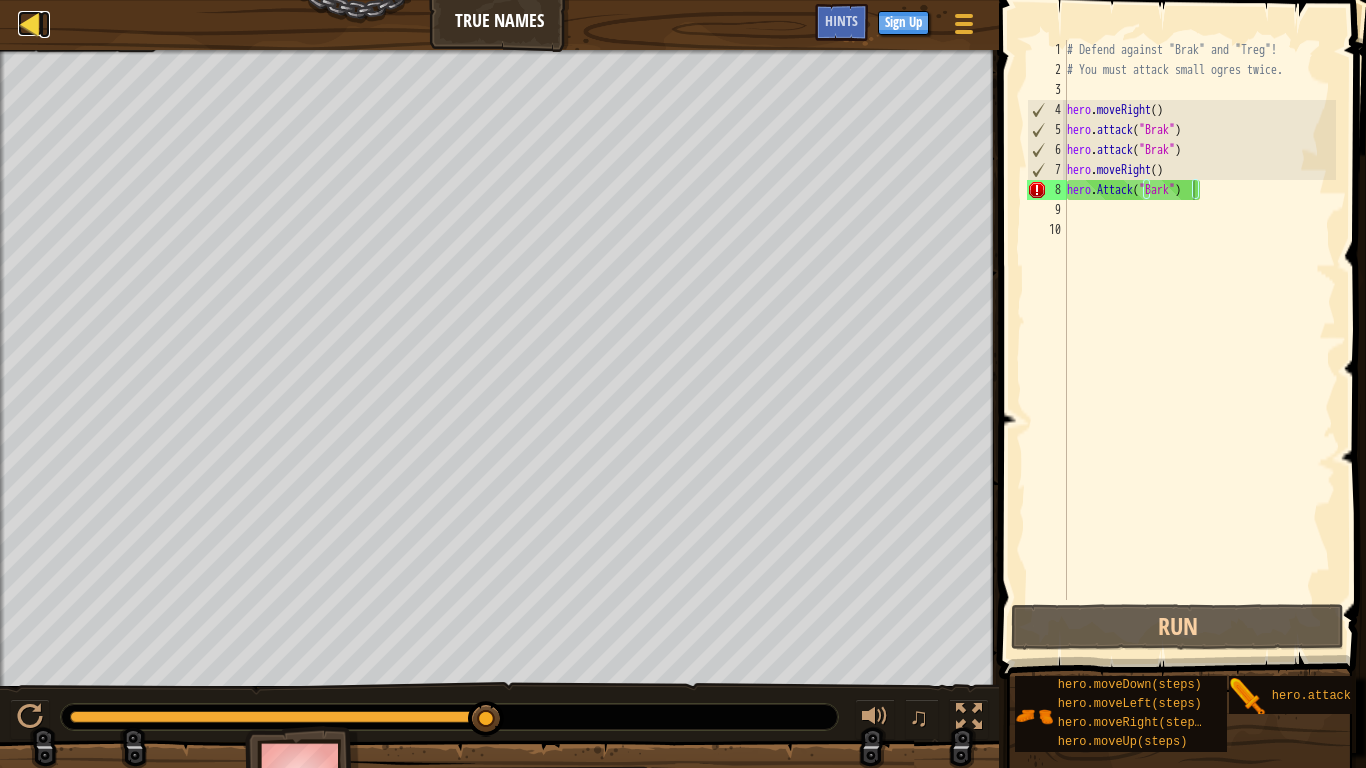 click at bounding box center (30, 23) 